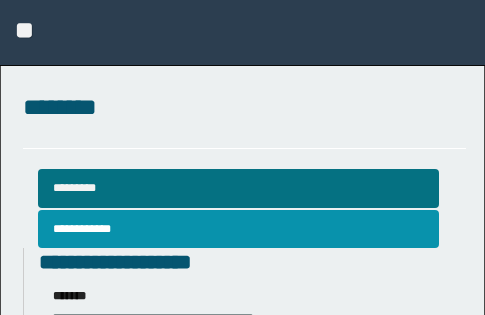 scroll, scrollTop: 800, scrollLeft: 0, axis: vertical 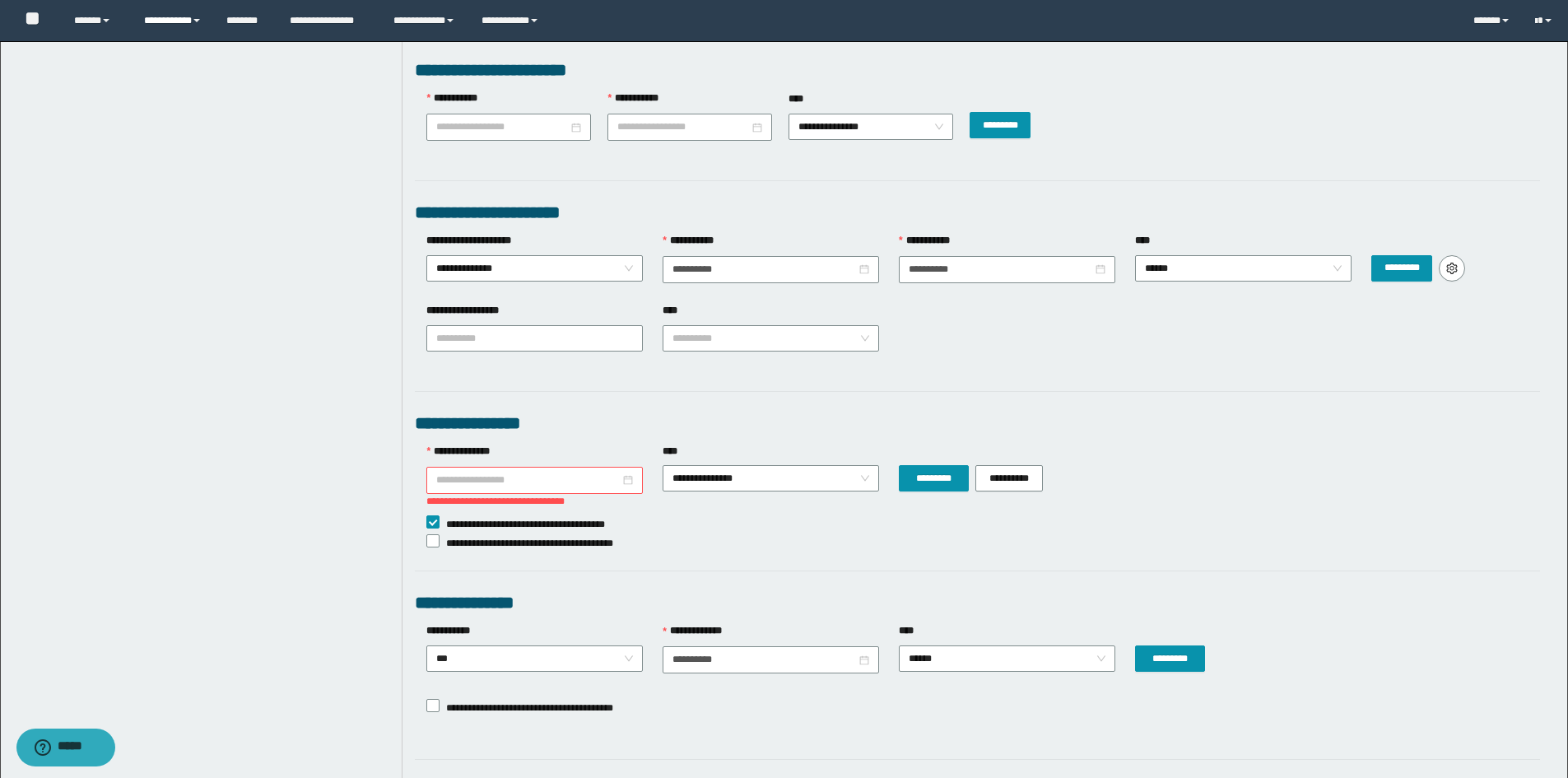 click on "**********" at bounding box center [173, 21] 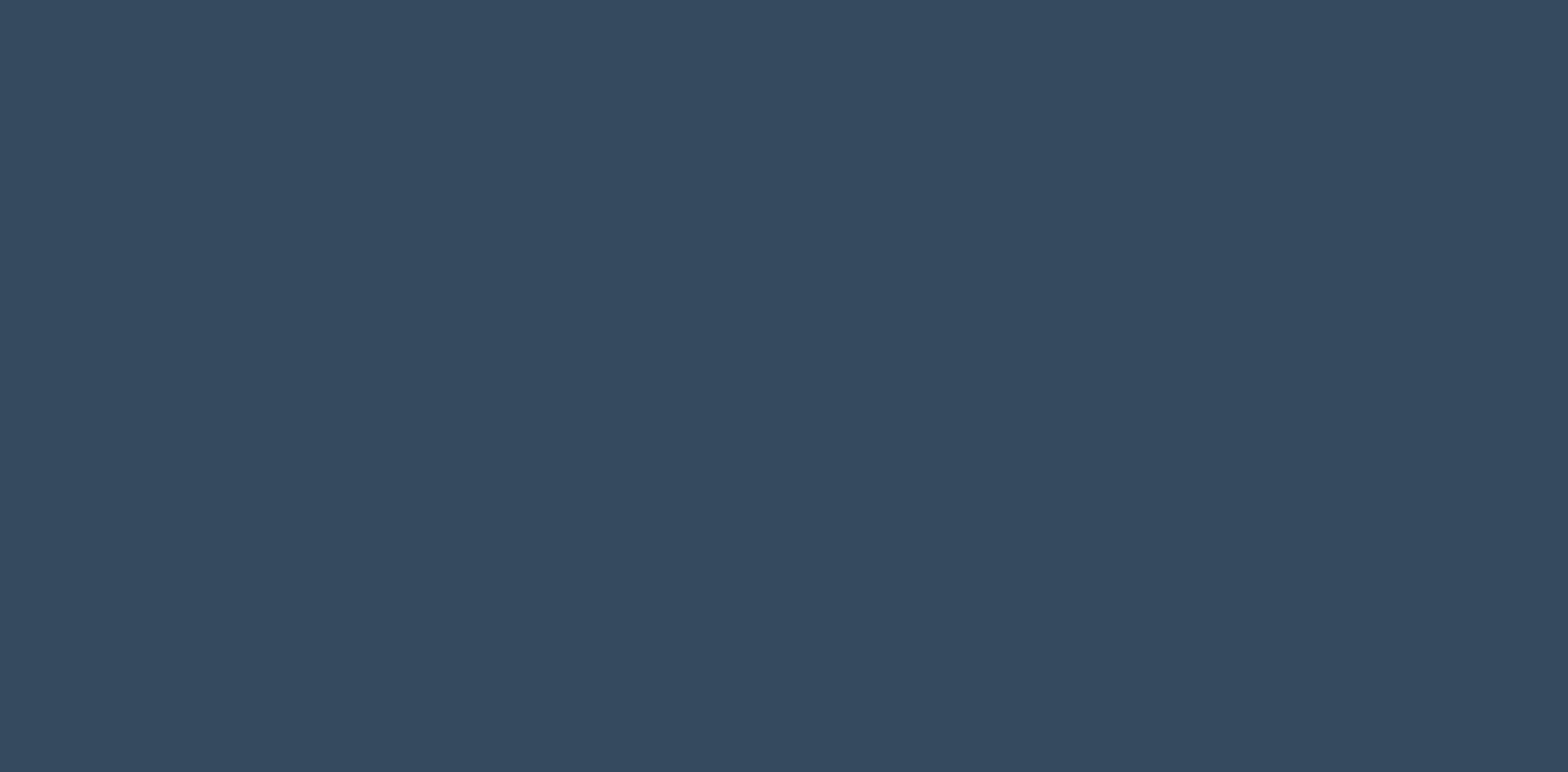 scroll, scrollTop: 0, scrollLeft: 0, axis: both 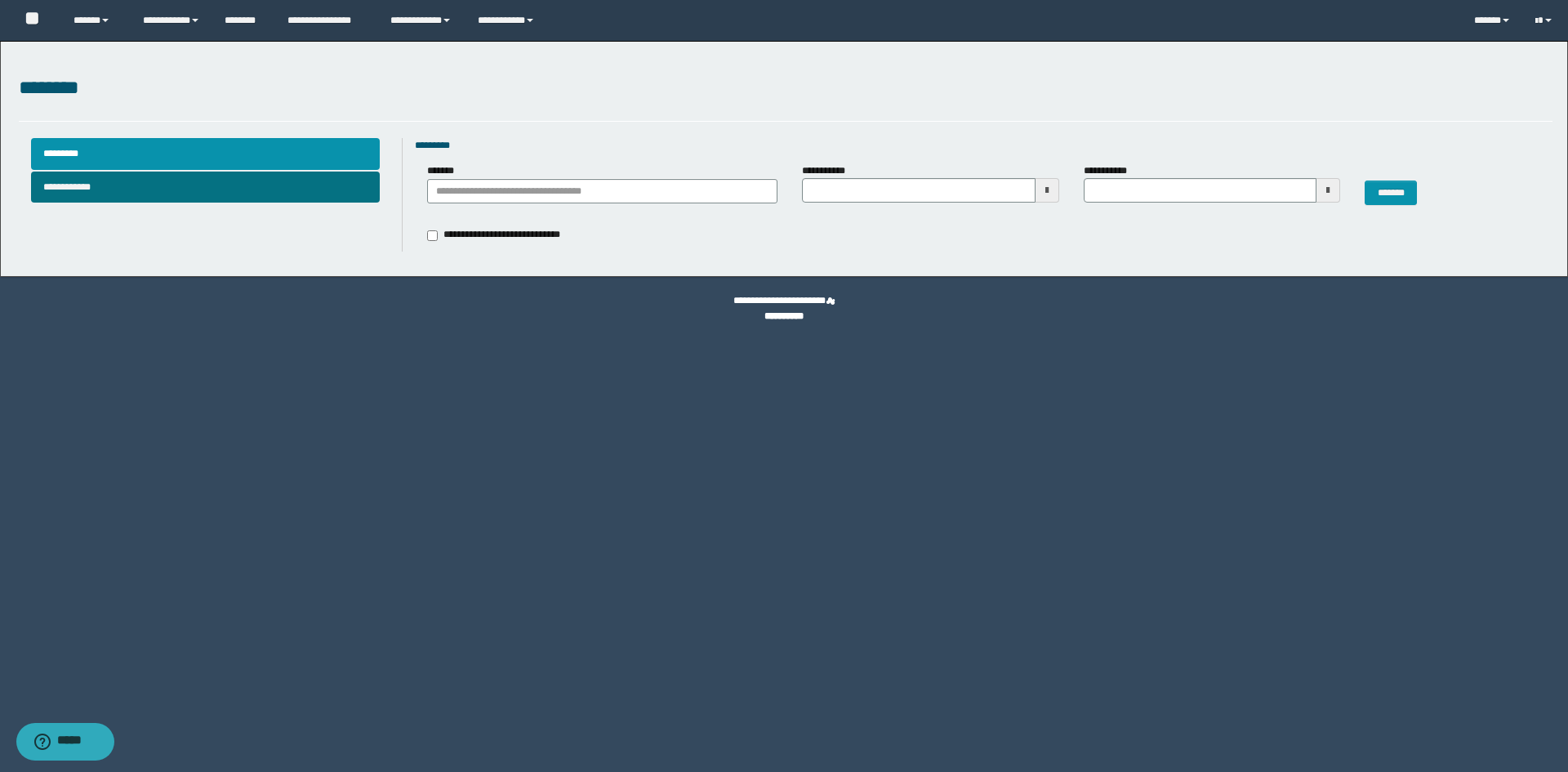 type 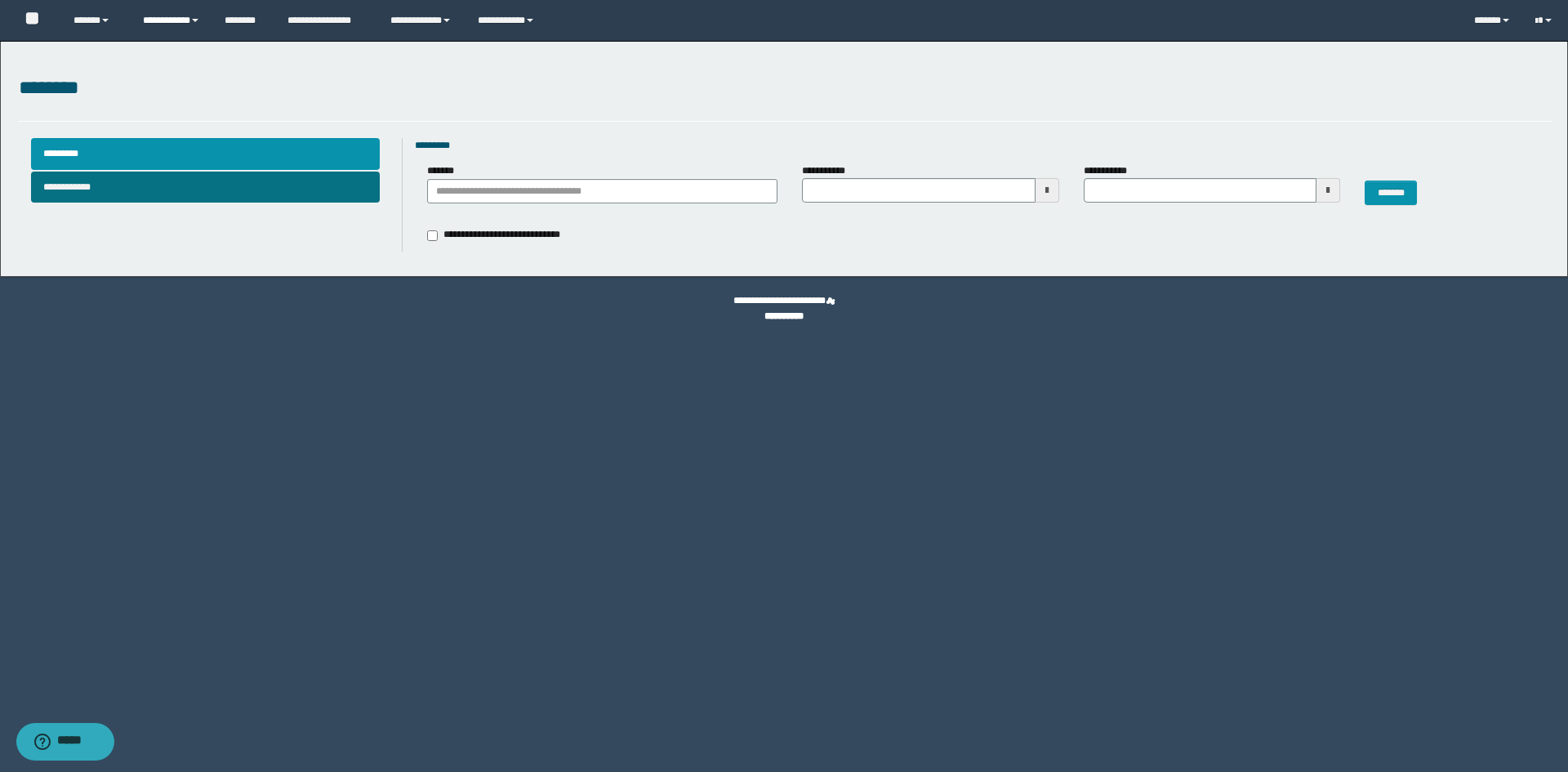 click on "**********" at bounding box center (172, 20) 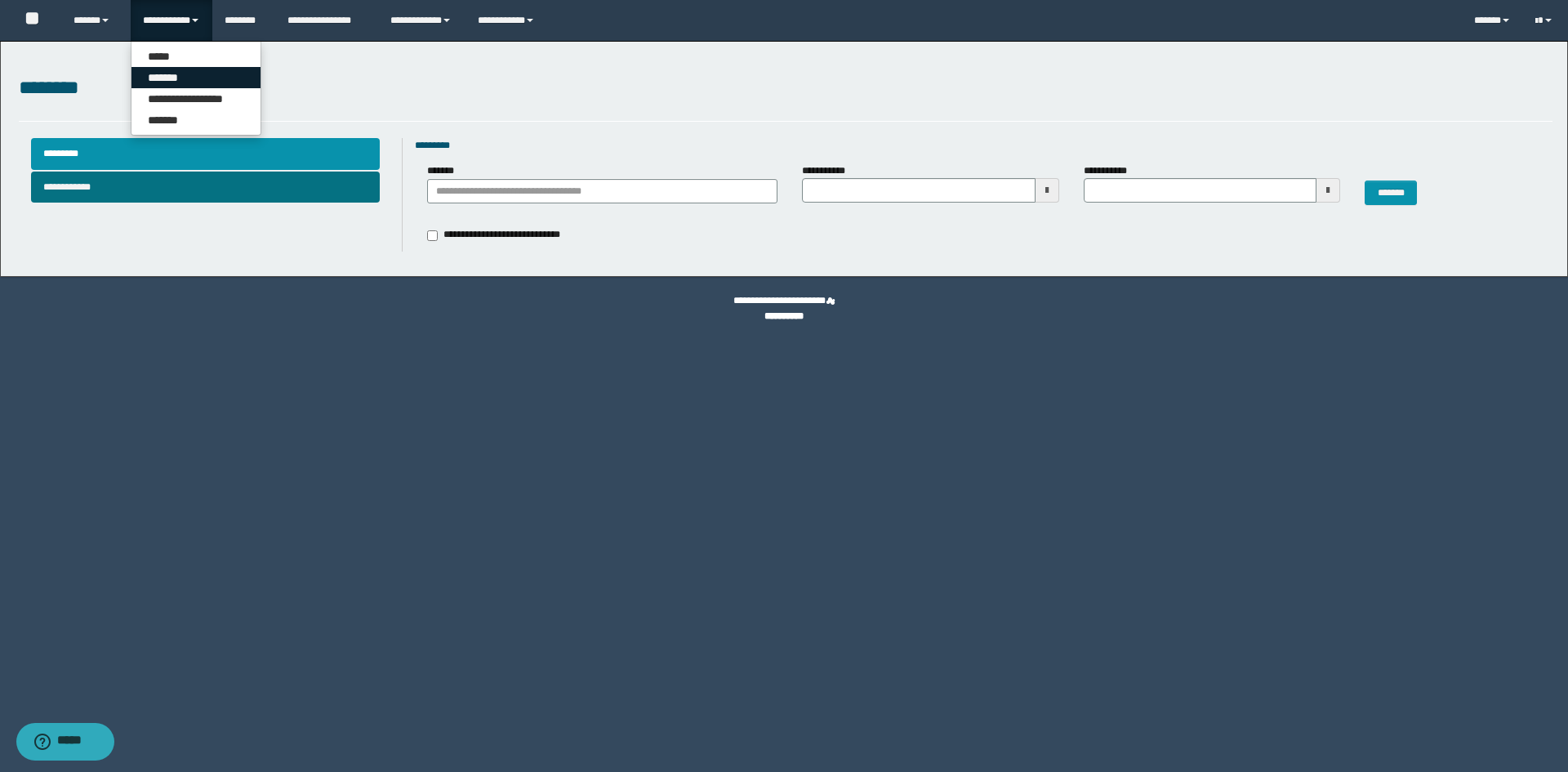 click on "*******" at bounding box center (196, 78) 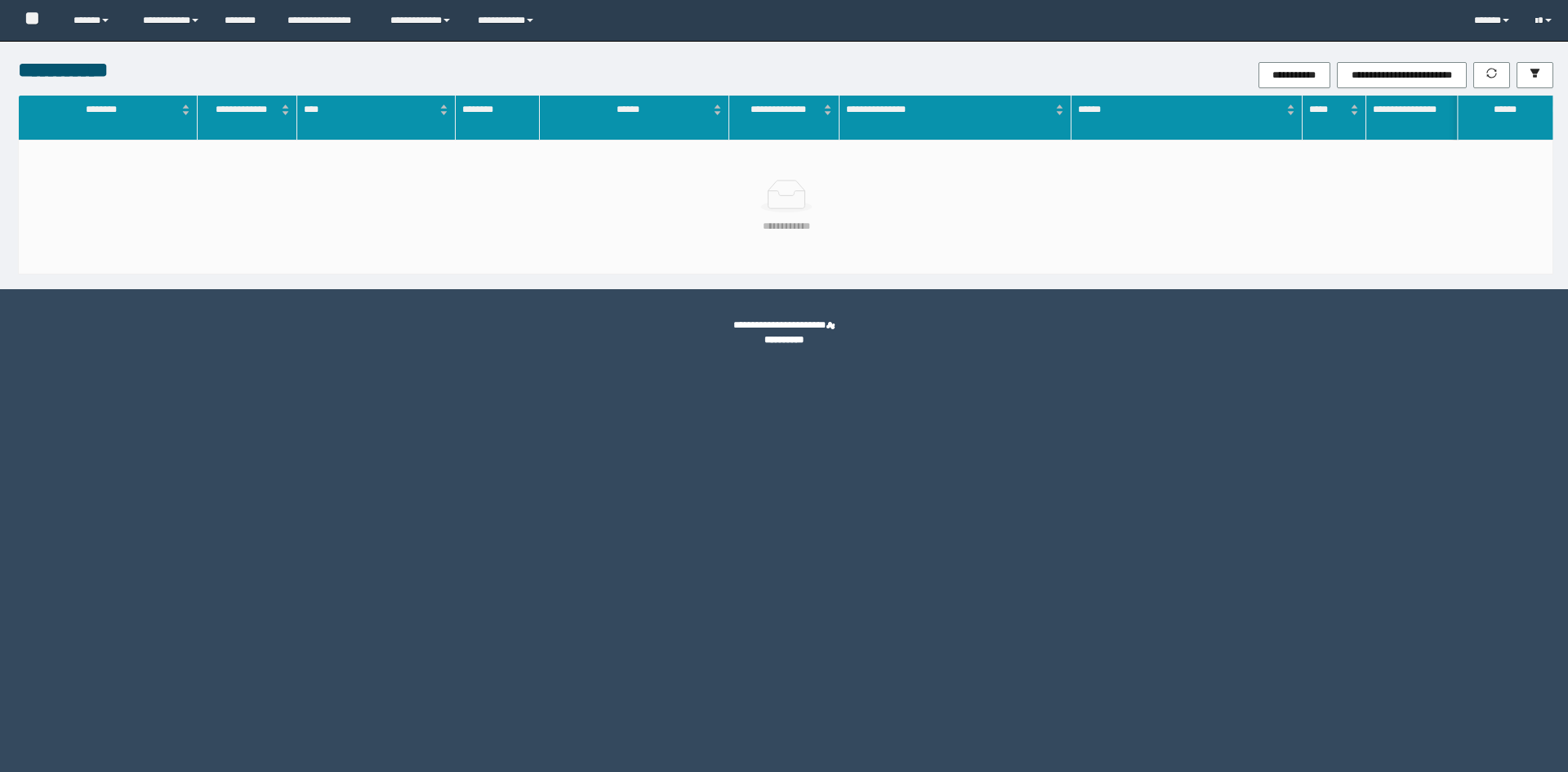 scroll, scrollTop: 0, scrollLeft: 0, axis: both 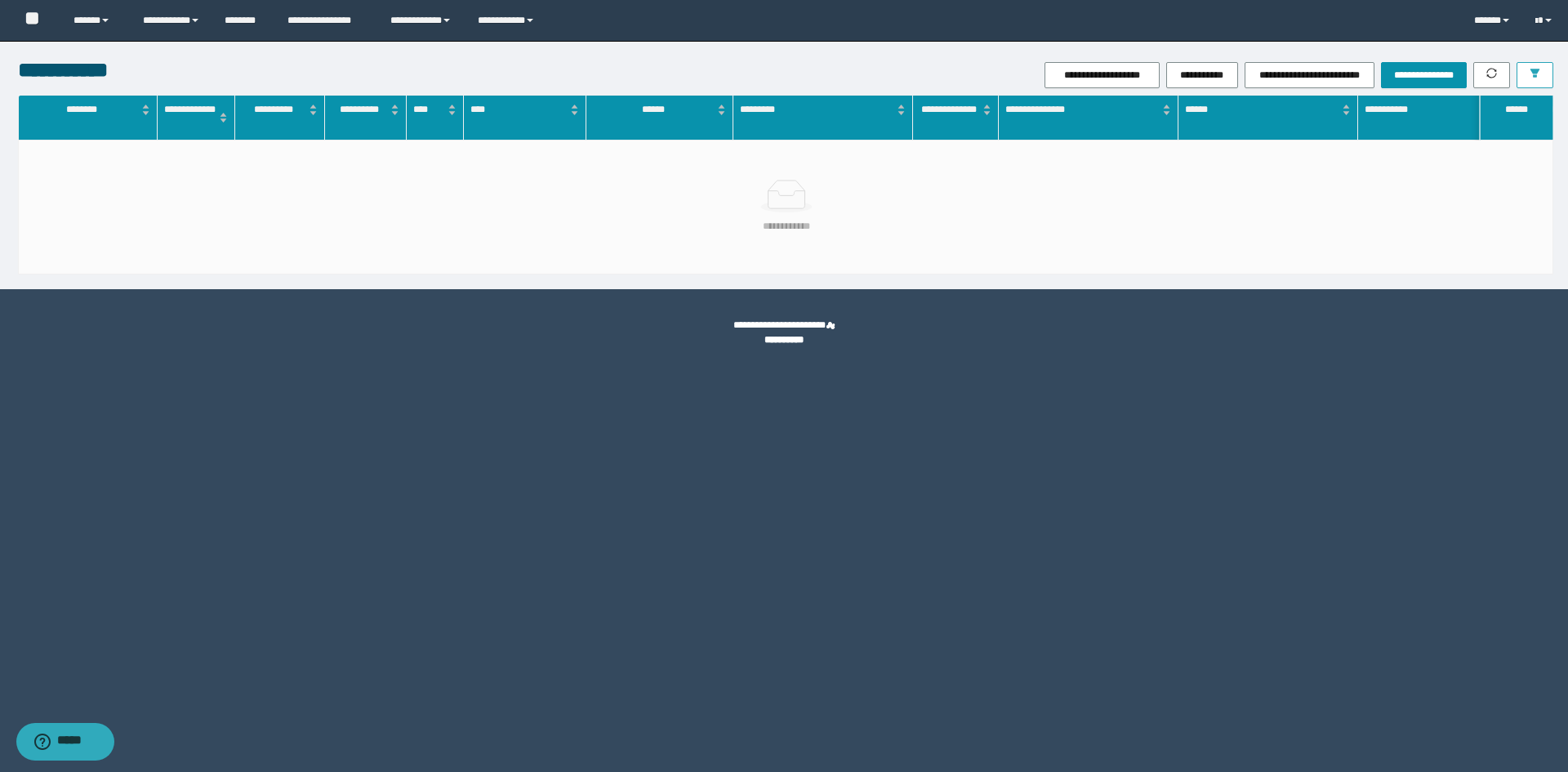 click 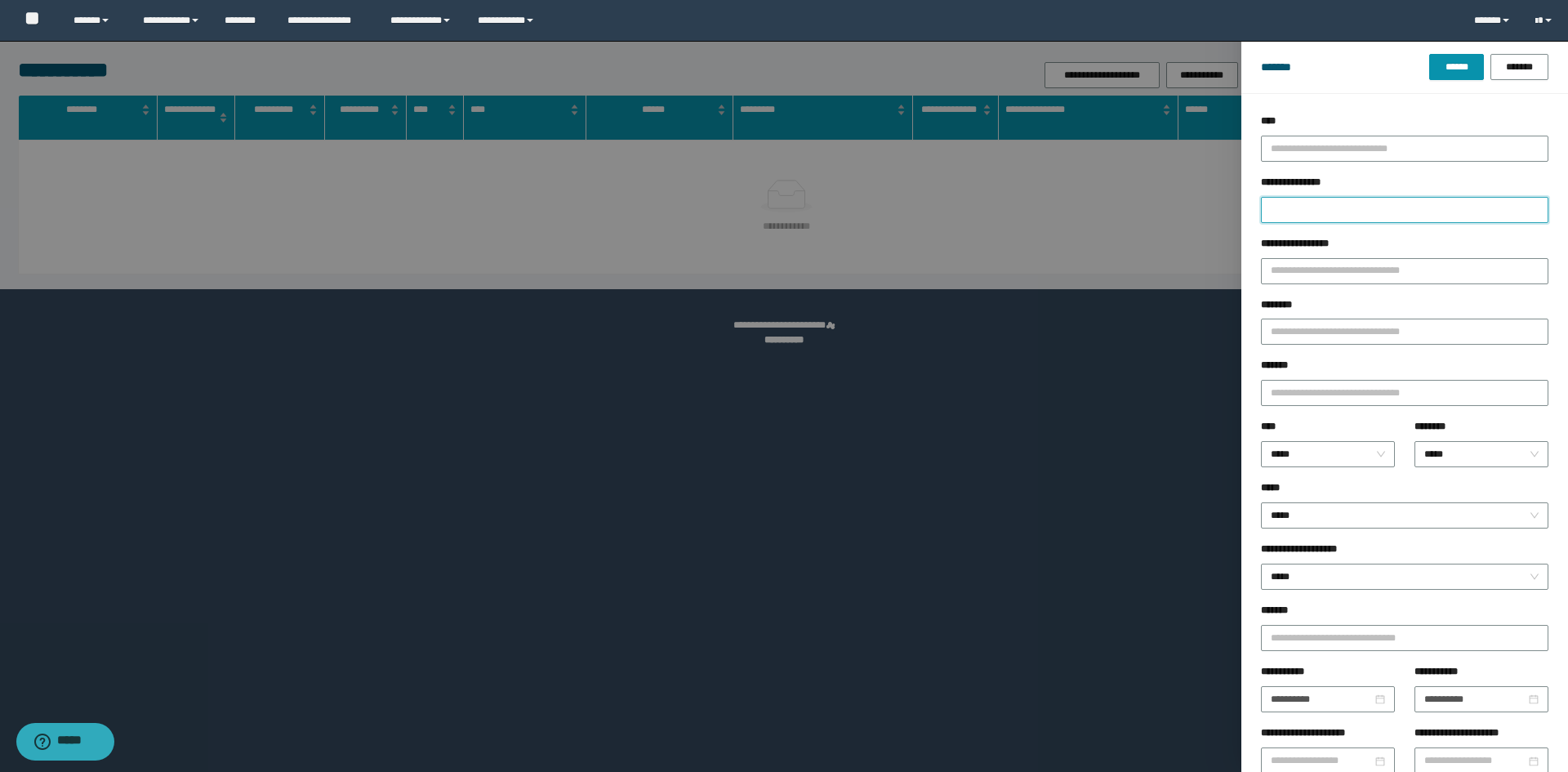 click on "**********" at bounding box center (1405, 210) 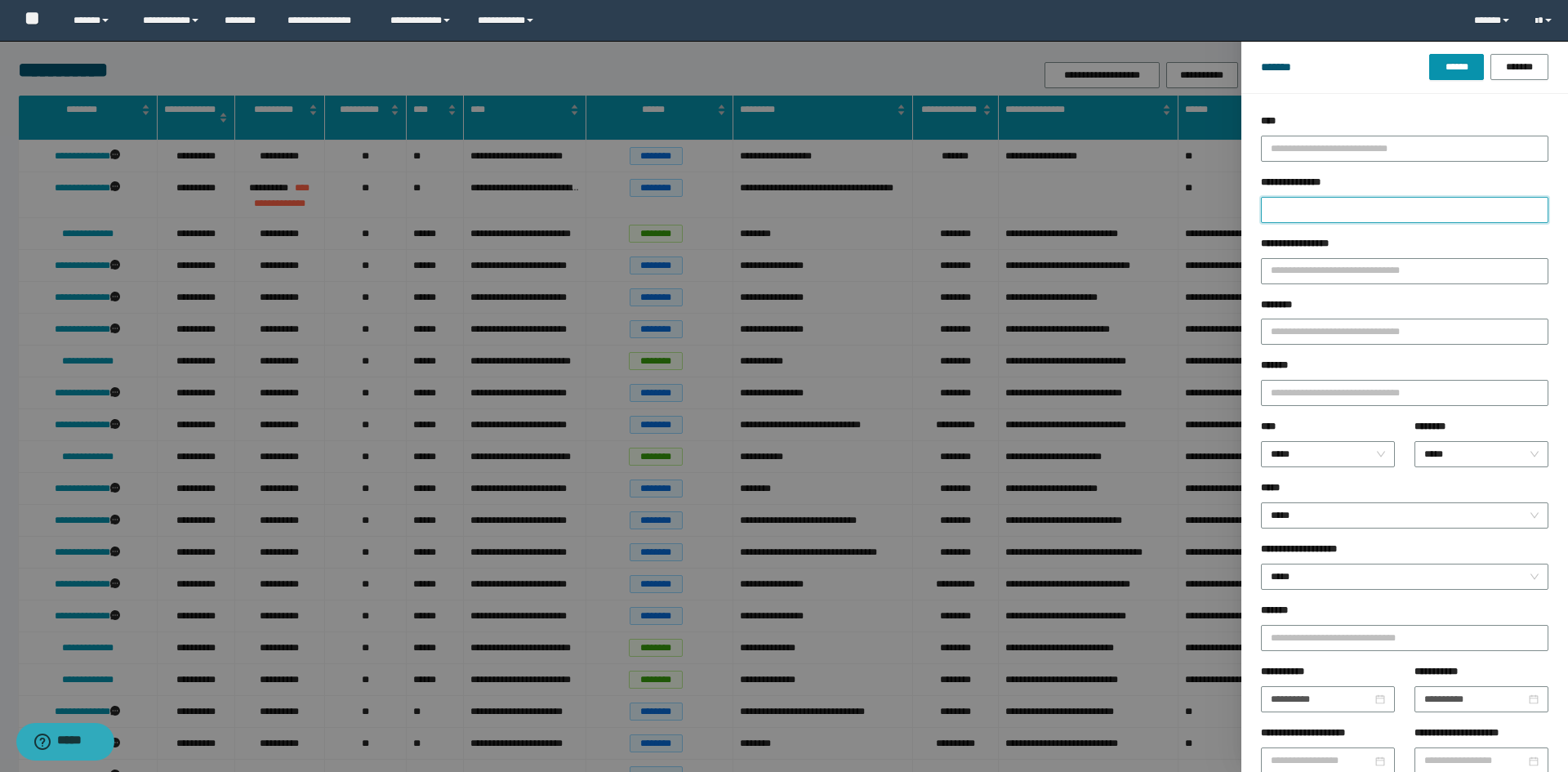 type on "*" 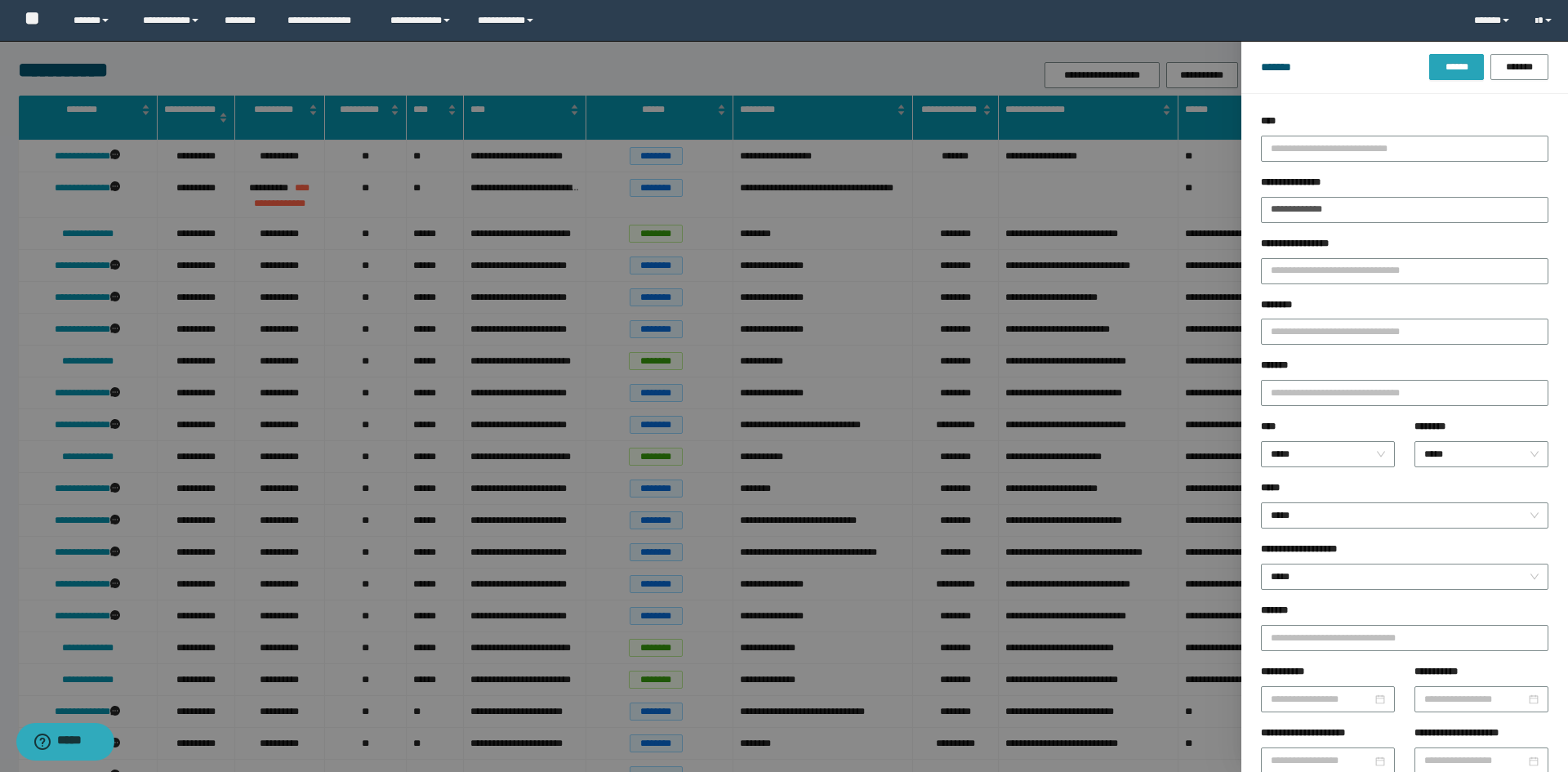 click on "******" at bounding box center [1456, 67] 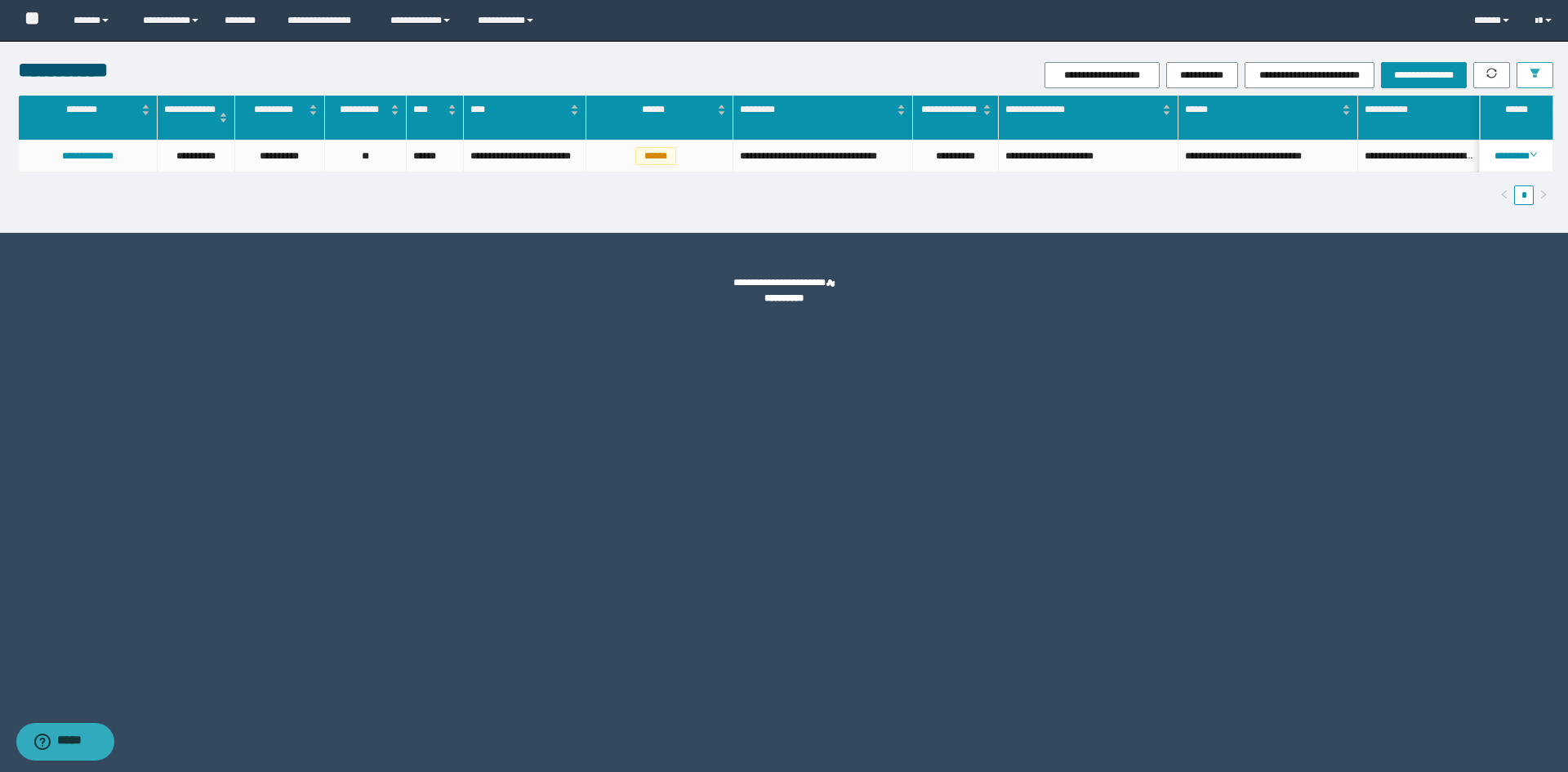 click at bounding box center (1535, 75) 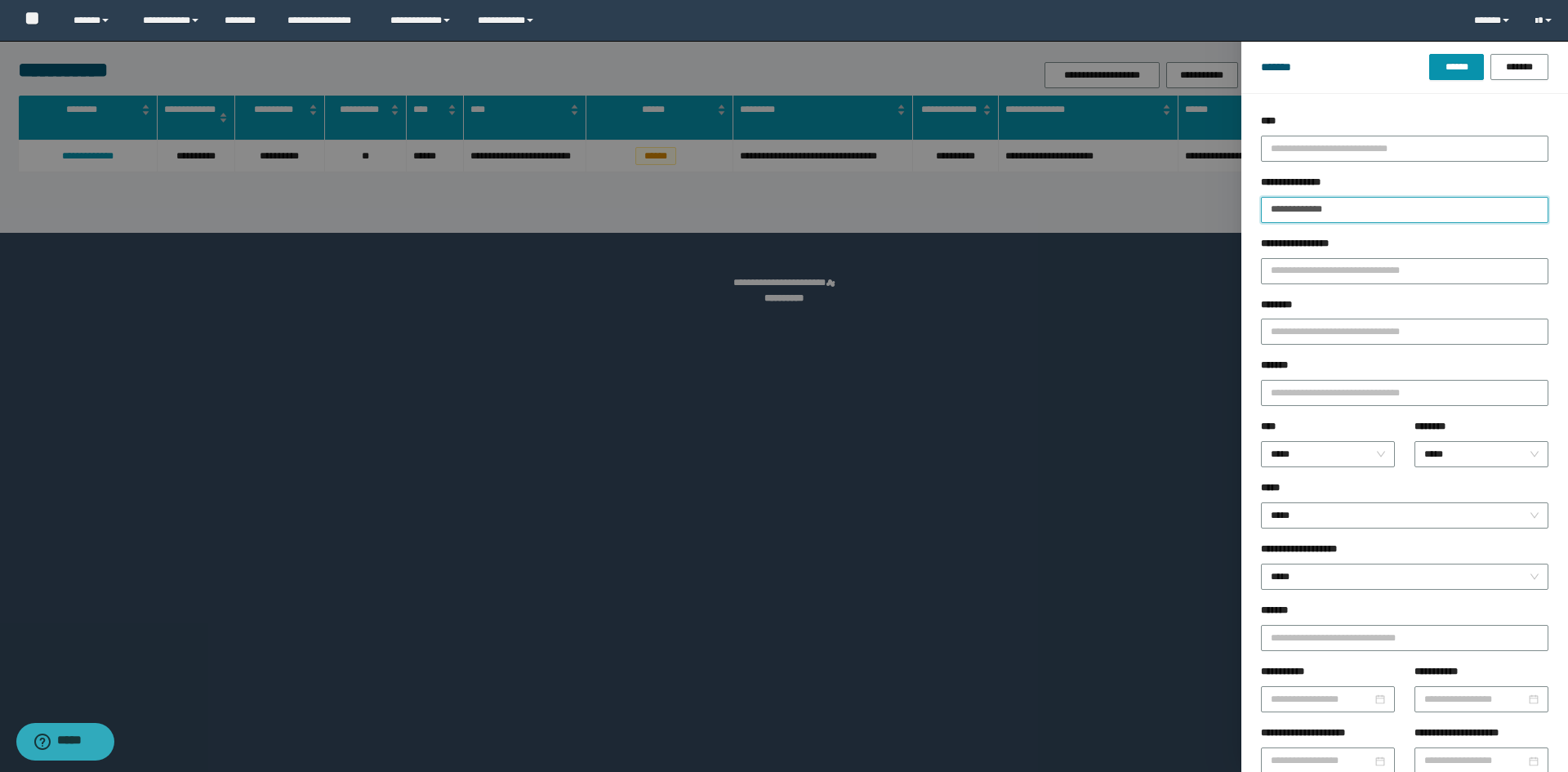 click on "**********" at bounding box center [1405, 210] 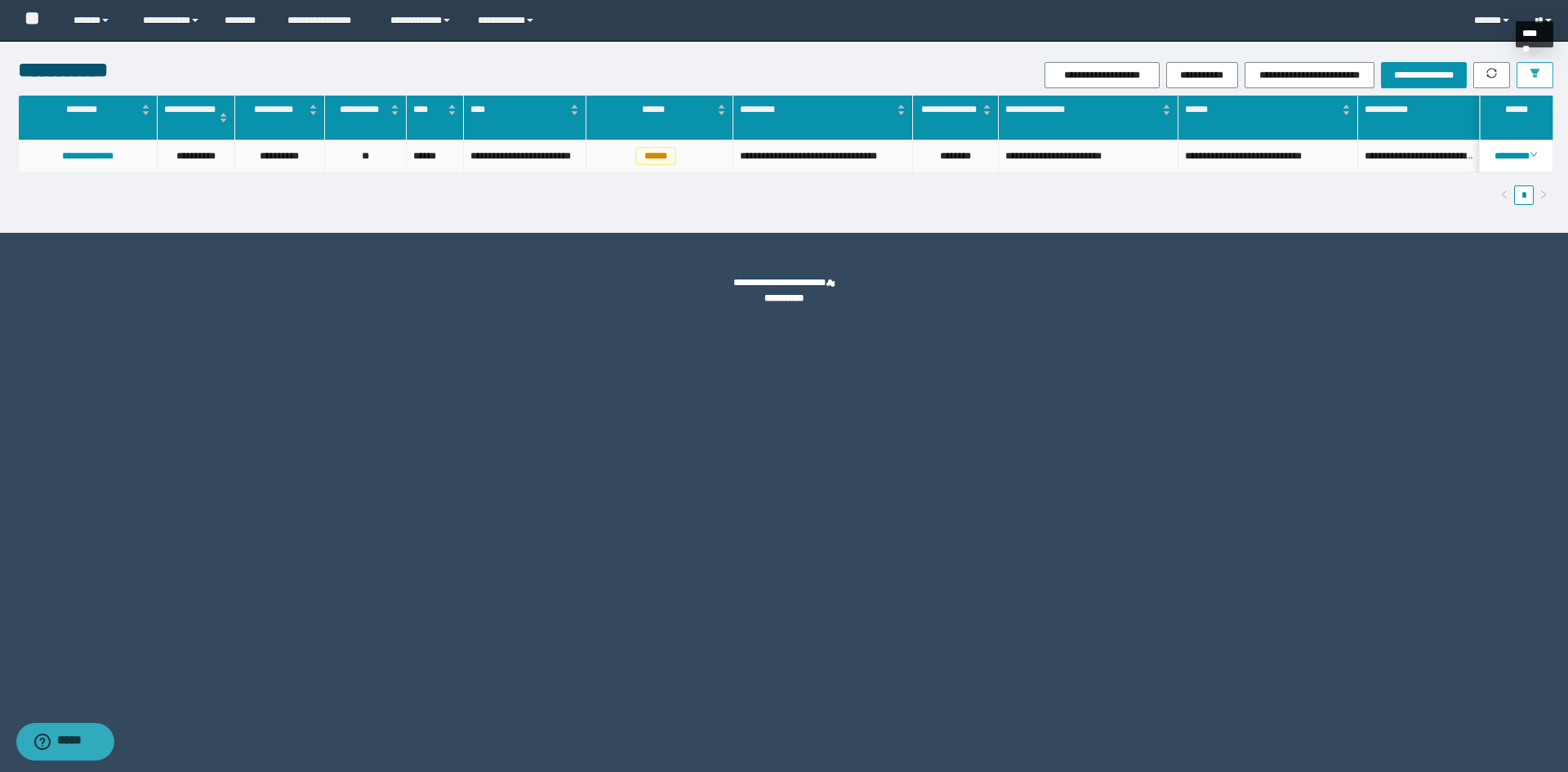 click 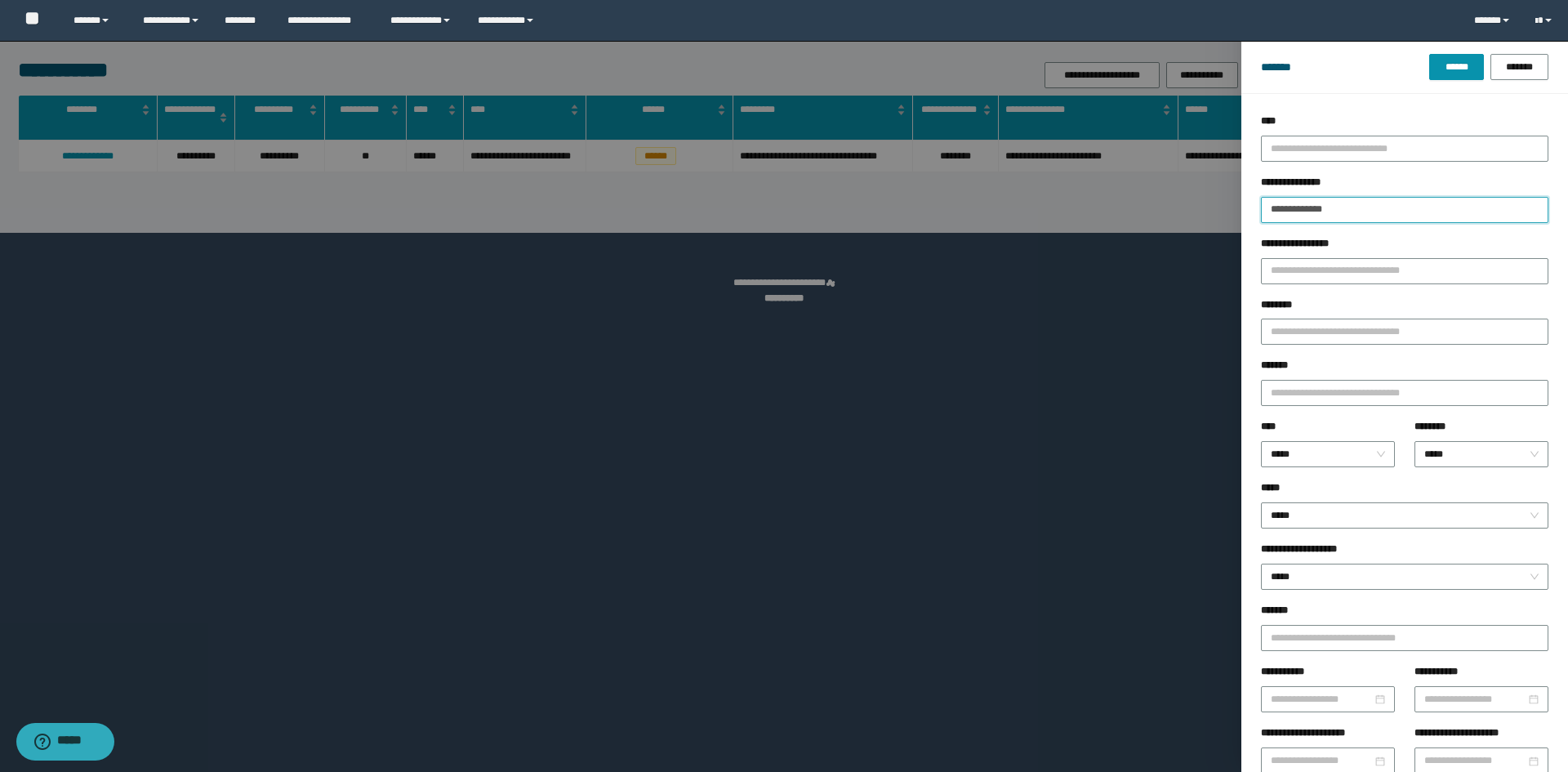 click on "**********" at bounding box center [1405, 210] 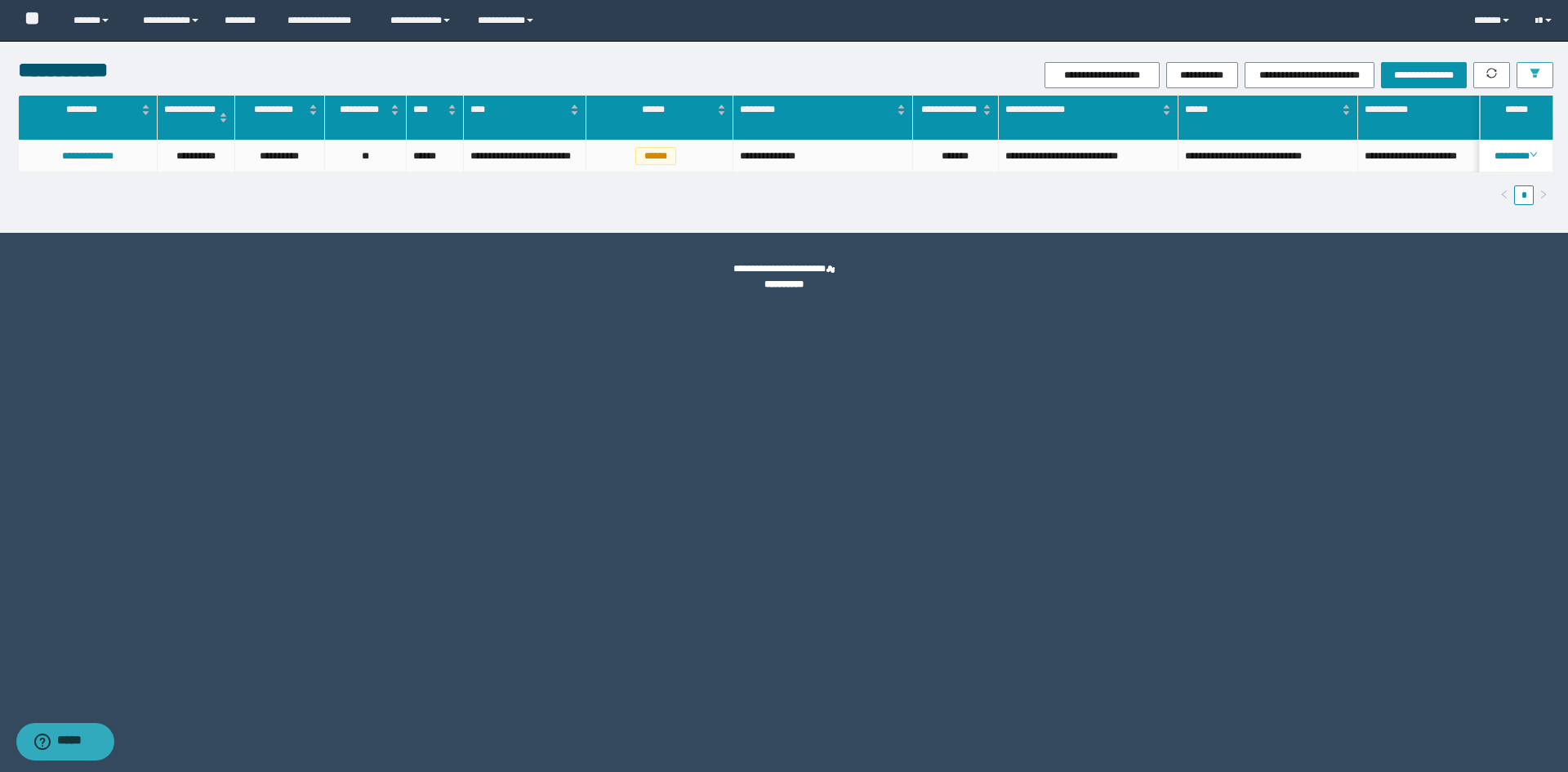 click at bounding box center [1535, 75] 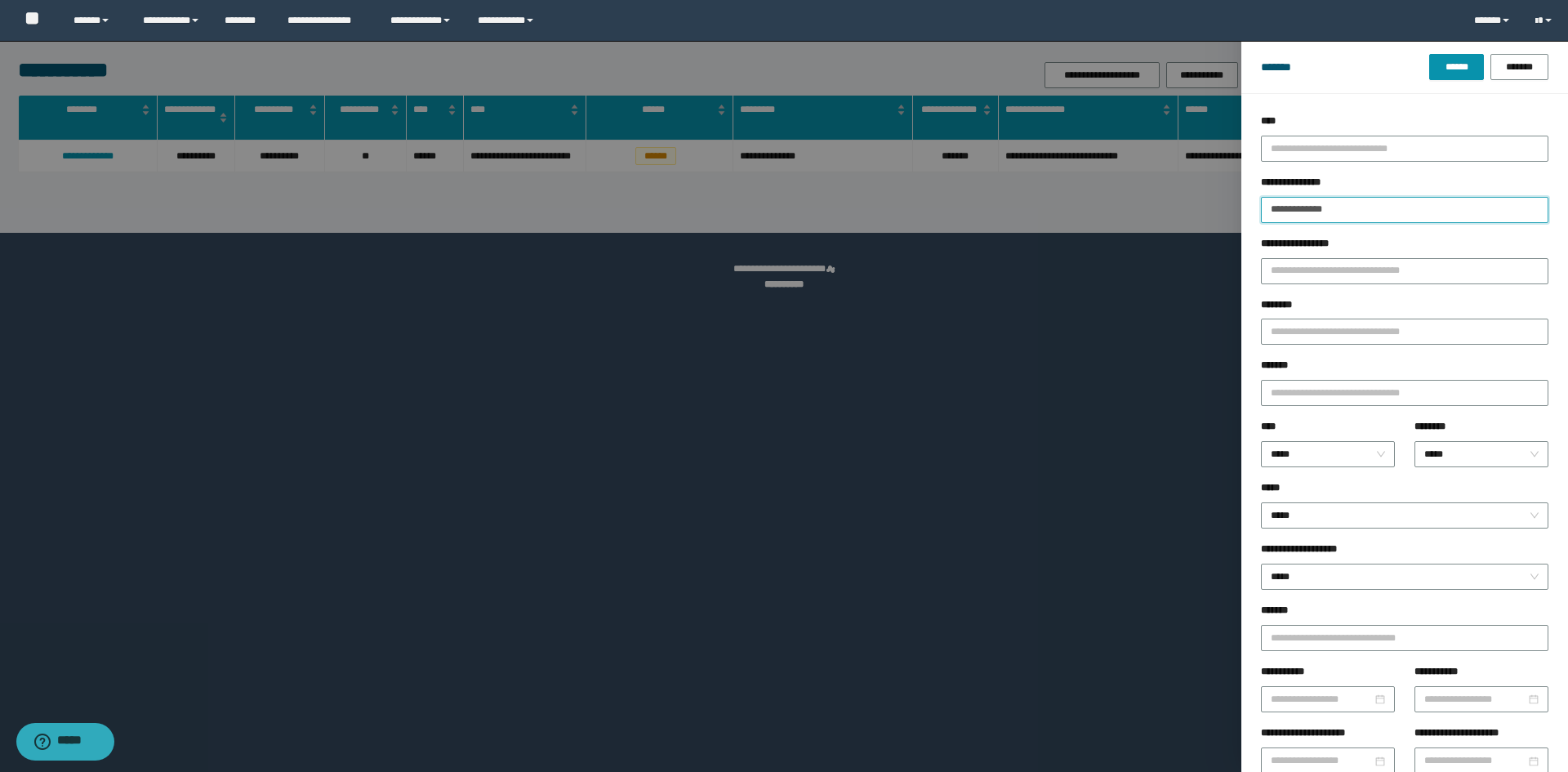 click on "**********" at bounding box center (1405, 210) 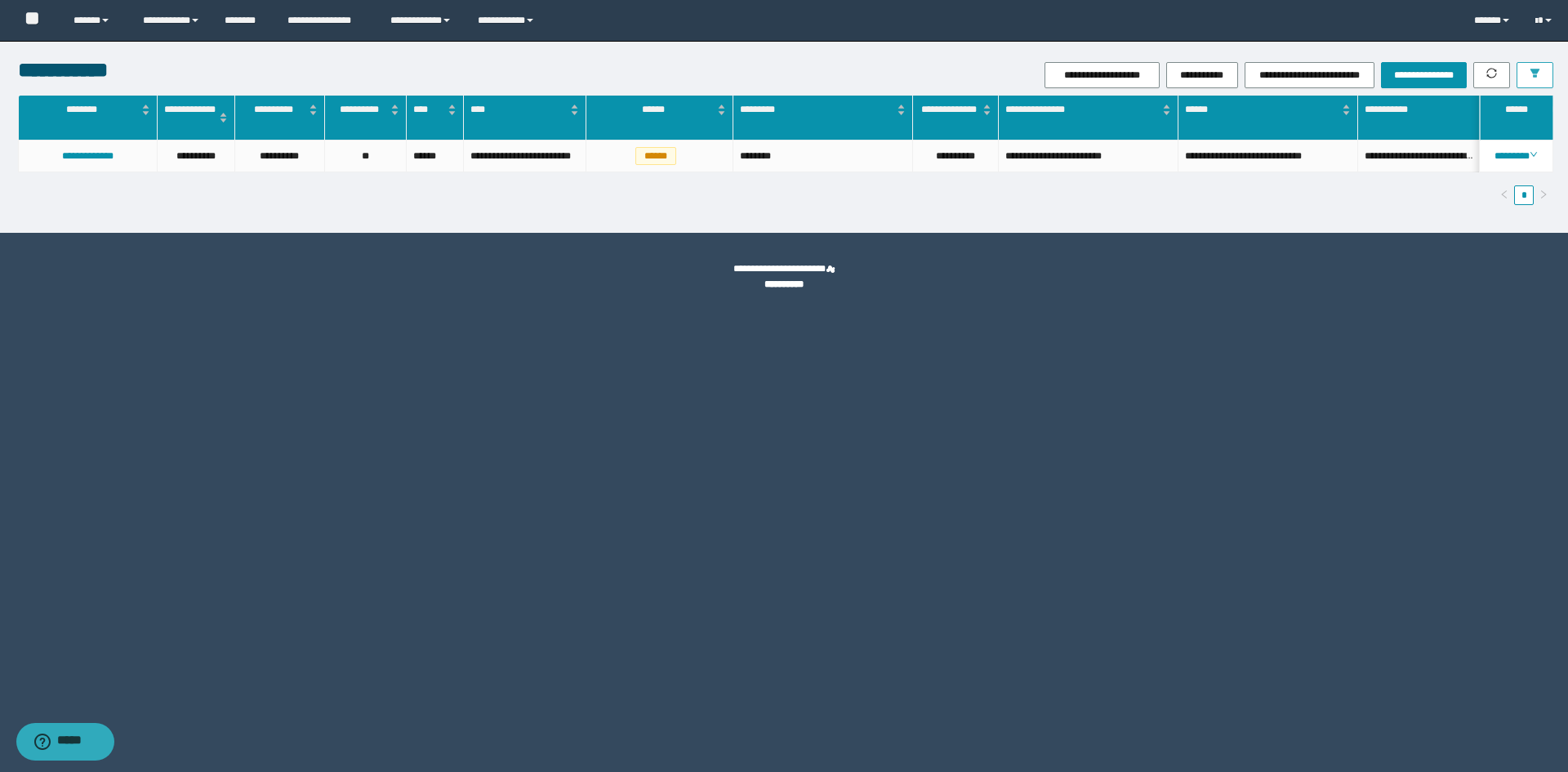 click at bounding box center (1535, 75) 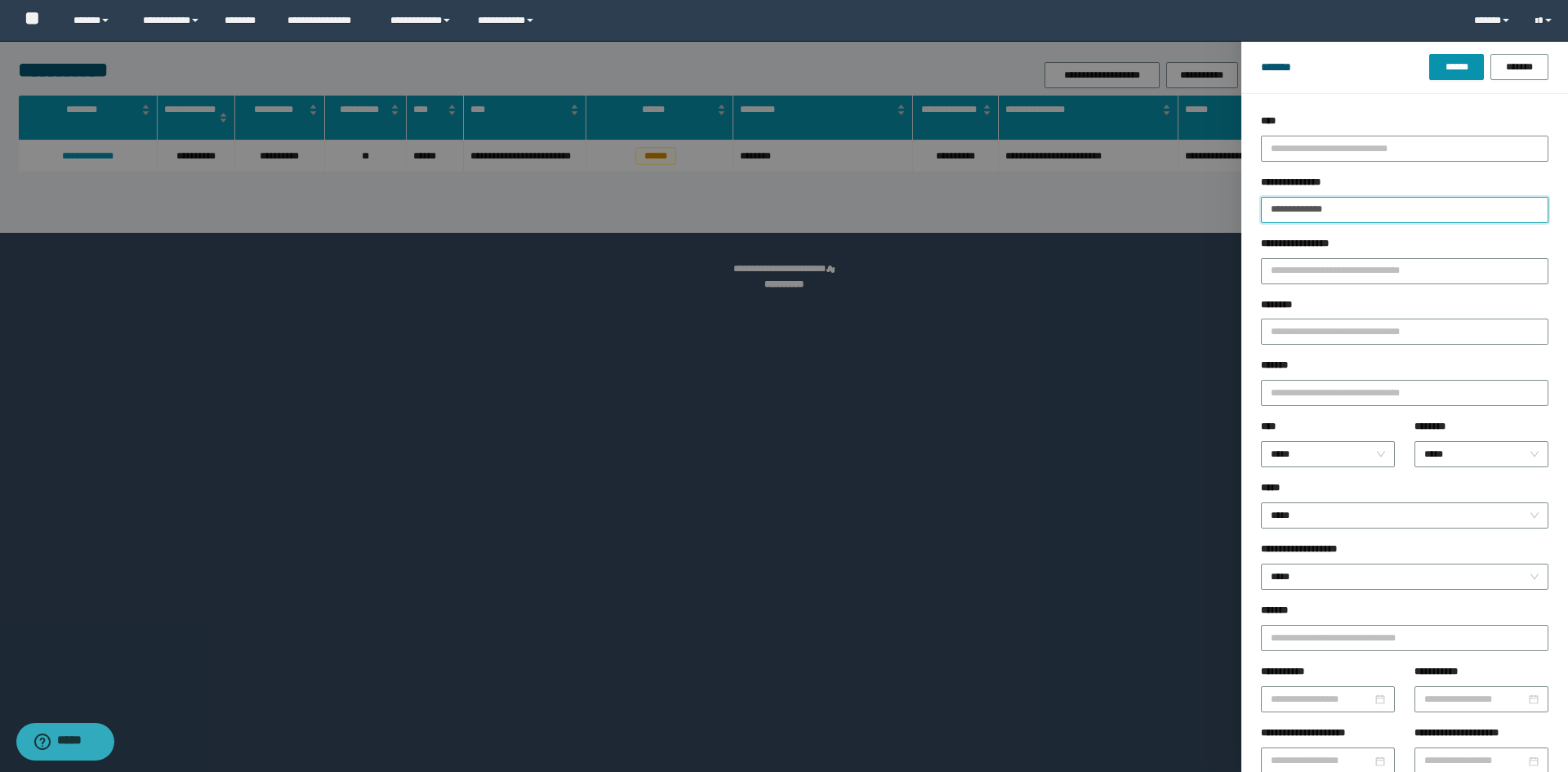 click on "**********" at bounding box center [1405, 210] 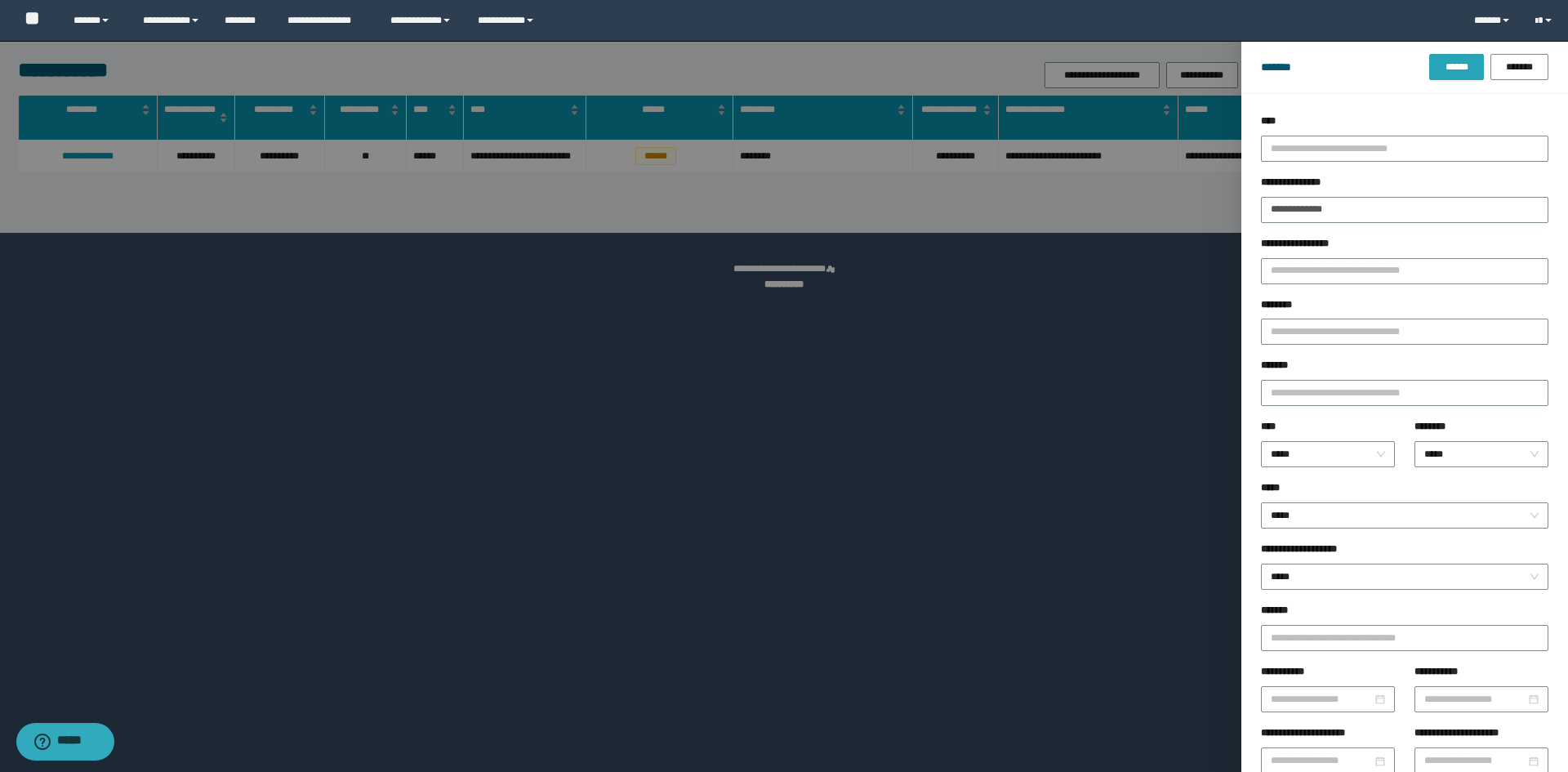 click on "******" at bounding box center (1456, 67) 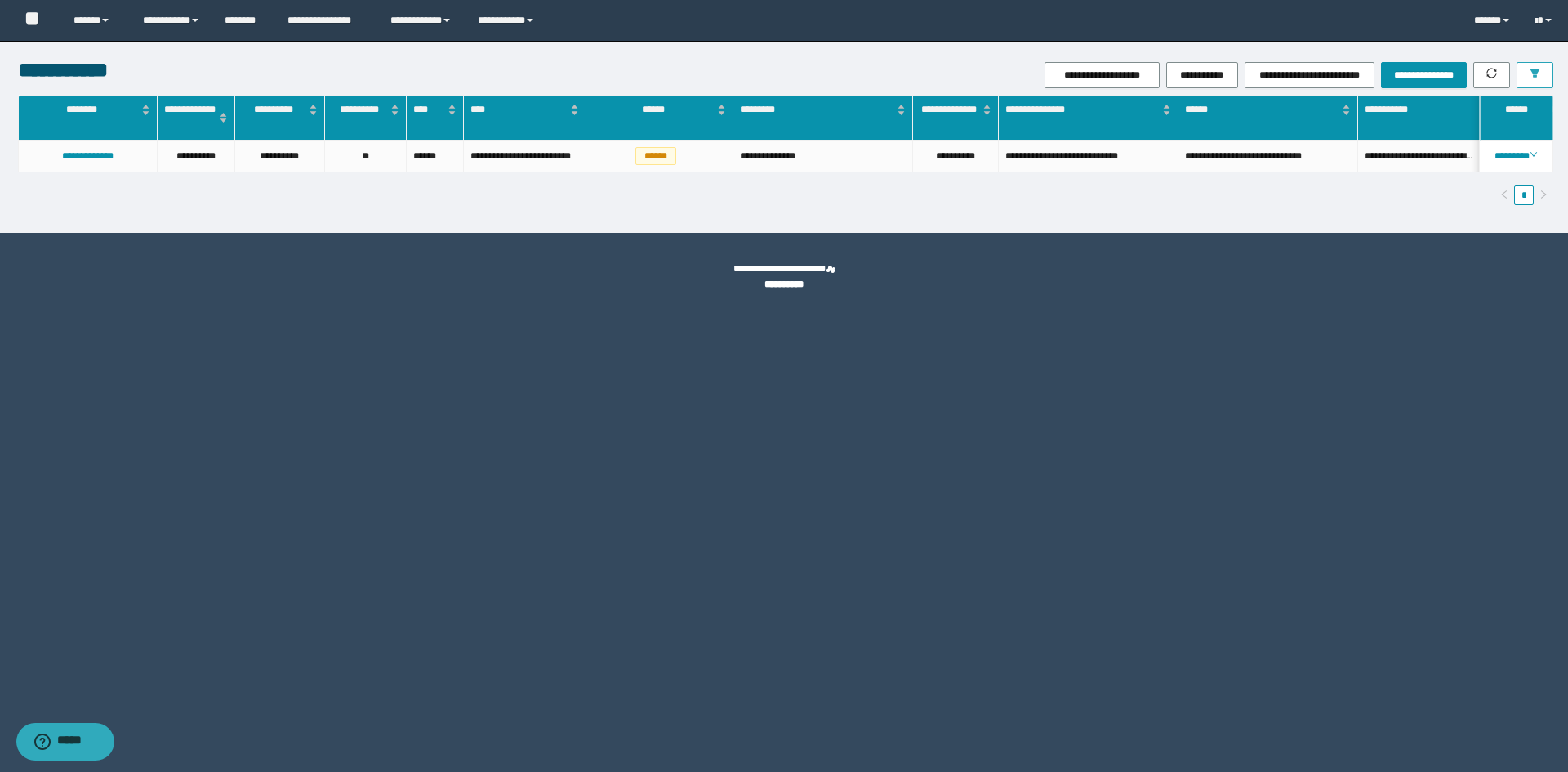 click at bounding box center (1535, 75) 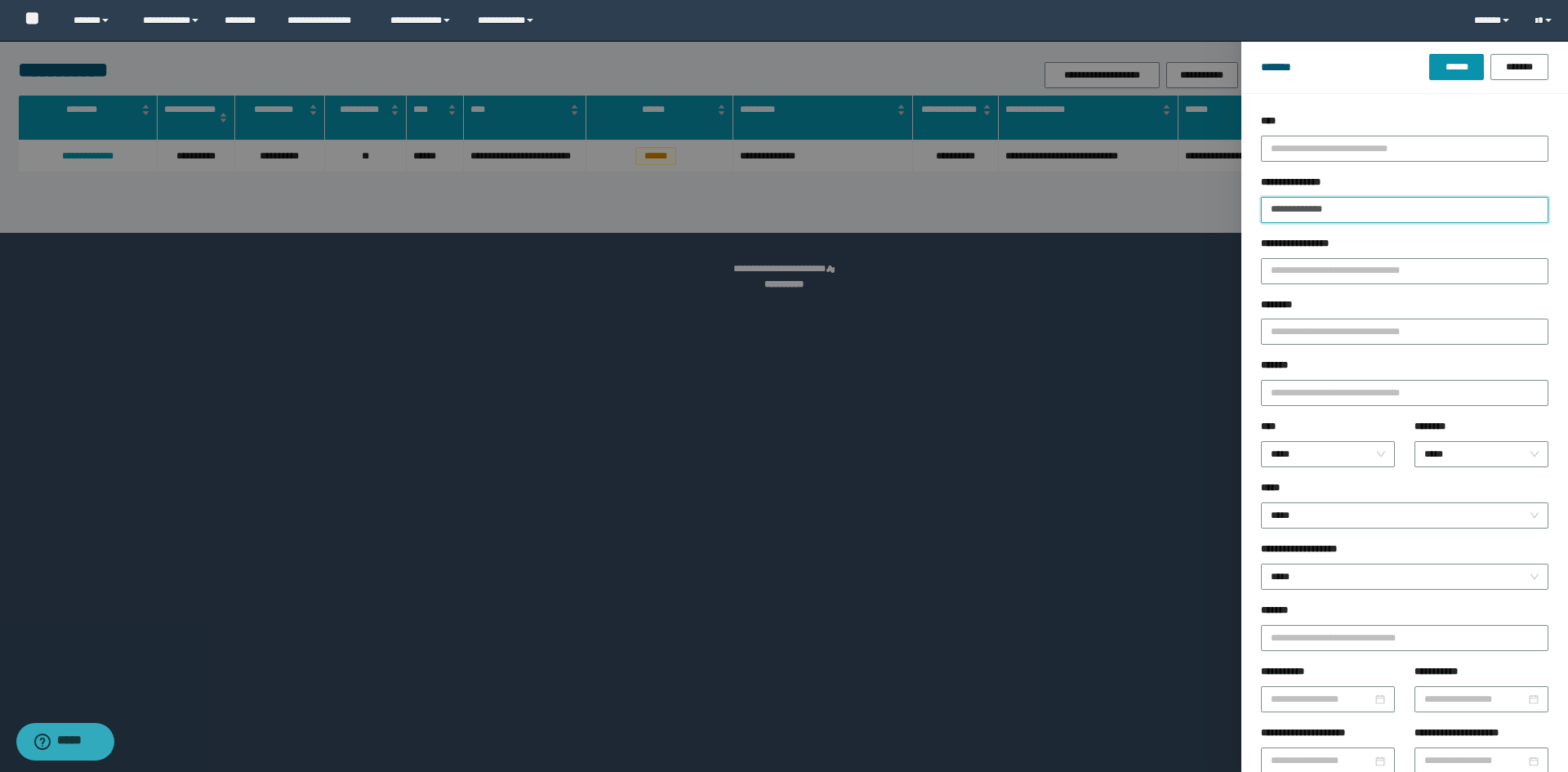 click on "**********" at bounding box center [1405, 210] 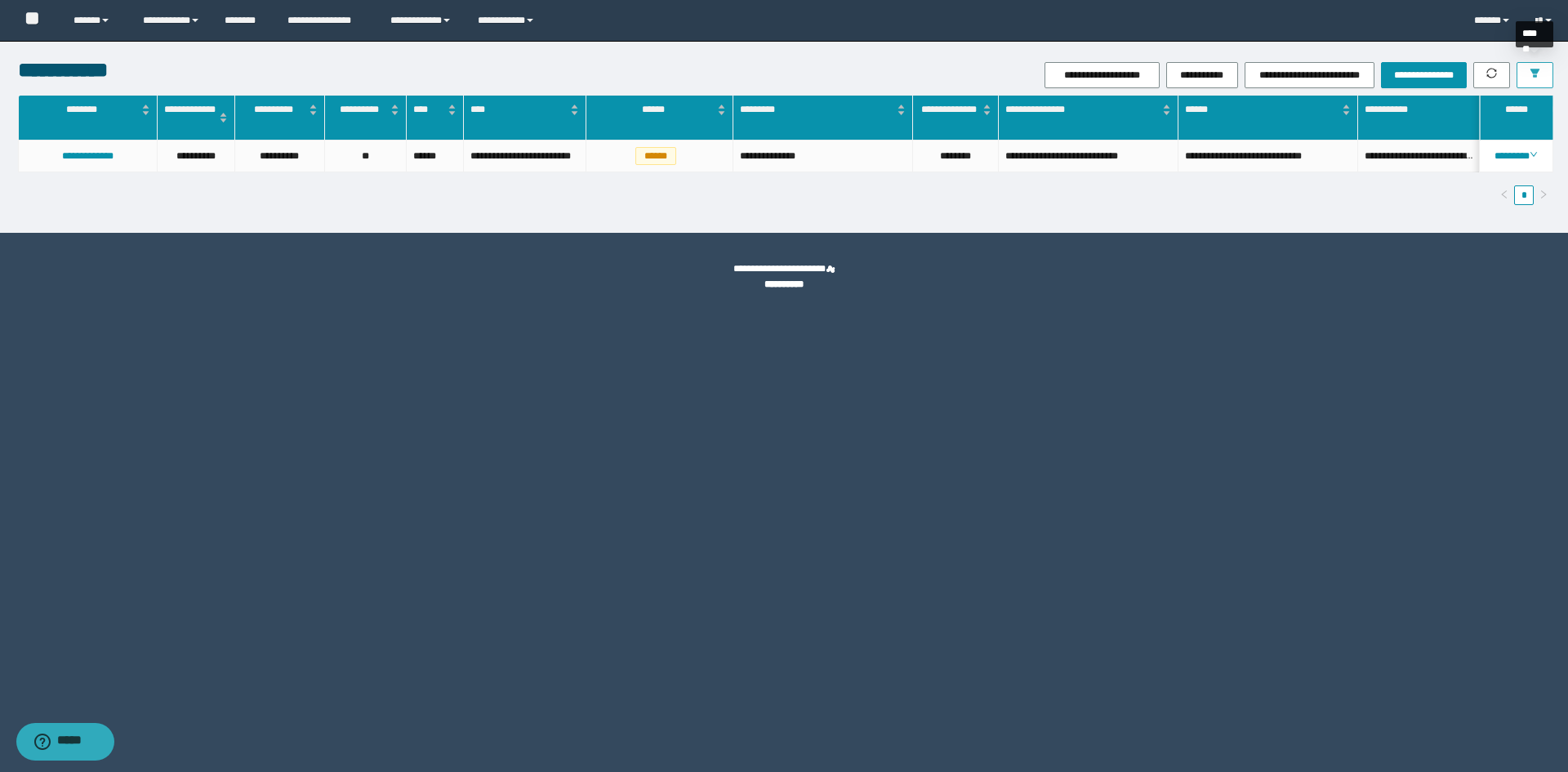 click at bounding box center [1535, 75] 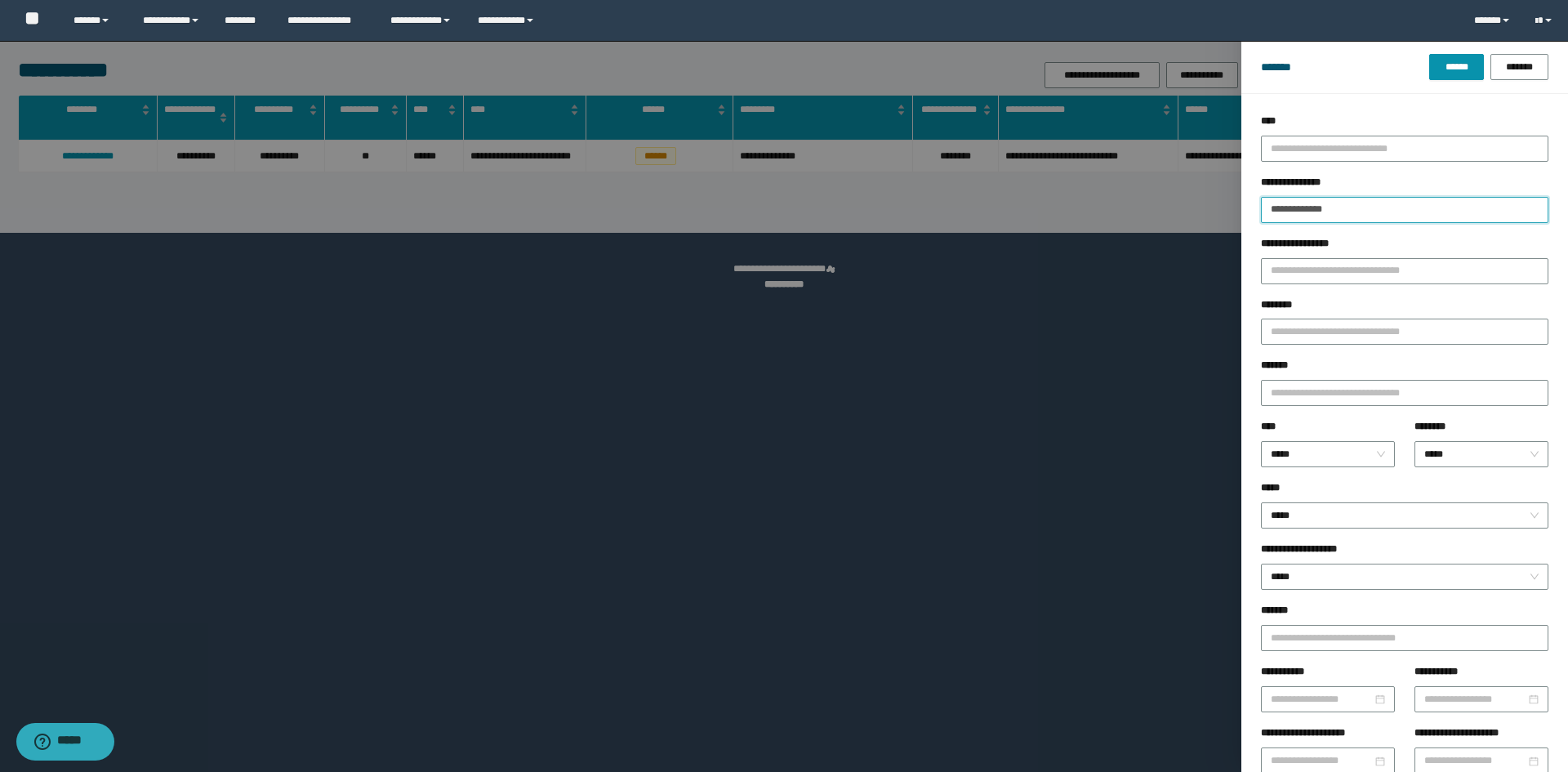 click on "**********" at bounding box center (1405, 210) 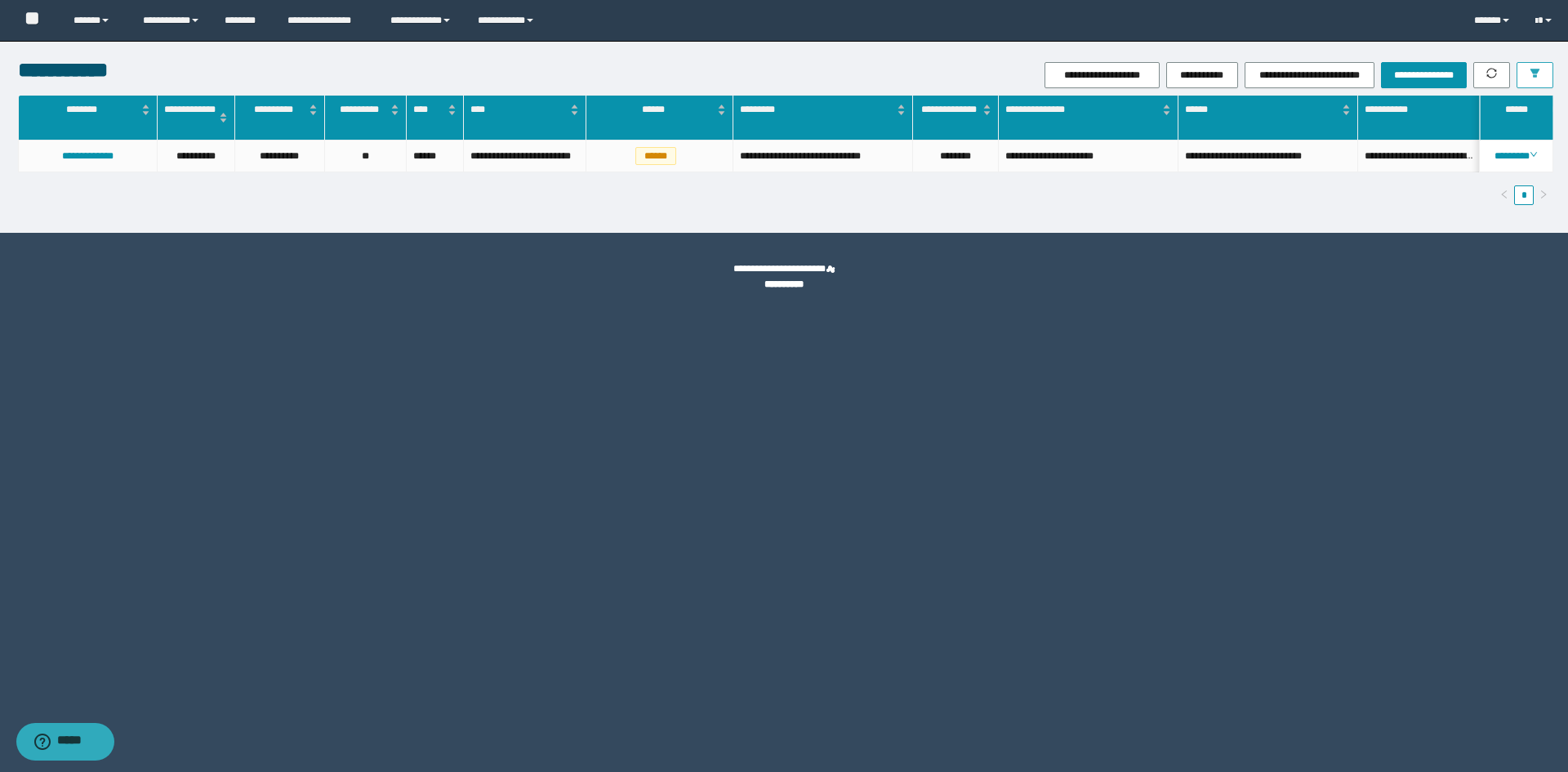 click 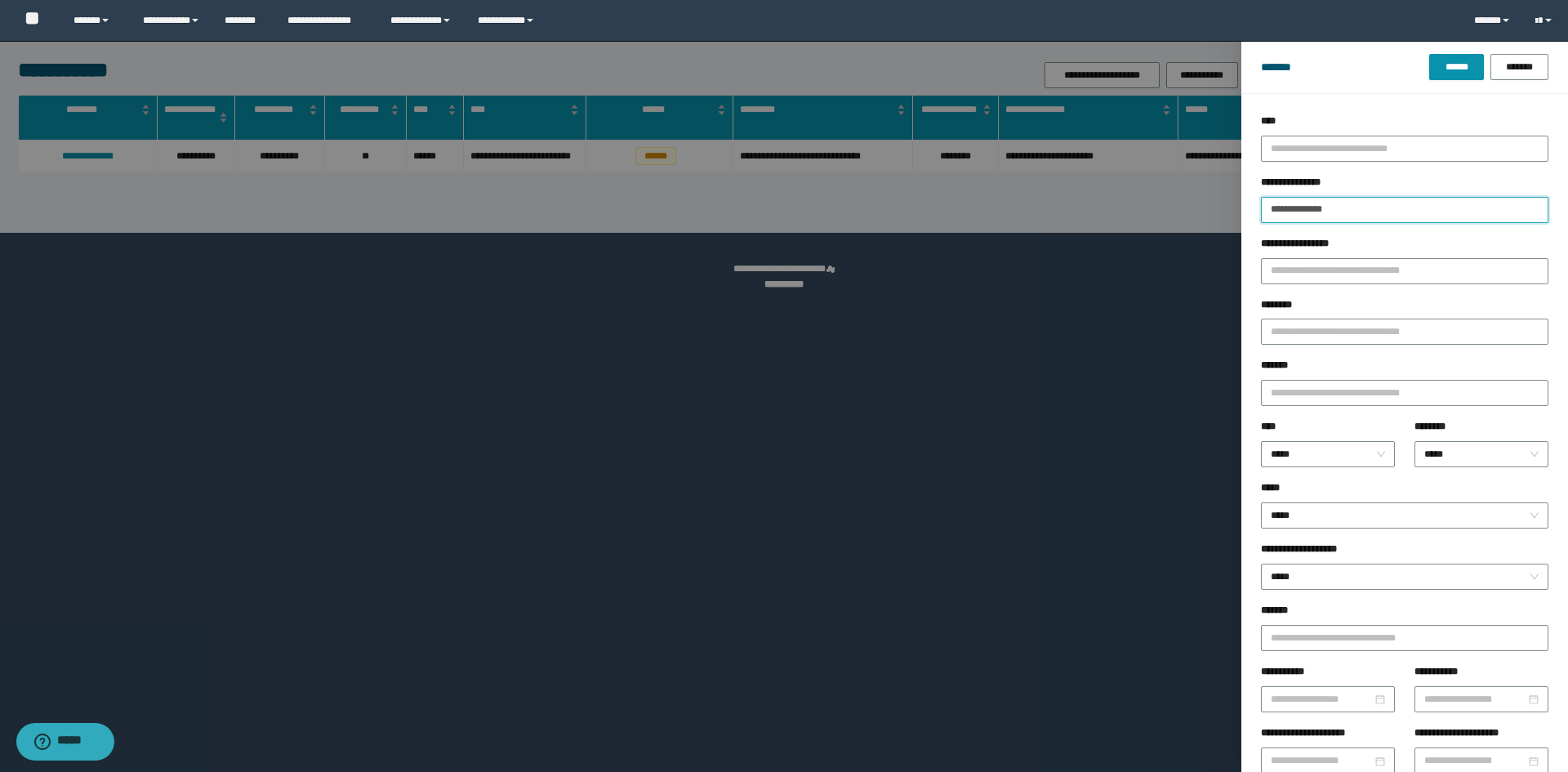 click on "**********" at bounding box center [1405, 210] 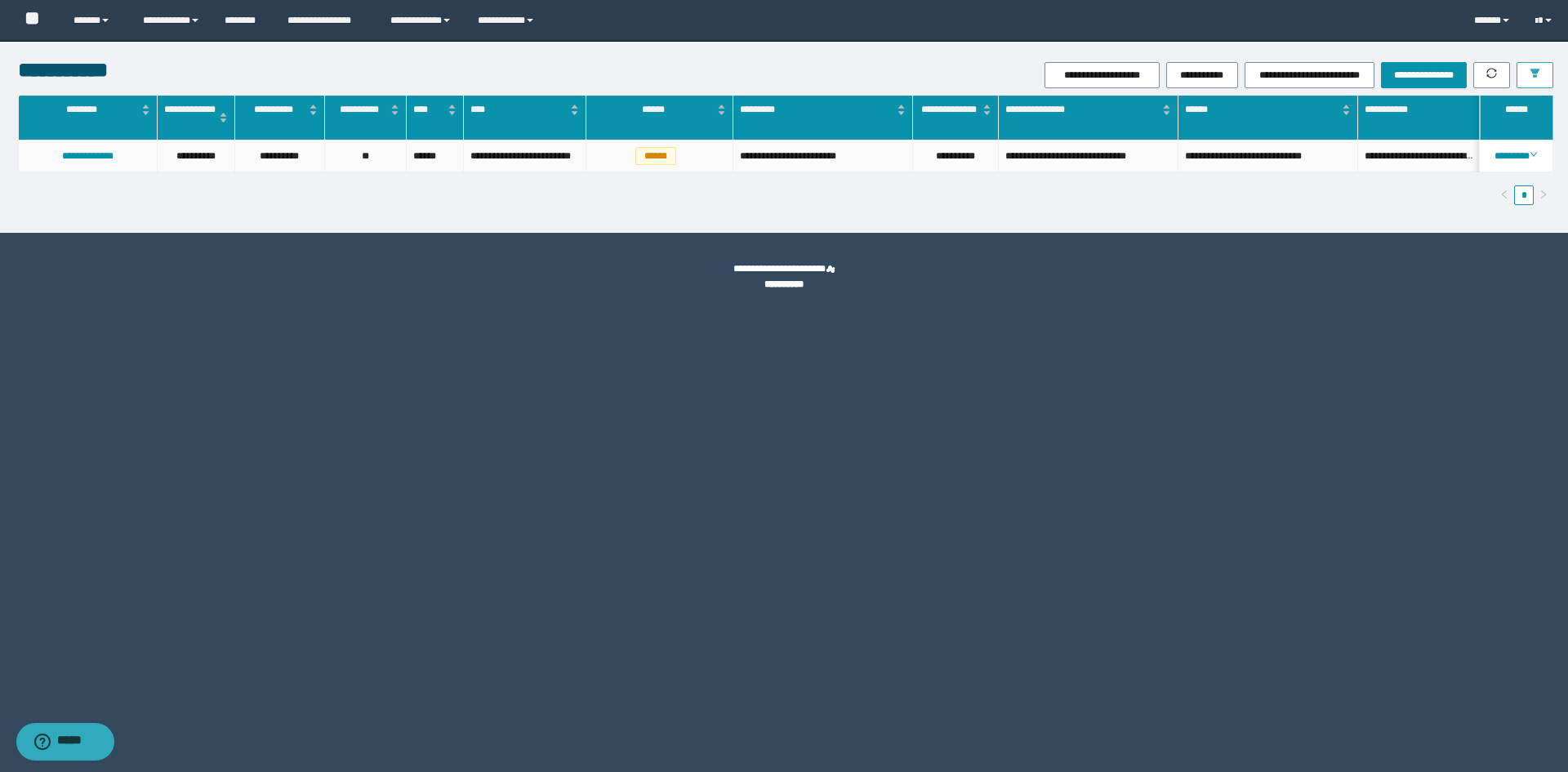 click at bounding box center [1535, 75] 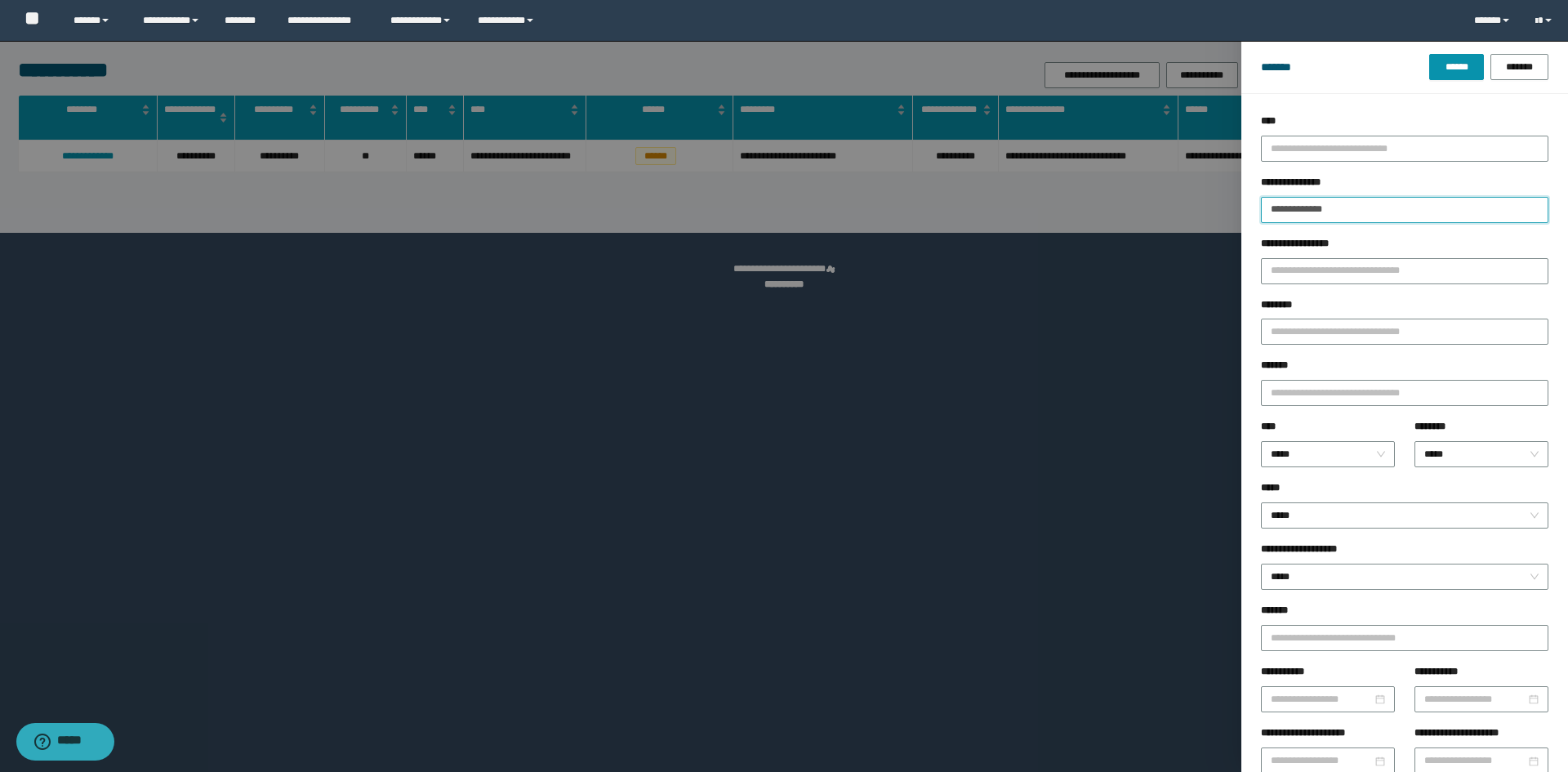 click on "**********" at bounding box center [1405, 210] 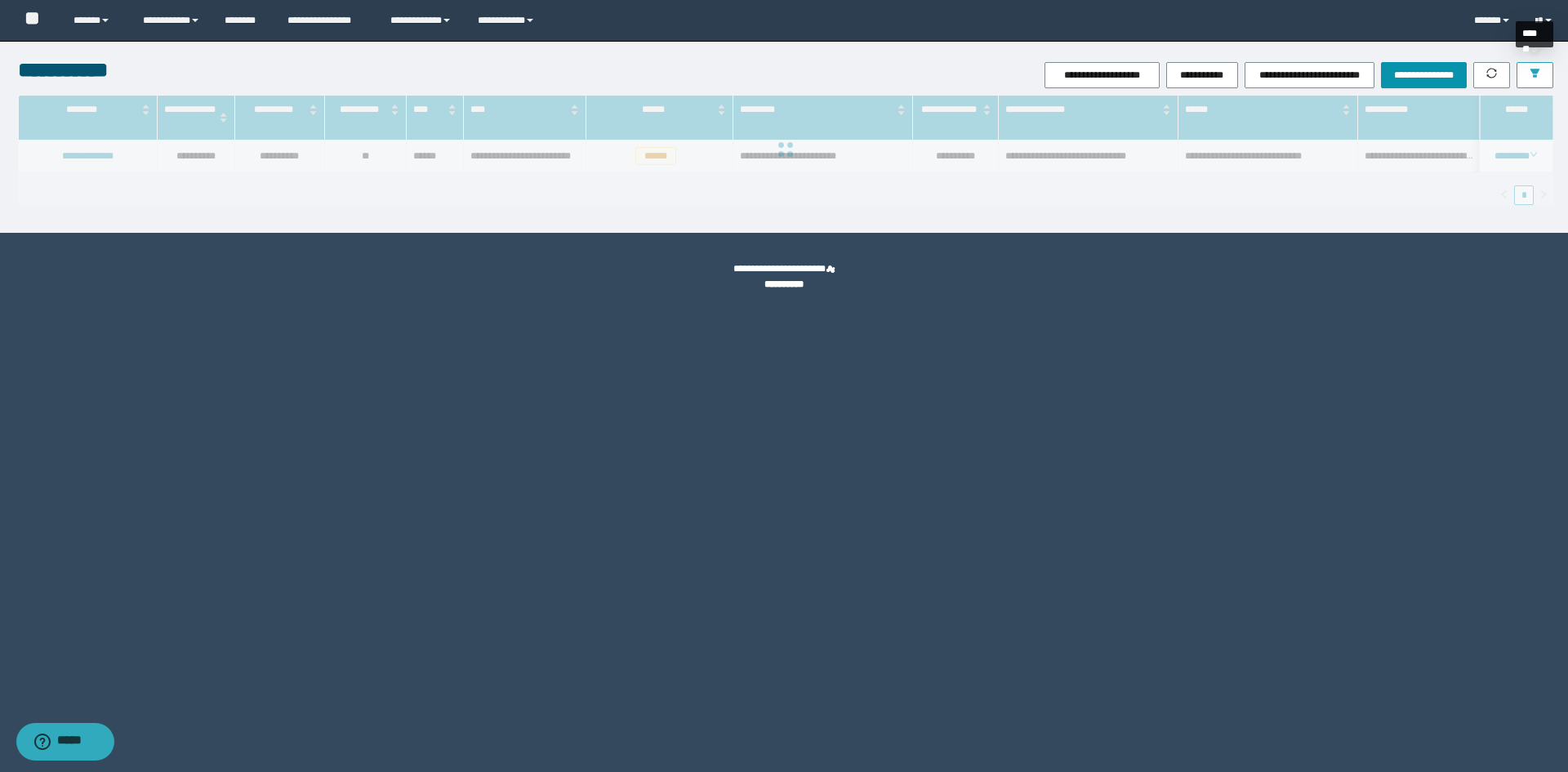 click 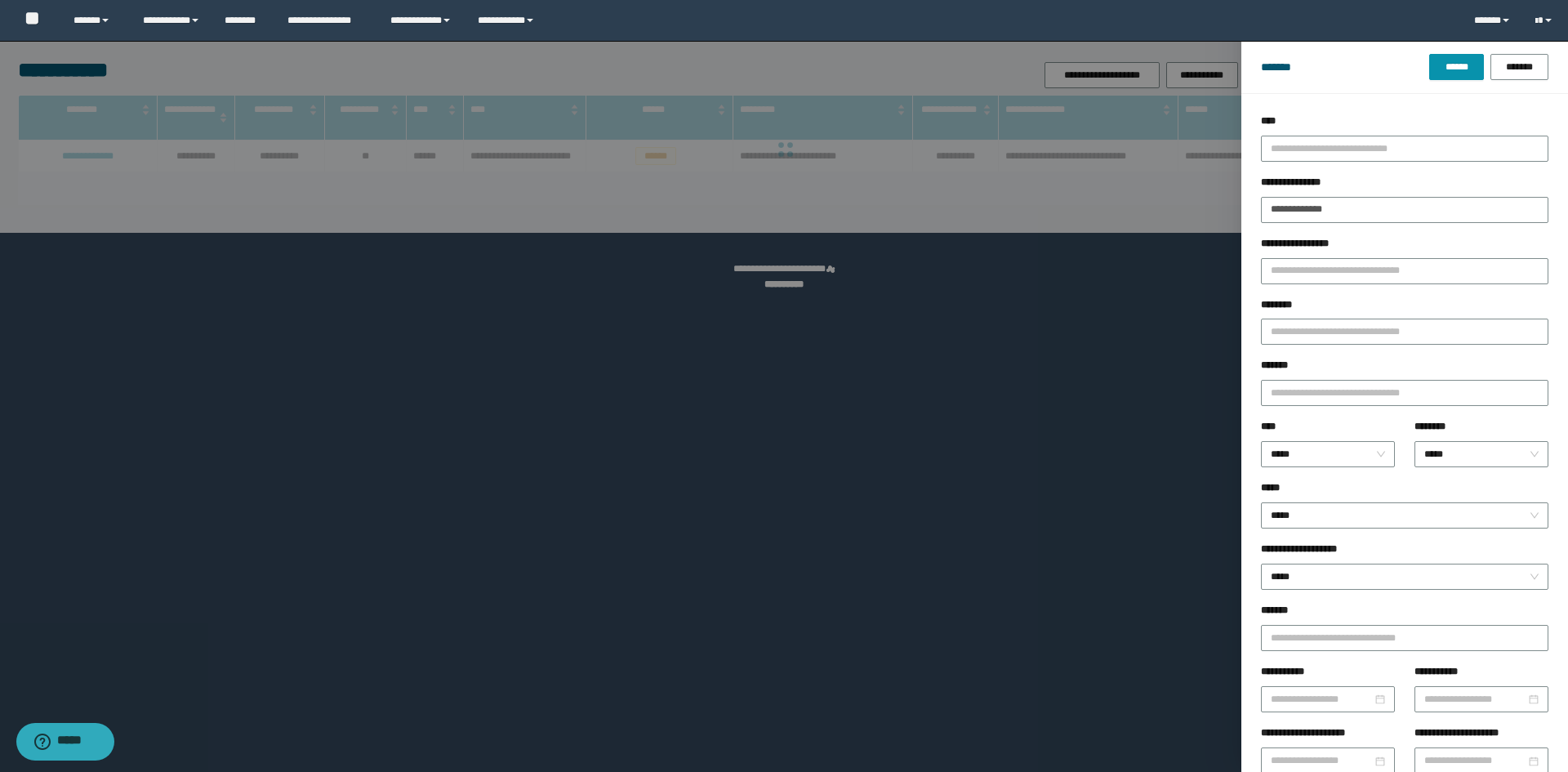 click at bounding box center [784, 386] 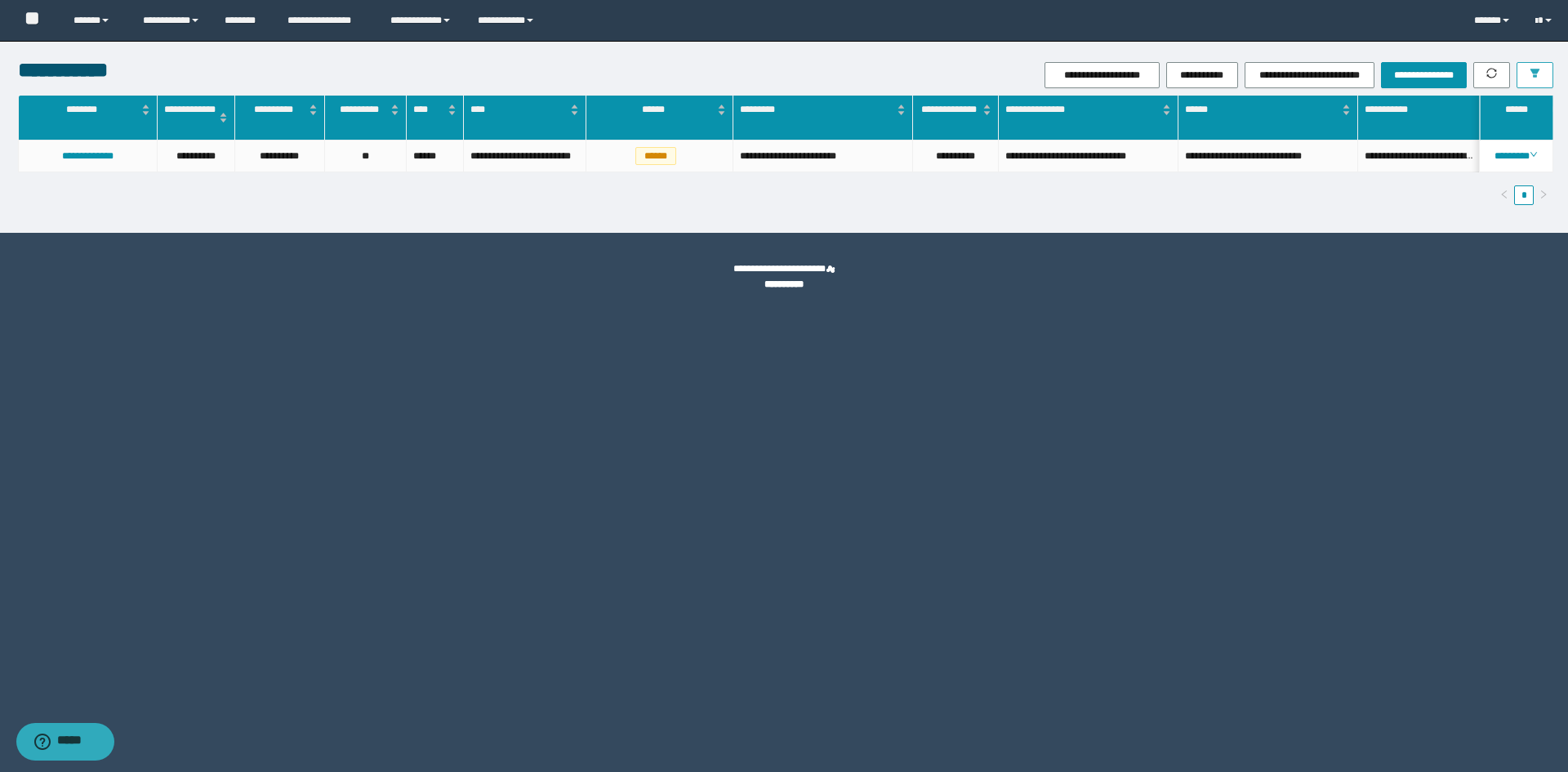 click at bounding box center [1535, 75] 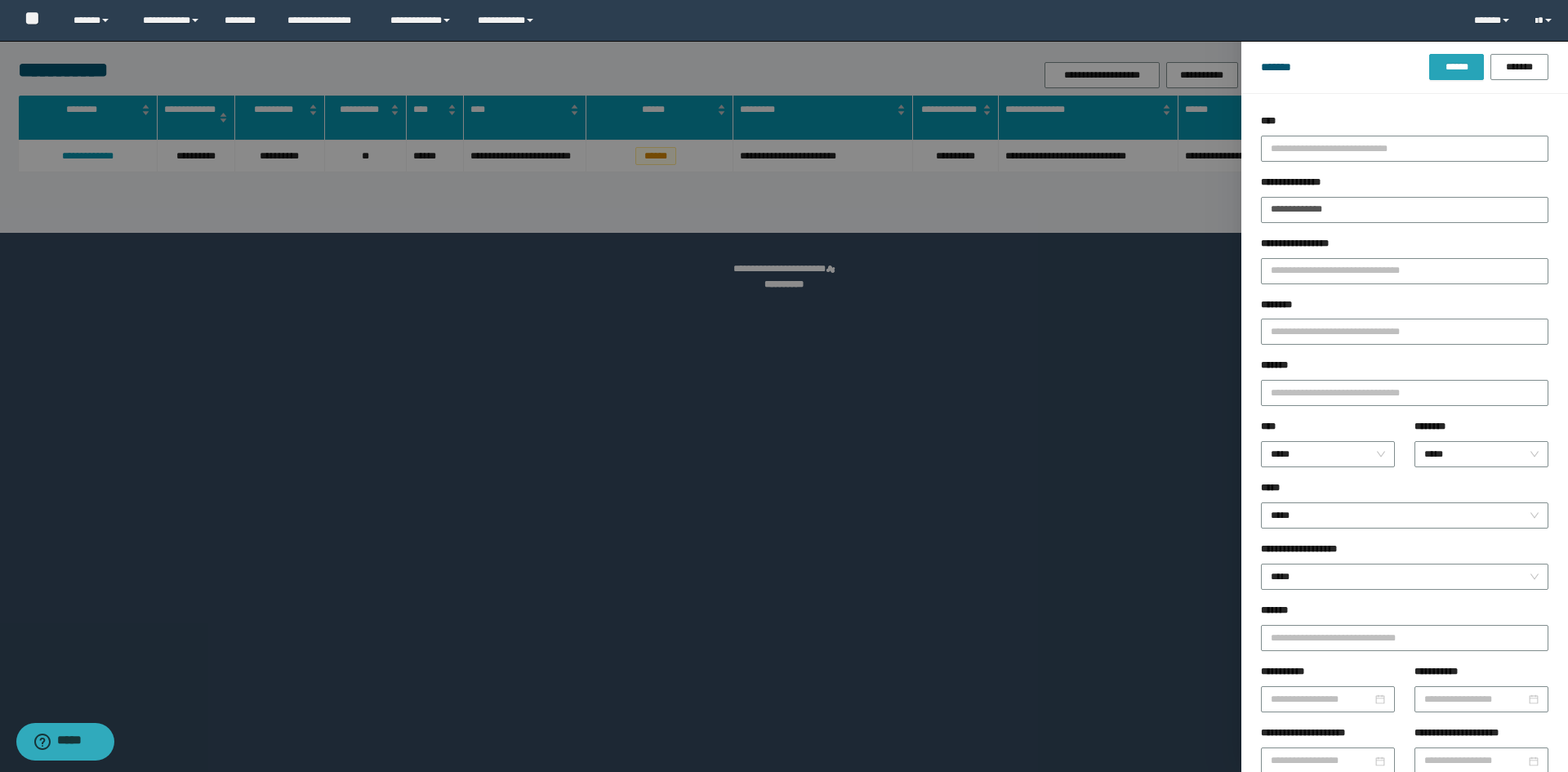 click on "******" at bounding box center [1456, 67] 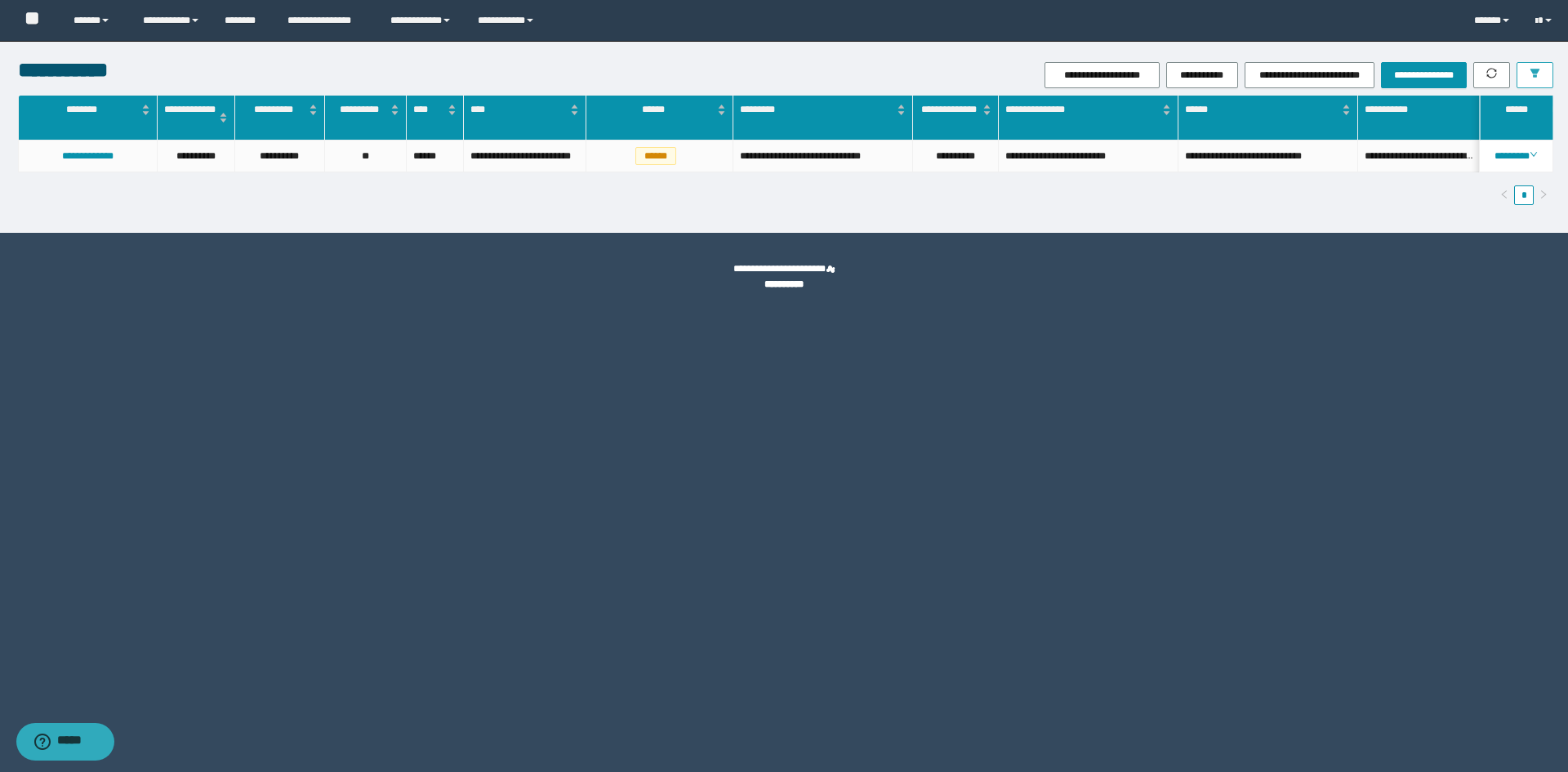 click 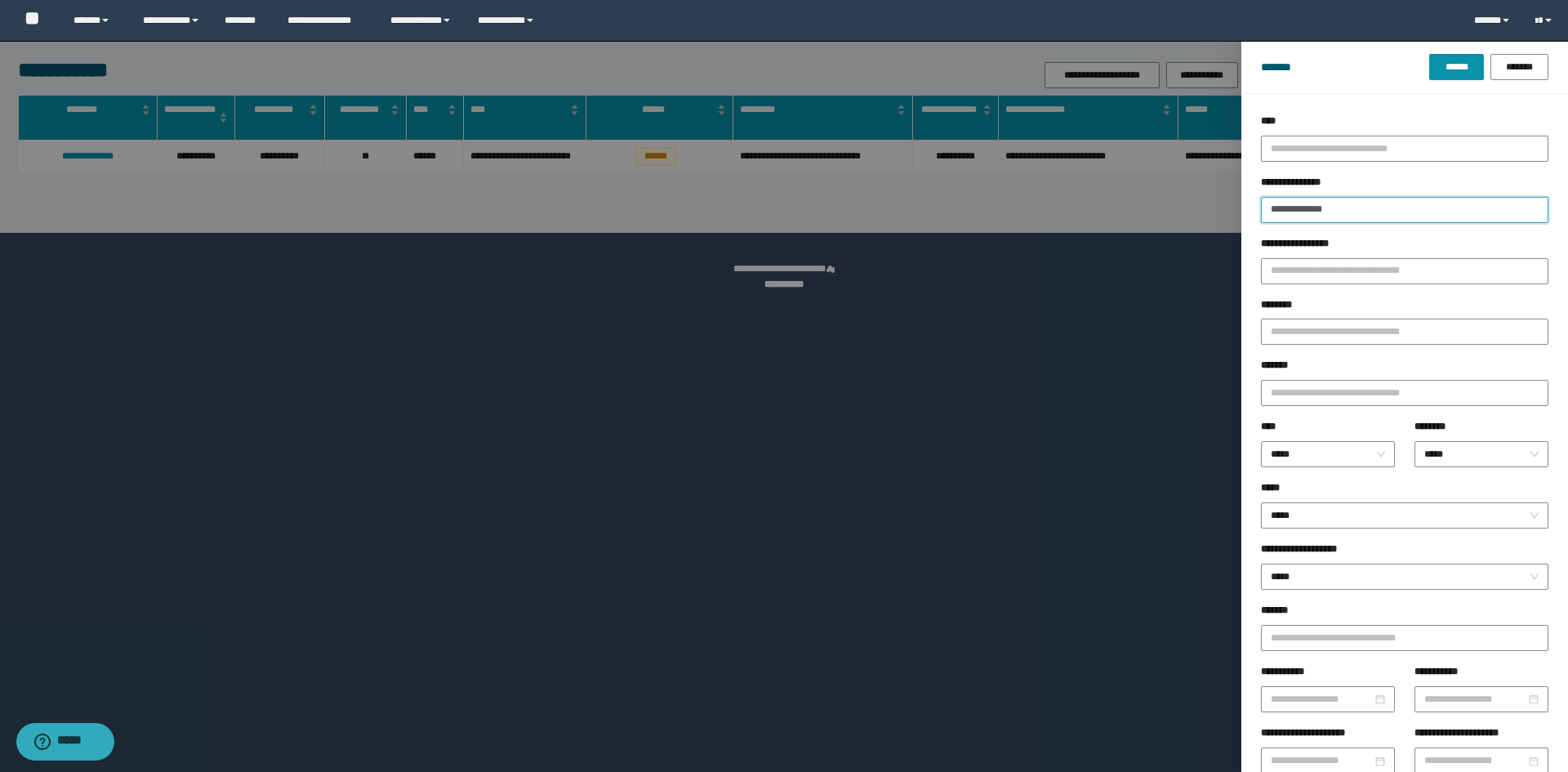click on "**********" at bounding box center [1405, 210] 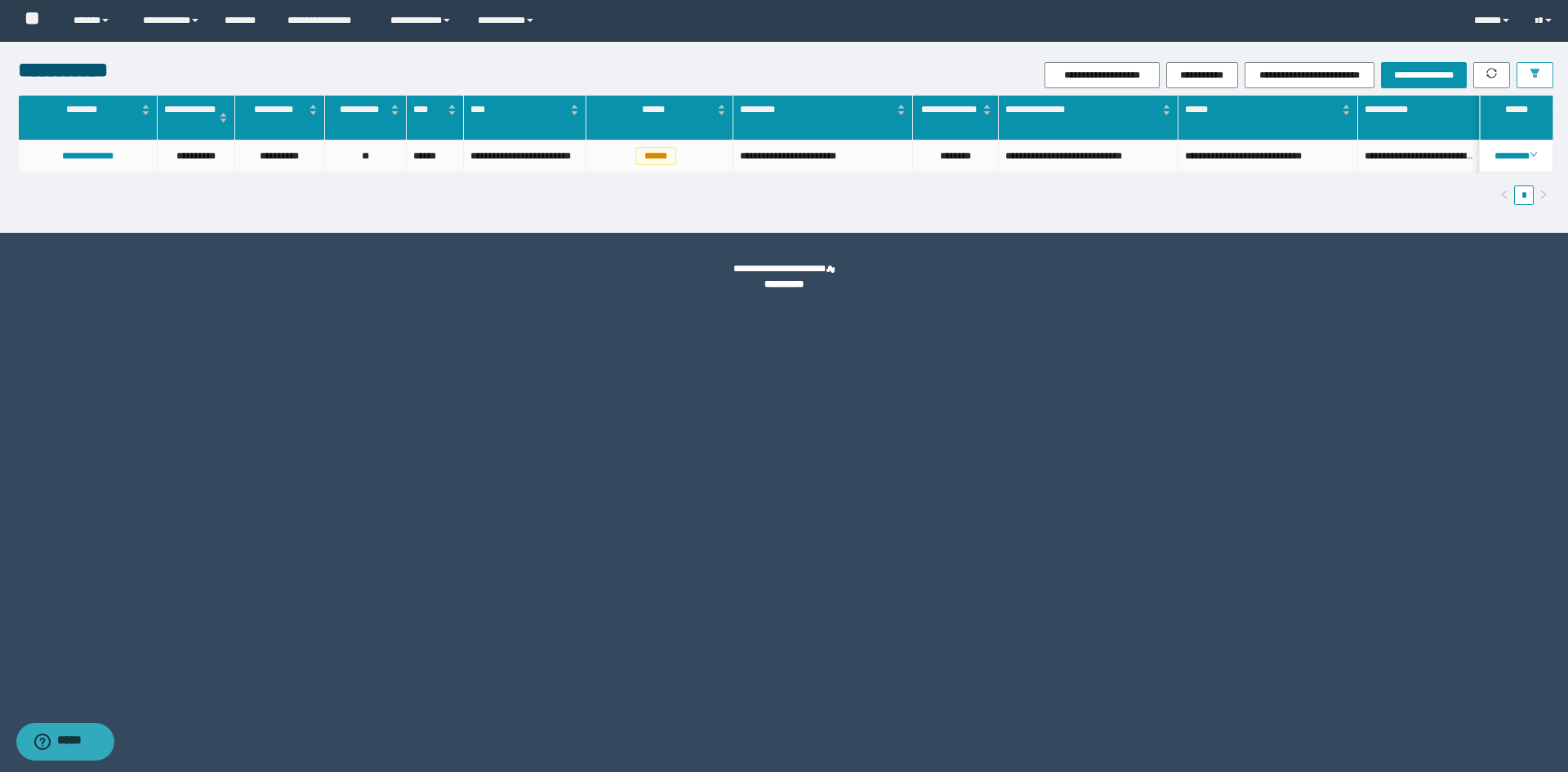 click 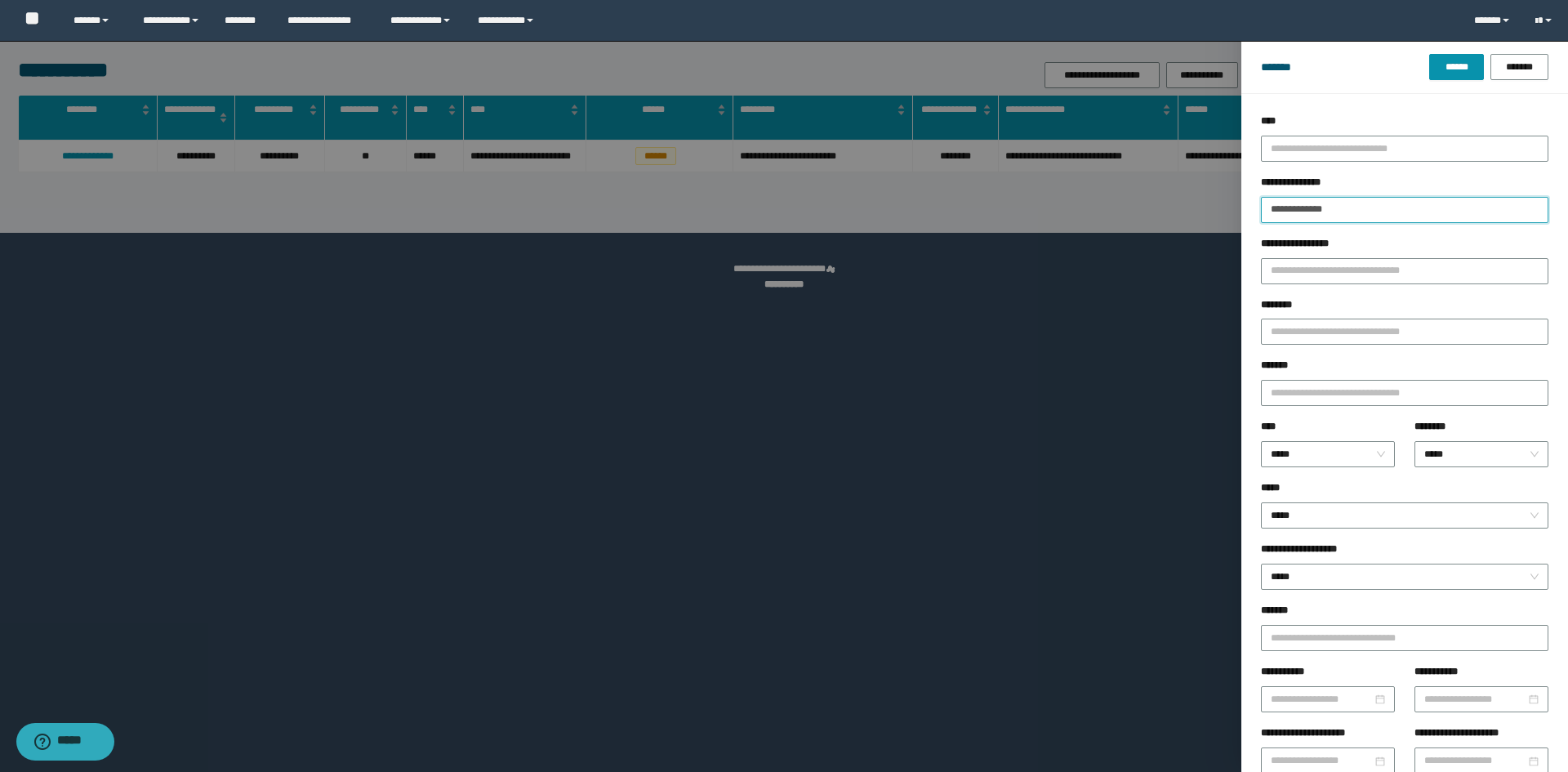 click on "**********" at bounding box center [1405, 210] 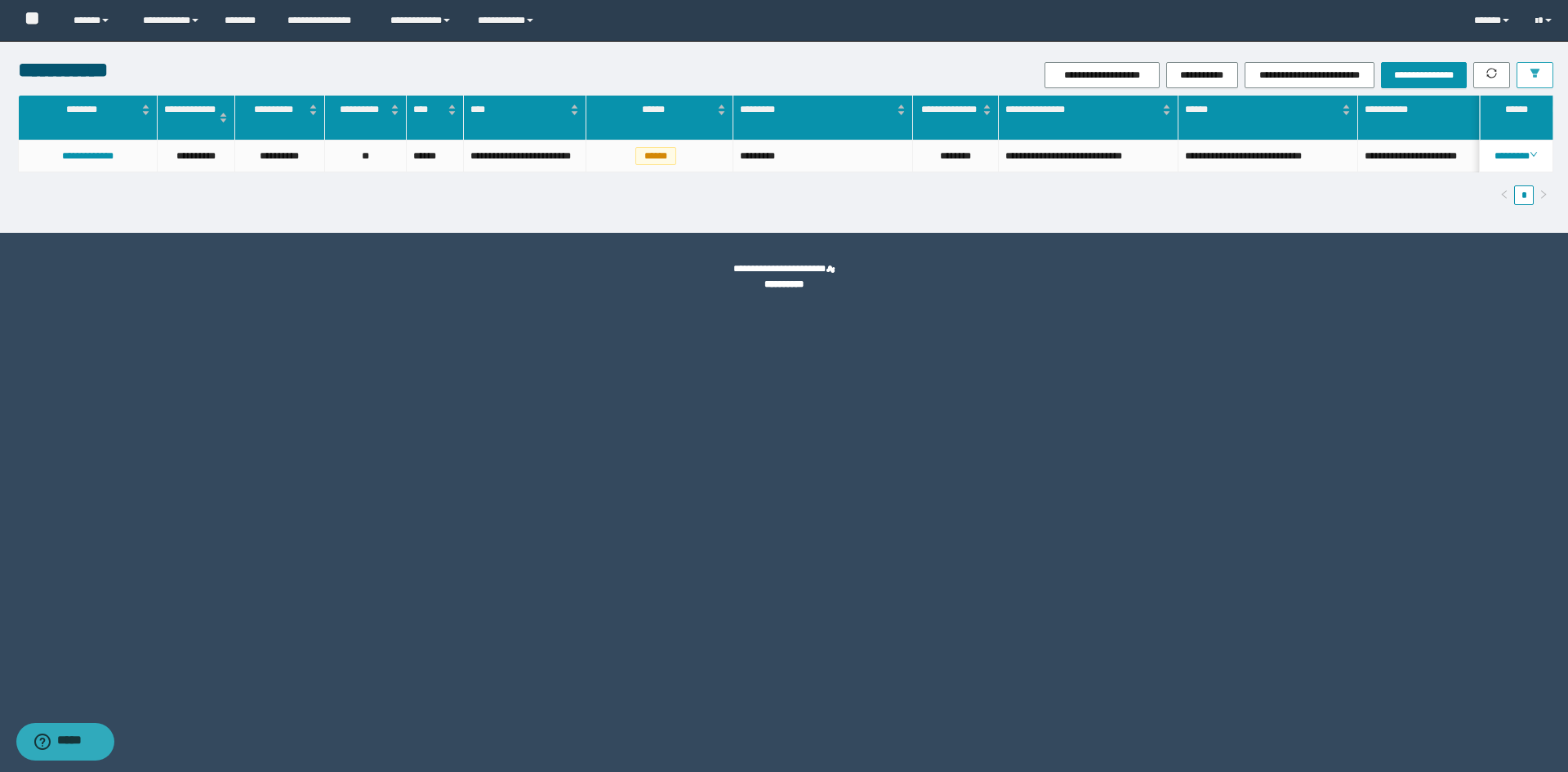 click at bounding box center (1535, 74) 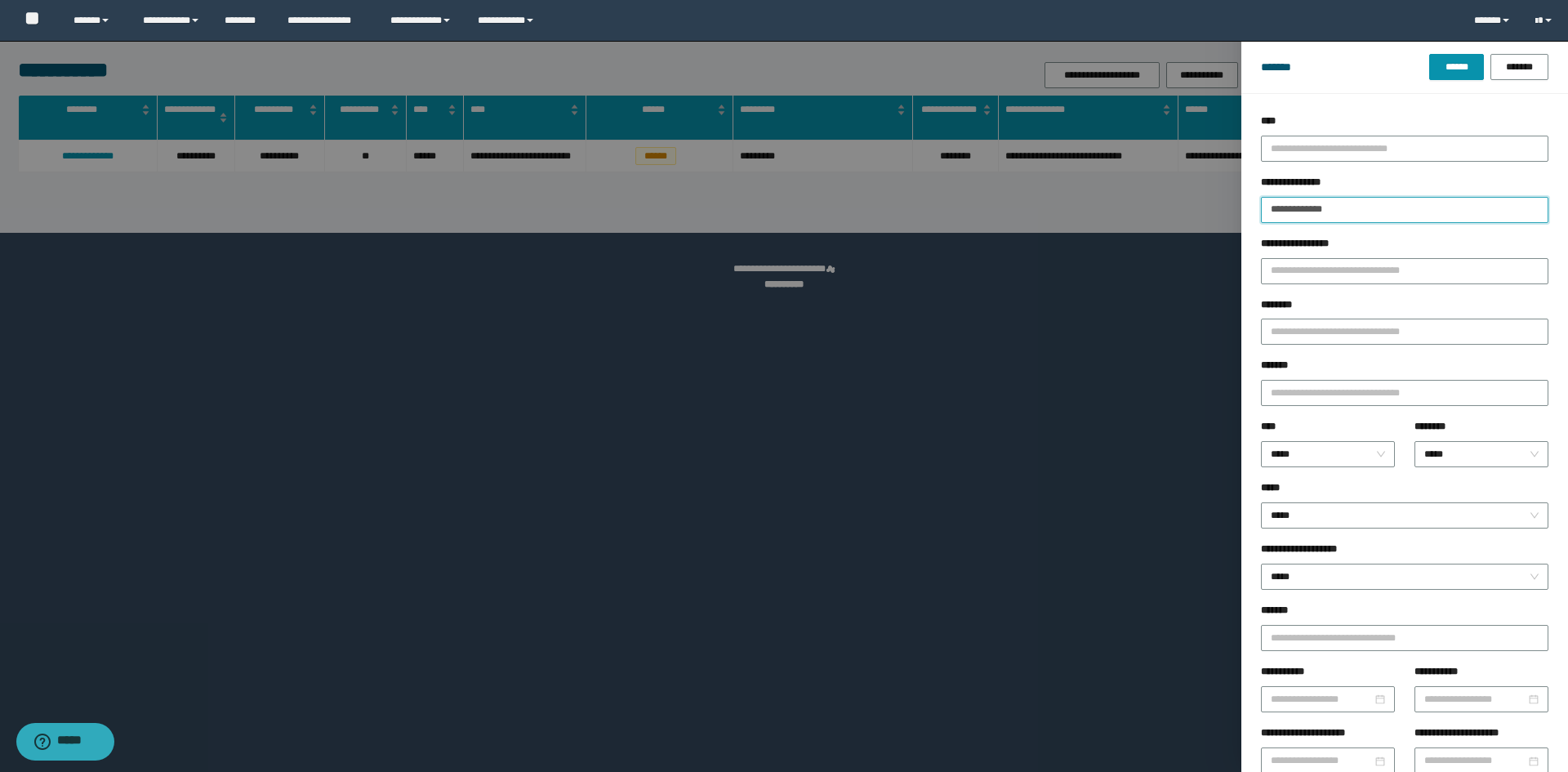 click on "**********" at bounding box center (1405, 210) 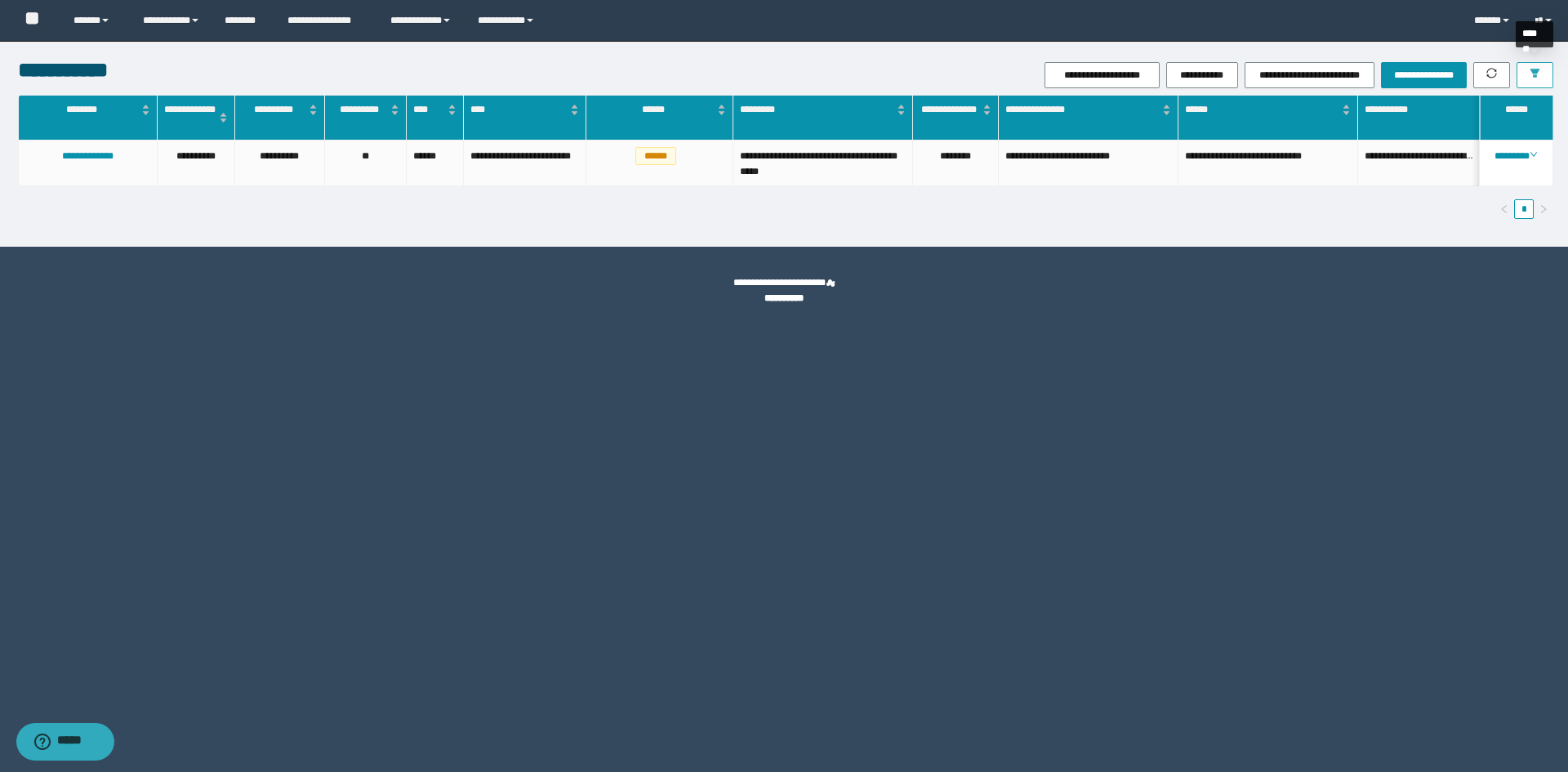 click 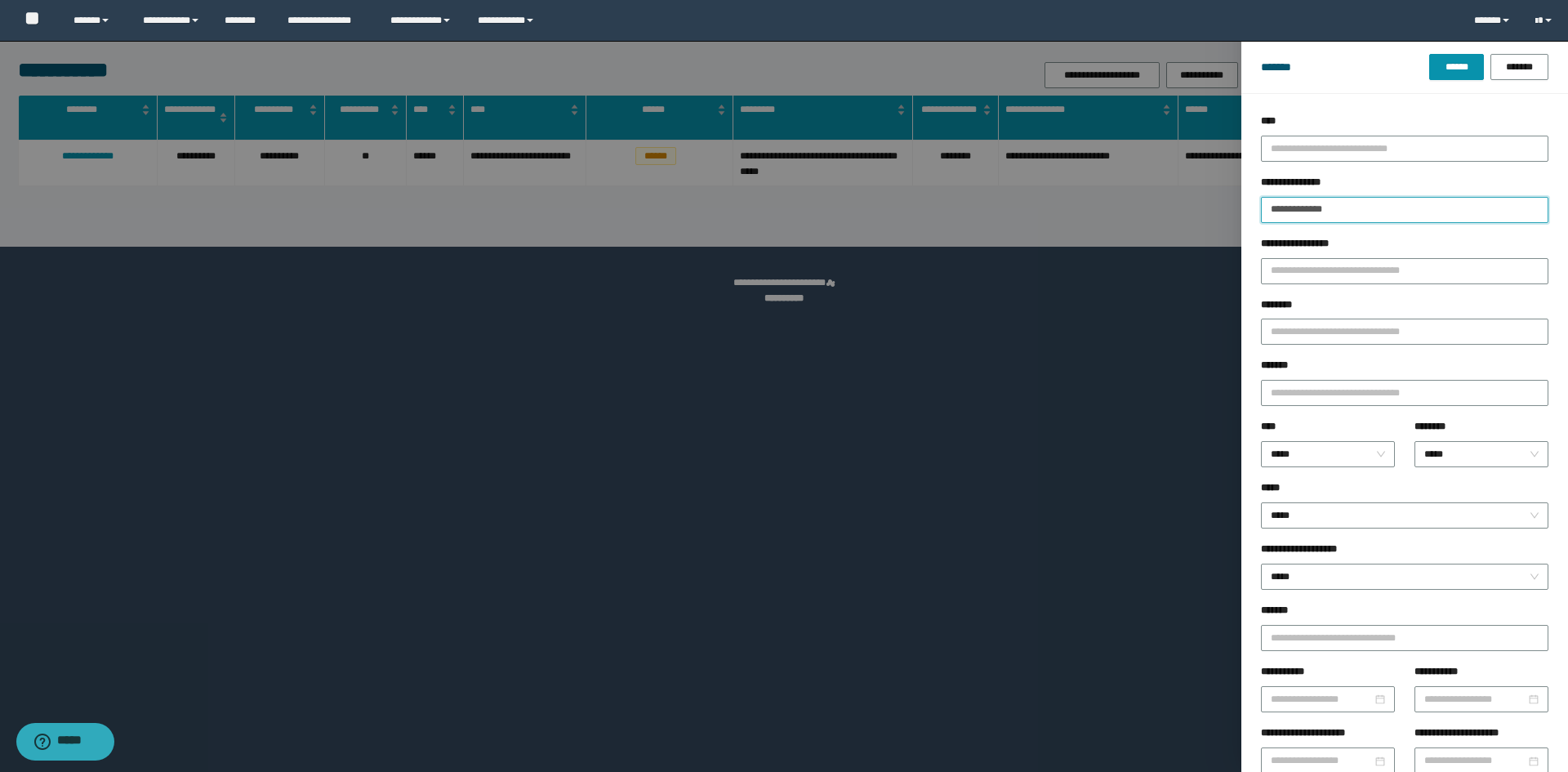 click on "**********" at bounding box center [1405, 210] 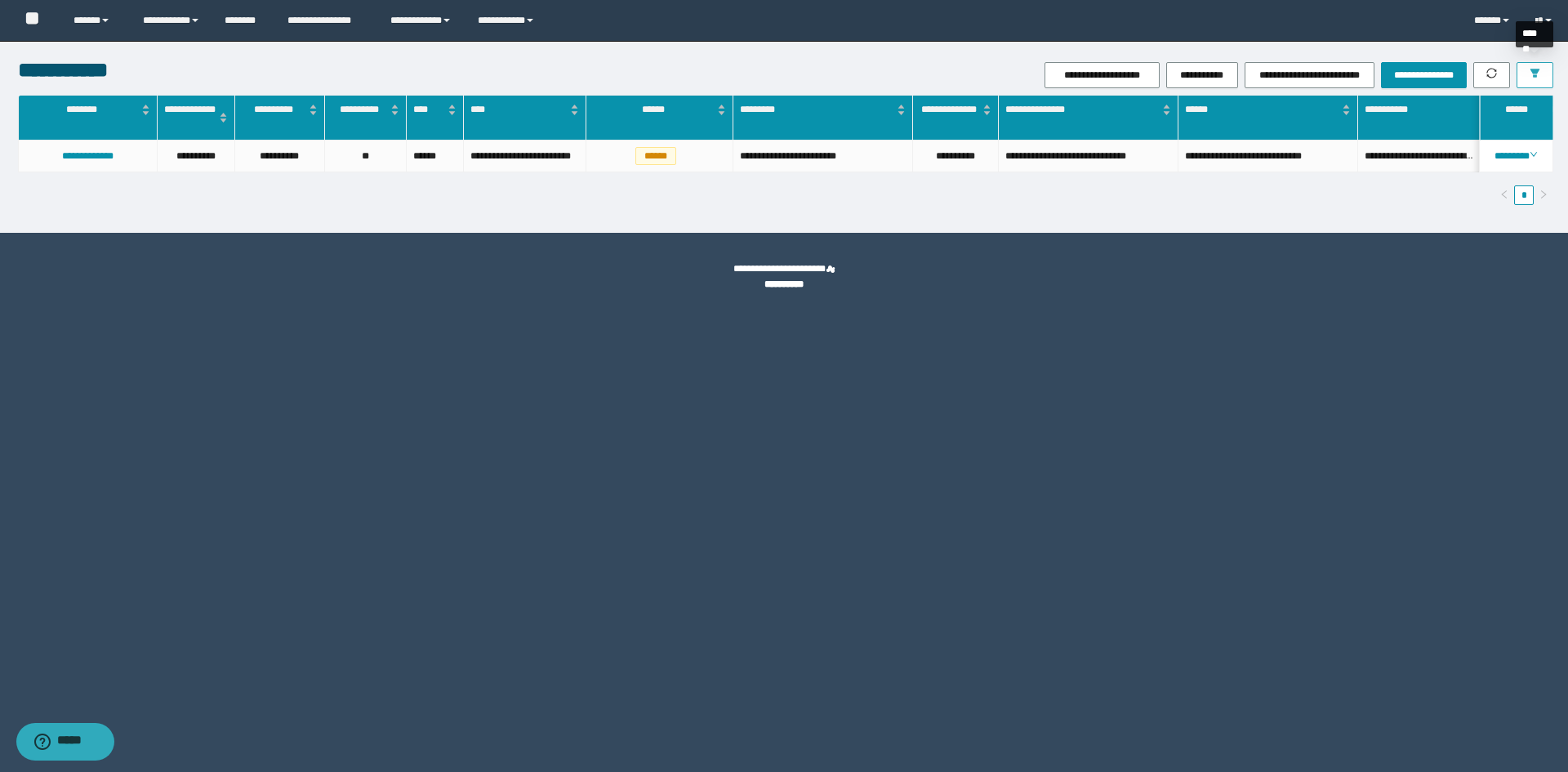 click 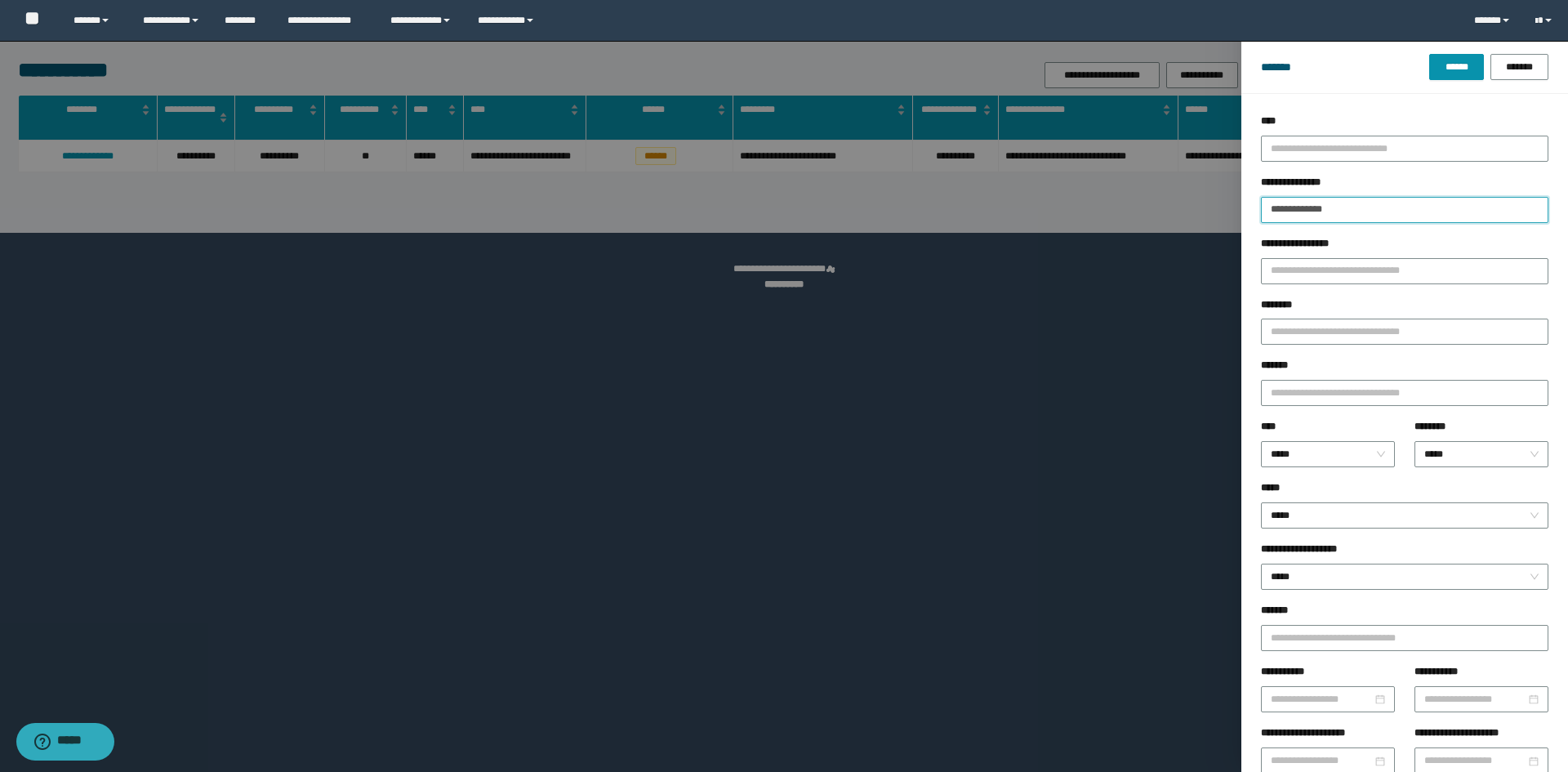 click on "**********" at bounding box center (1405, 210) 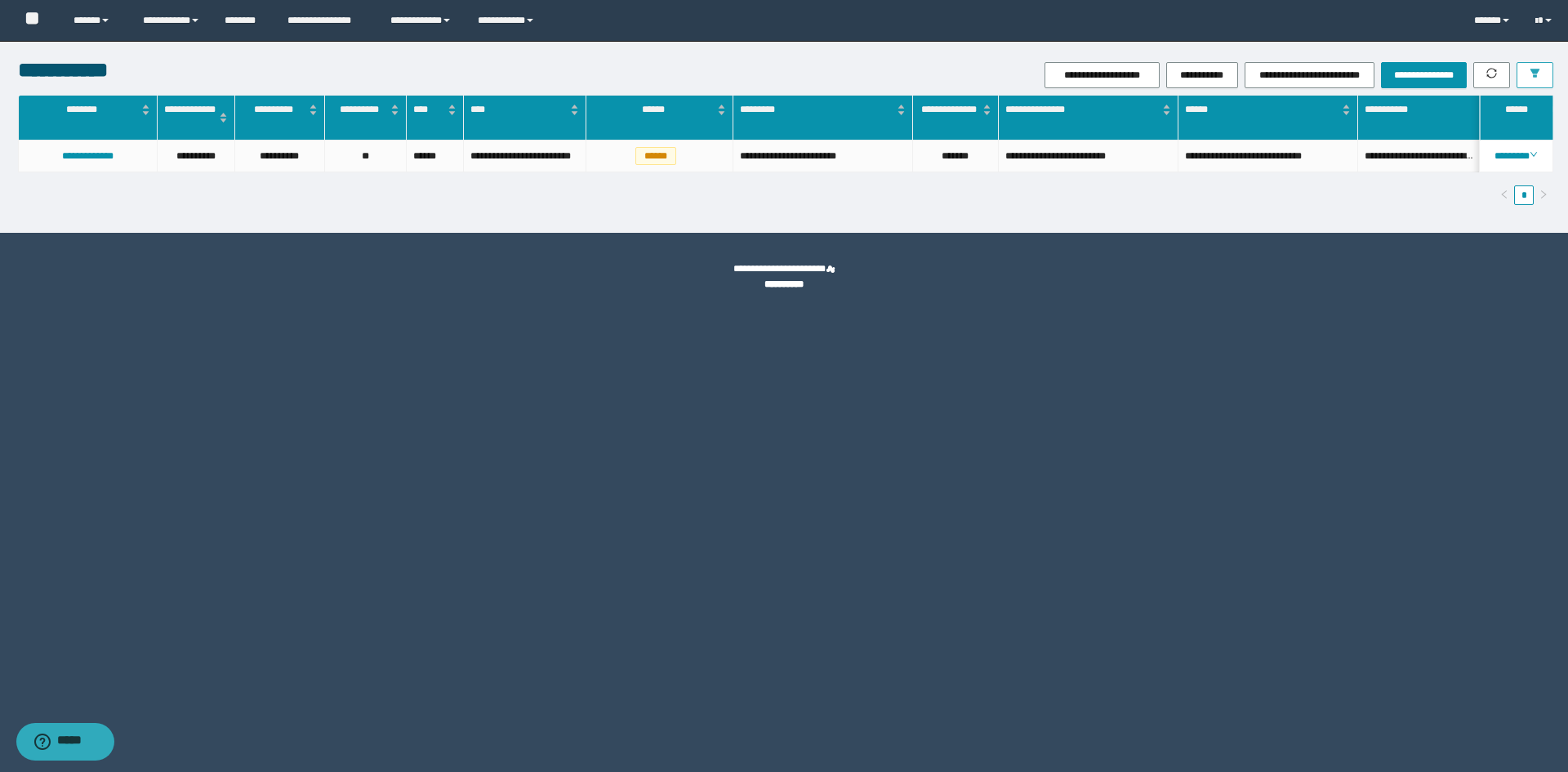click at bounding box center (1535, 75) 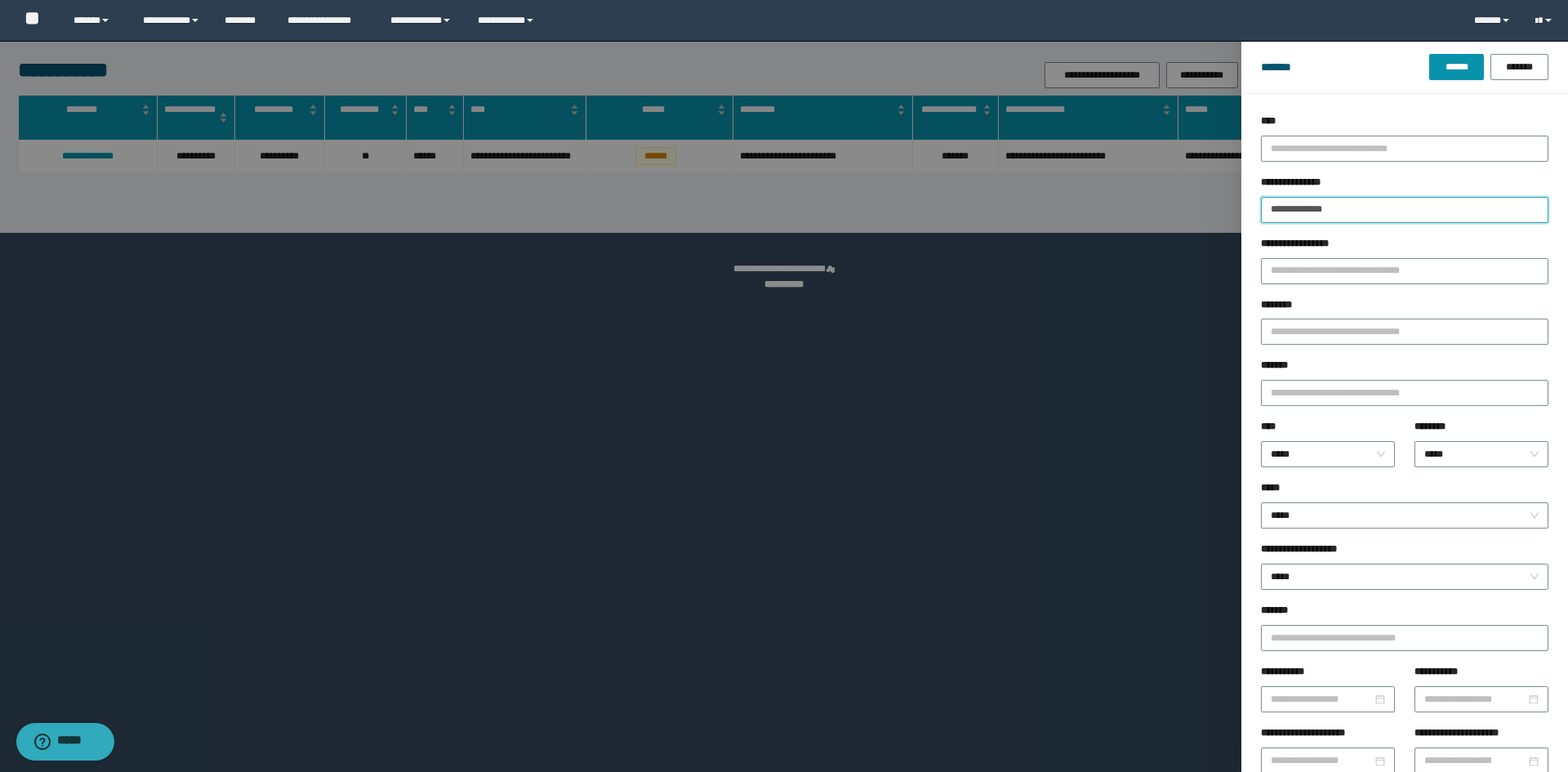 click on "**********" at bounding box center [1405, 210] 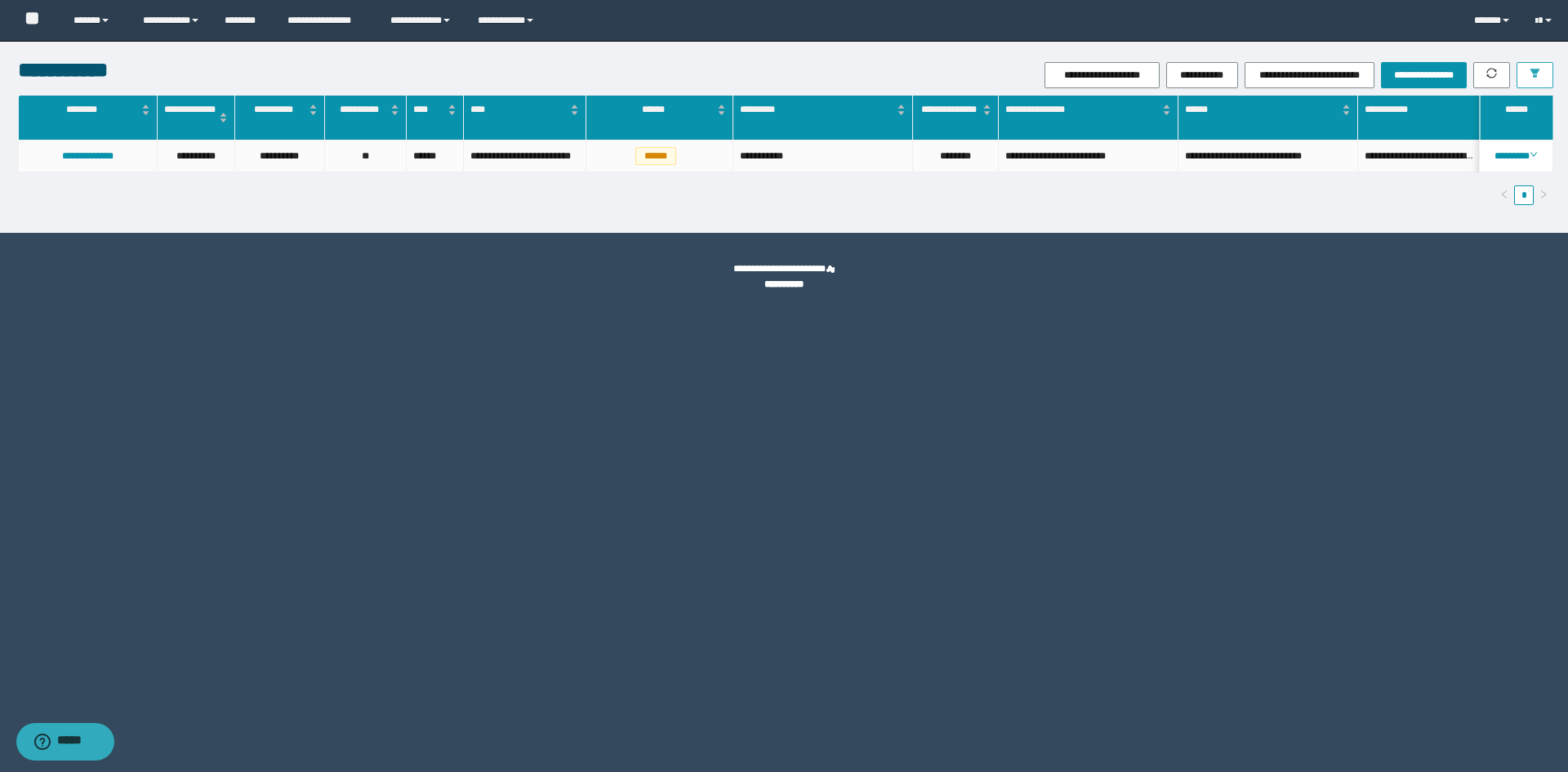 click at bounding box center [1535, 75] 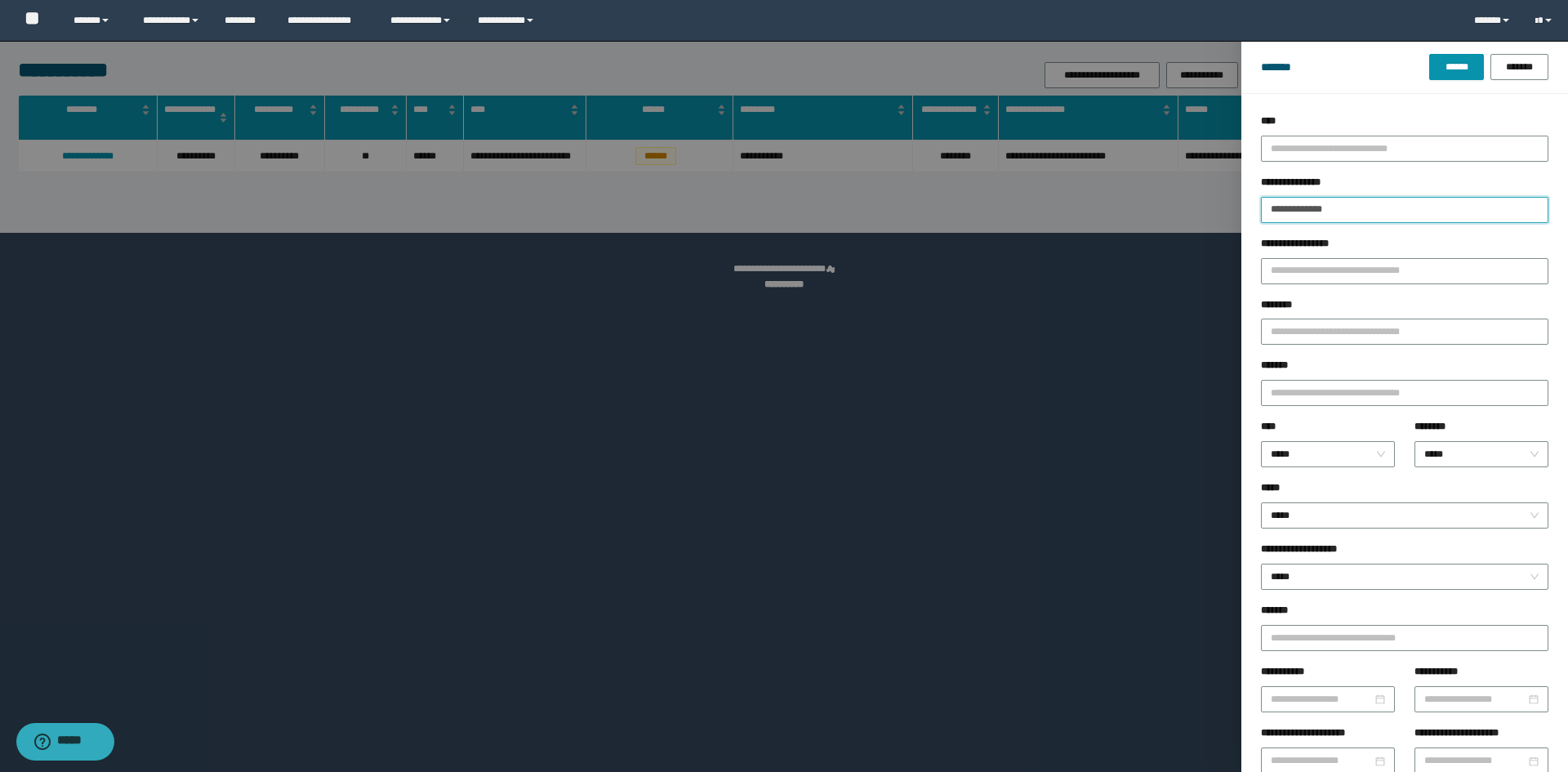 click on "**********" at bounding box center (1405, 210) 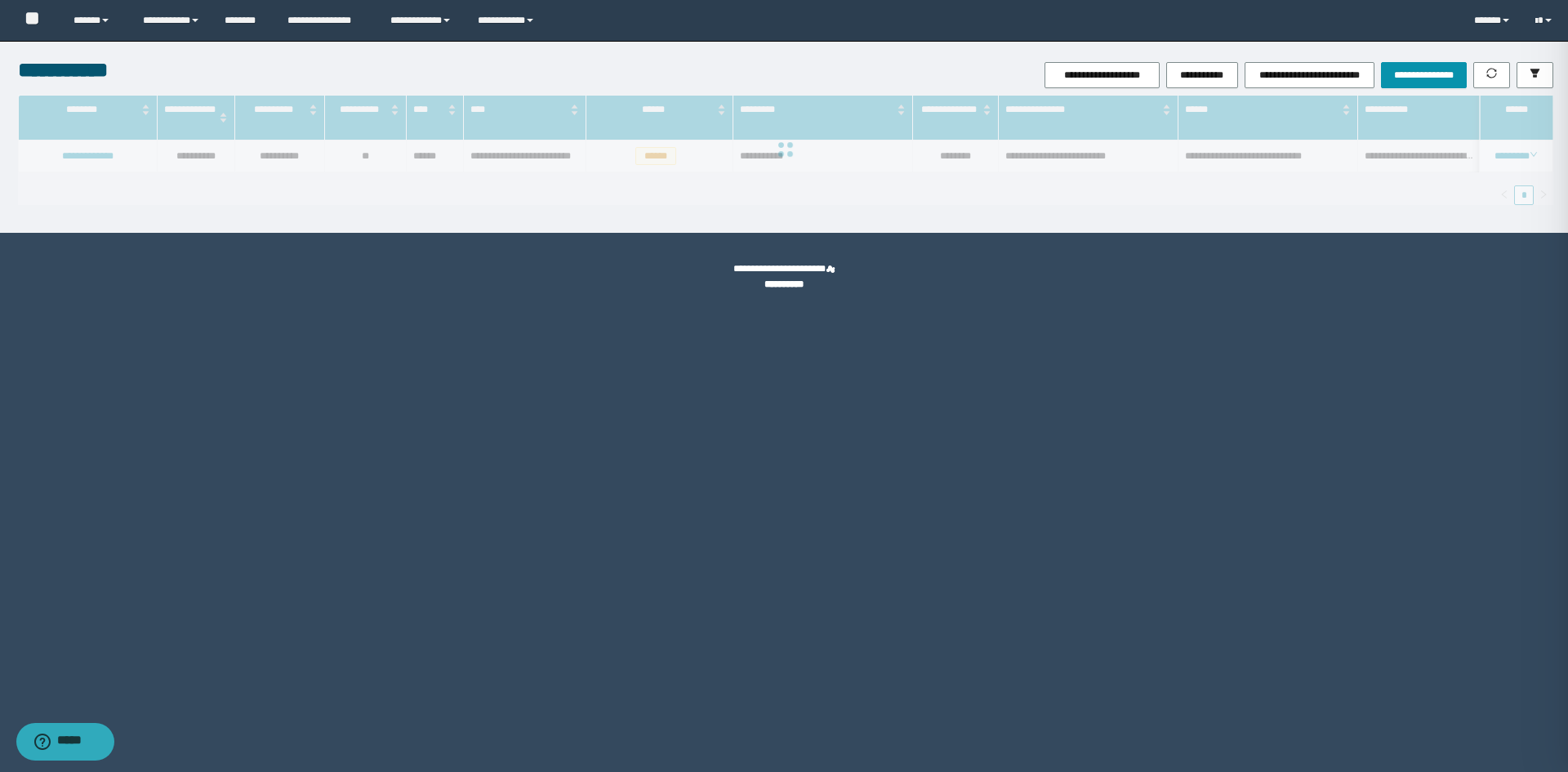 click on "******" at bounding box center (1783, 67) 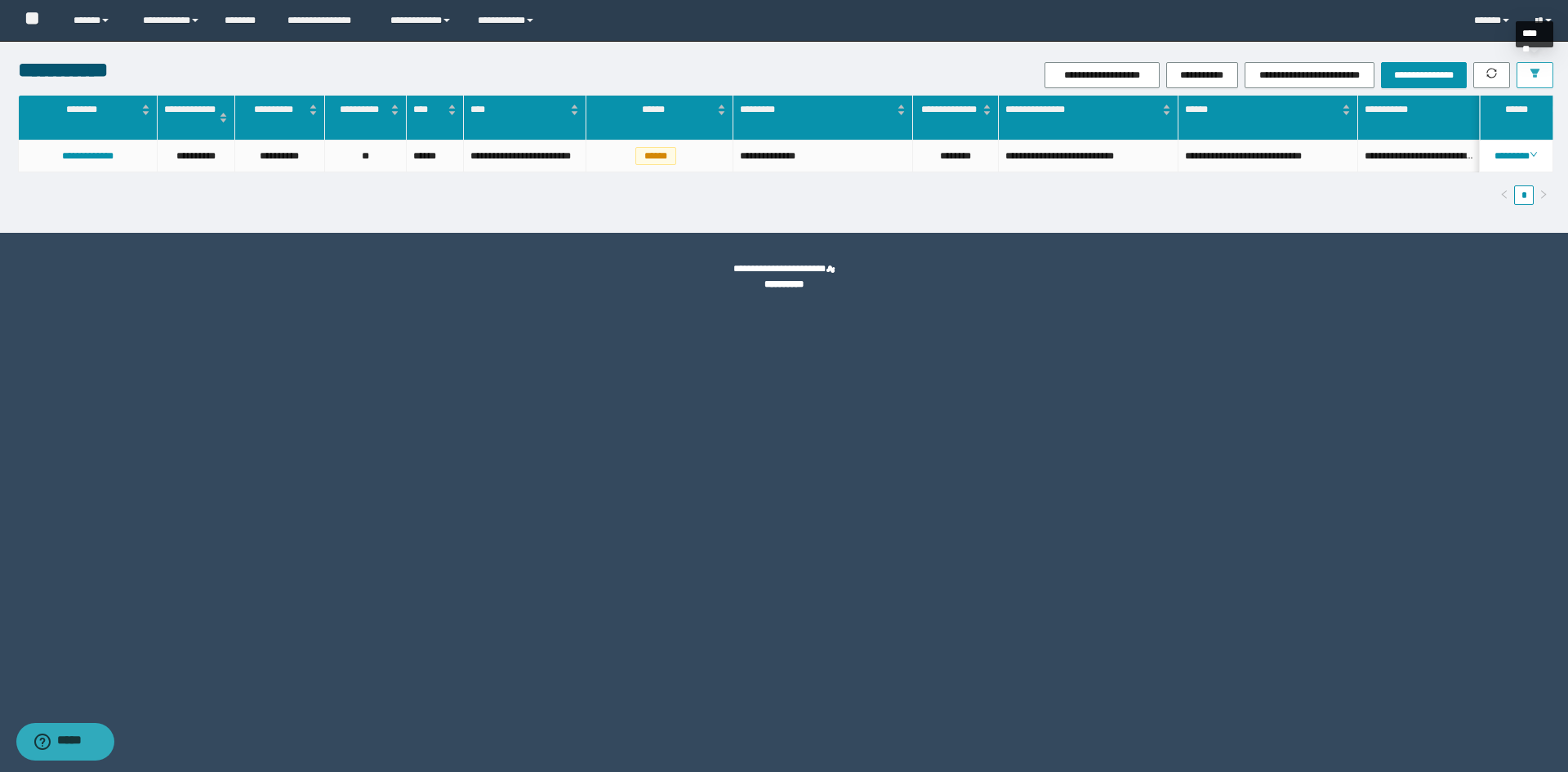 click 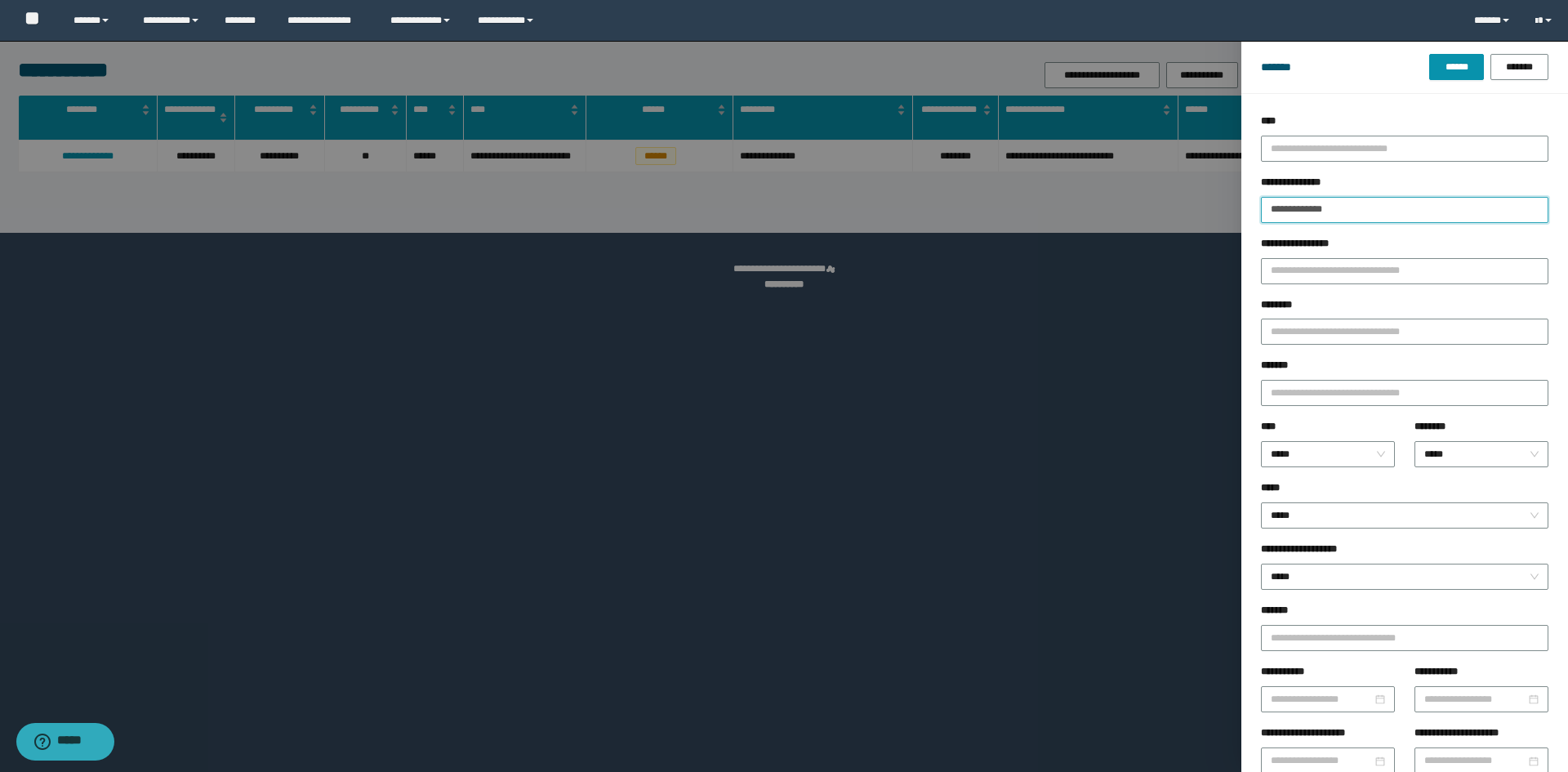 click on "**********" at bounding box center (1405, 210) 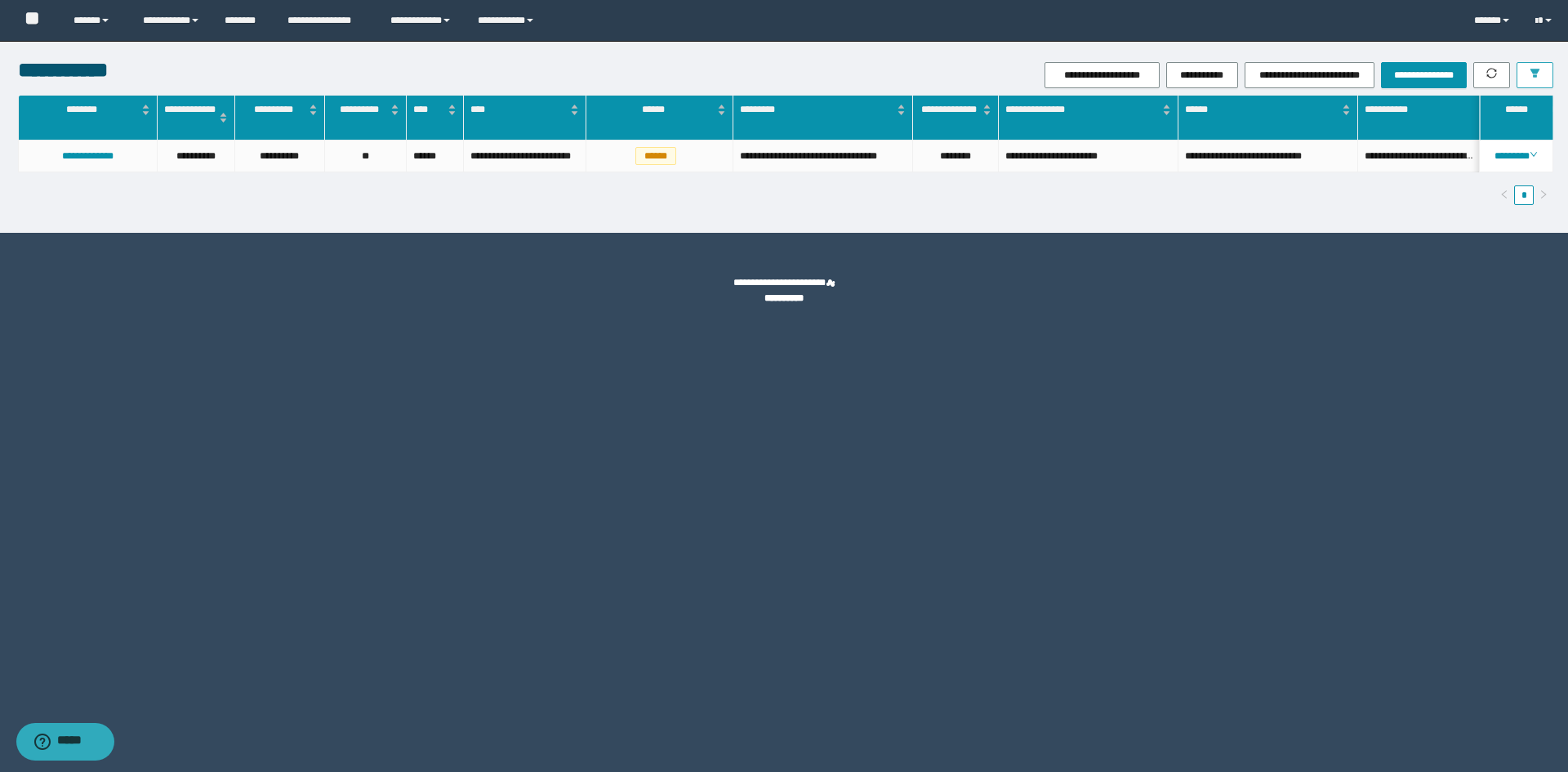 click at bounding box center (1535, 75) 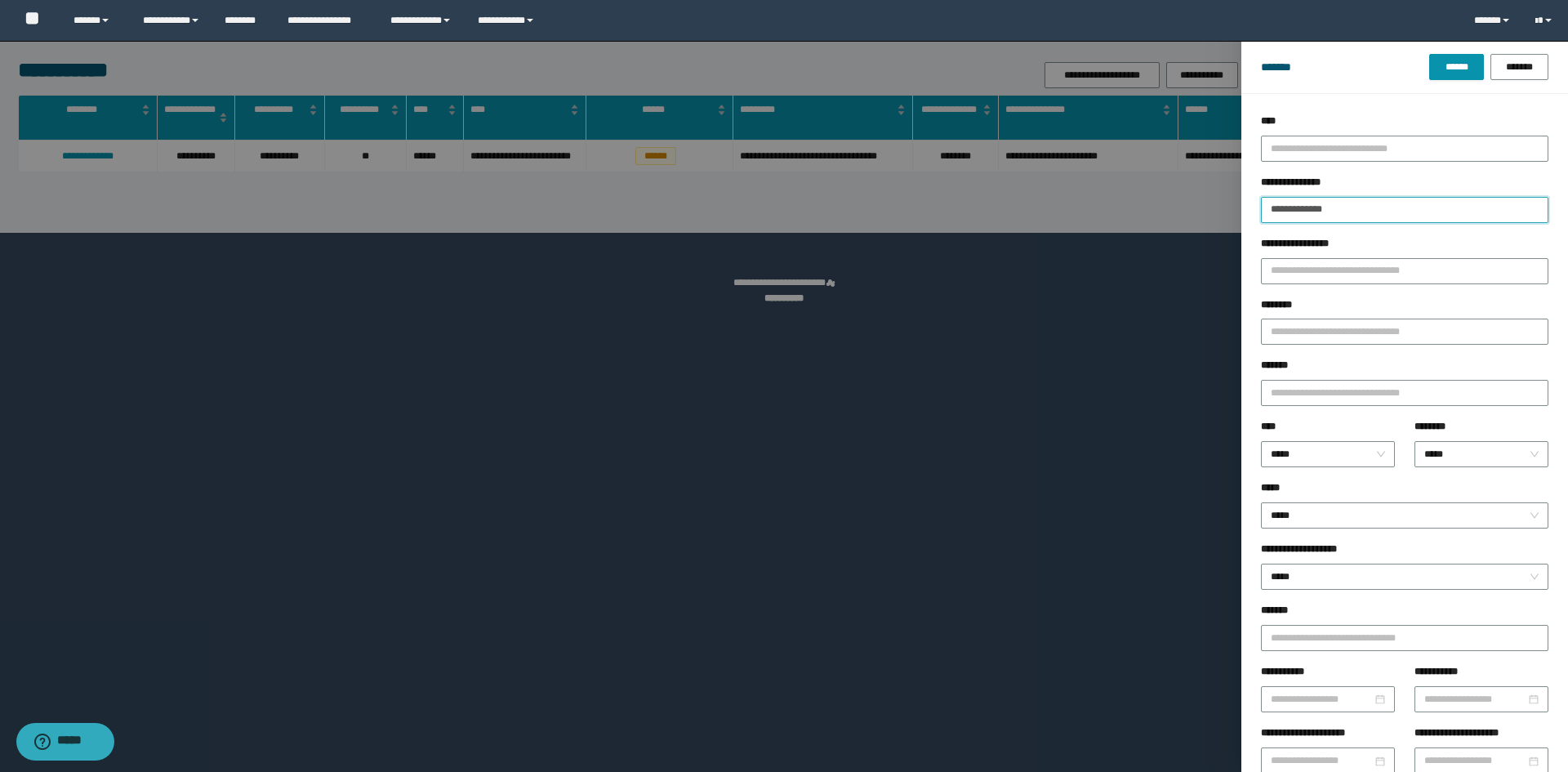 click on "**********" at bounding box center (1405, 210) 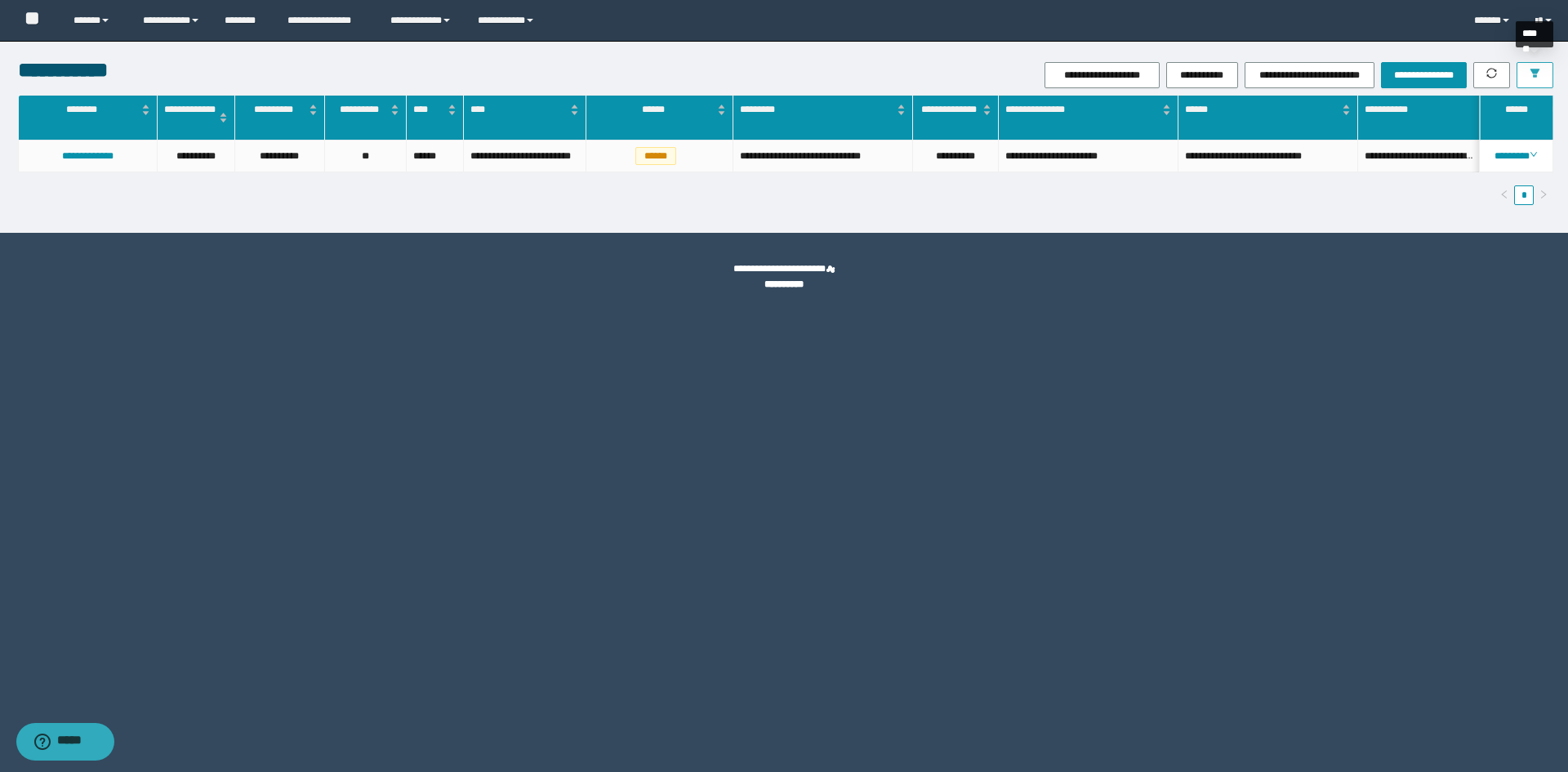 click 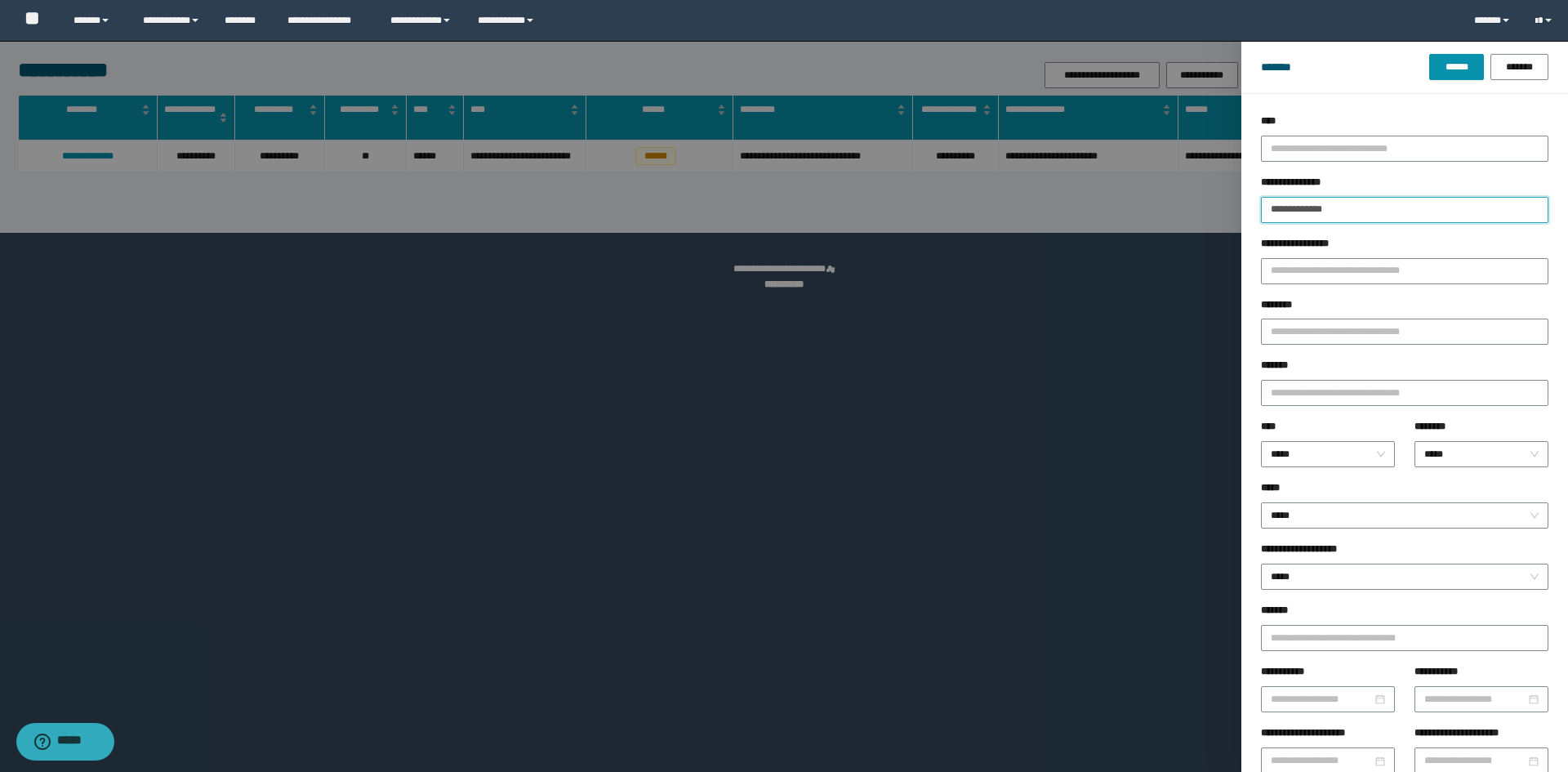 click on "**********" at bounding box center (1405, 210) 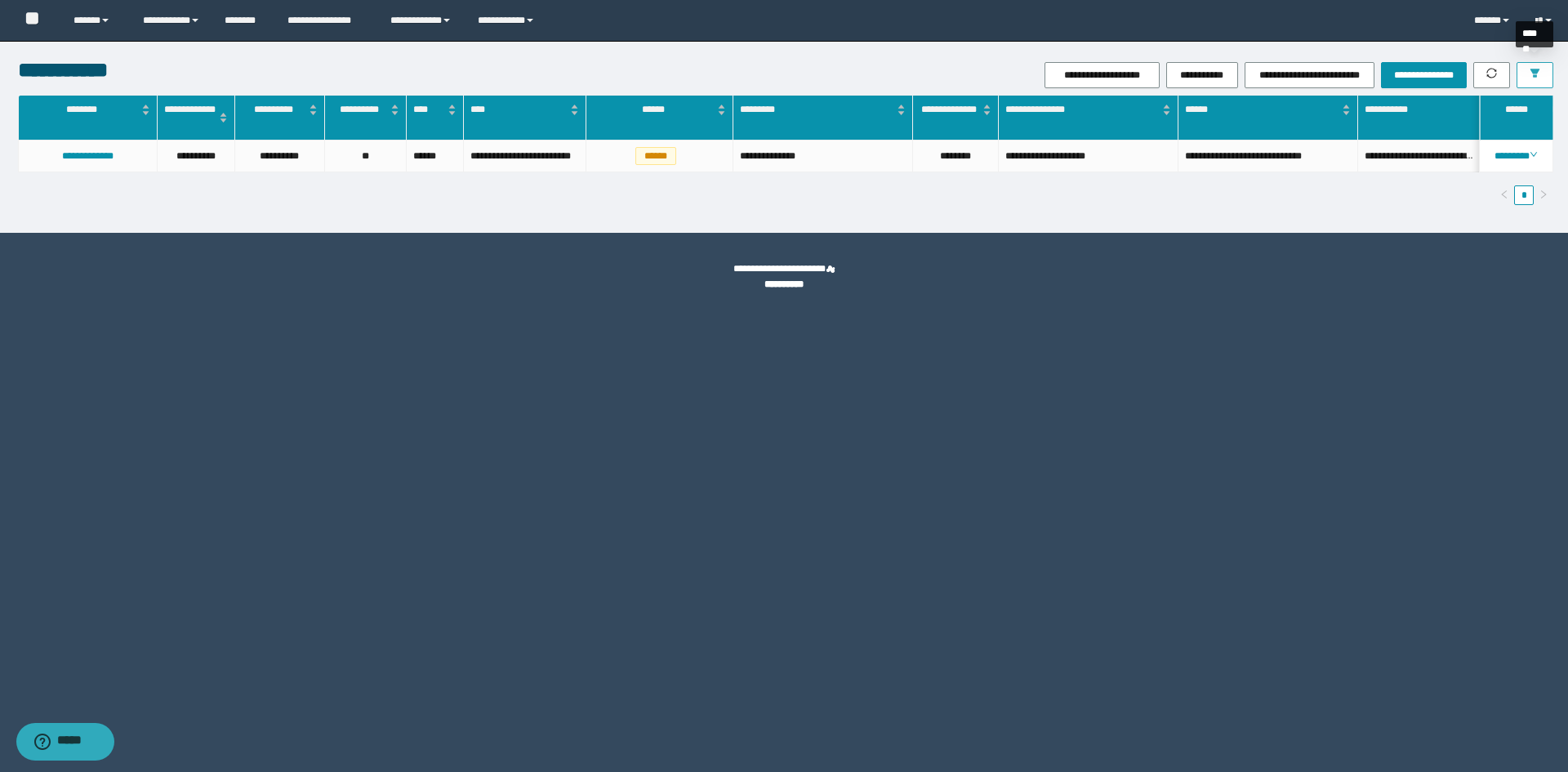 click 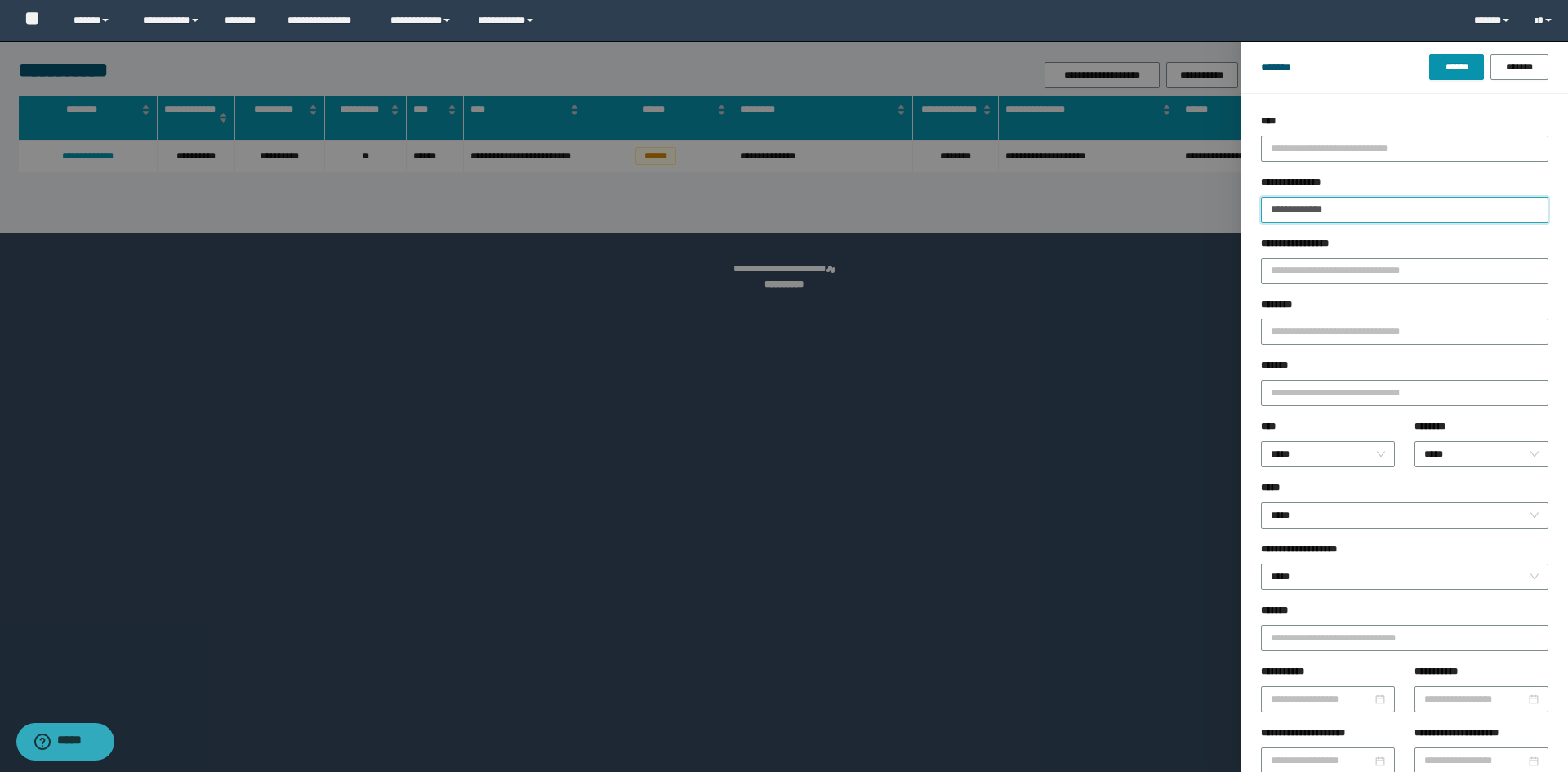 click on "**********" at bounding box center (1405, 210) 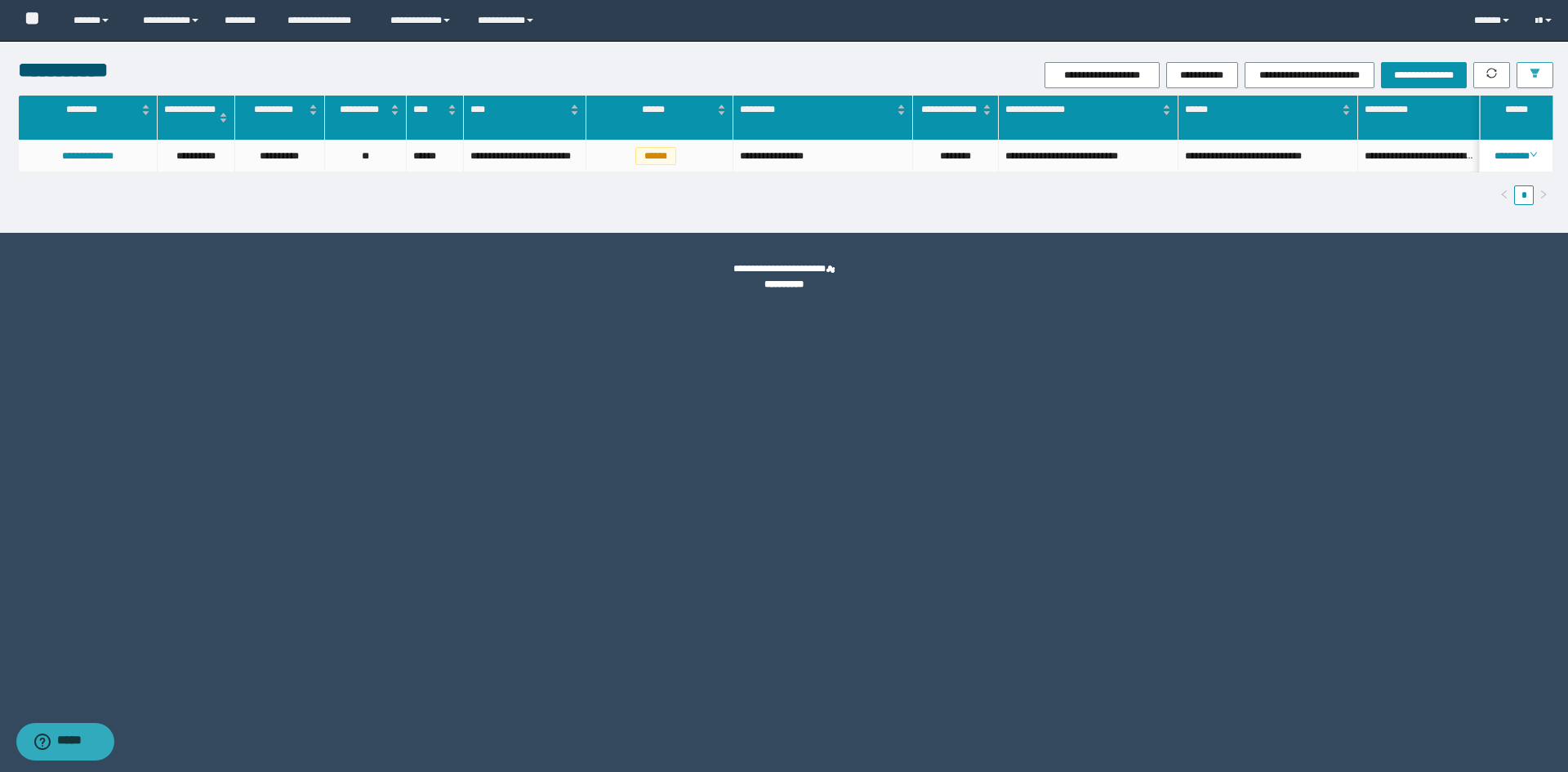 click at bounding box center [1535, 75] 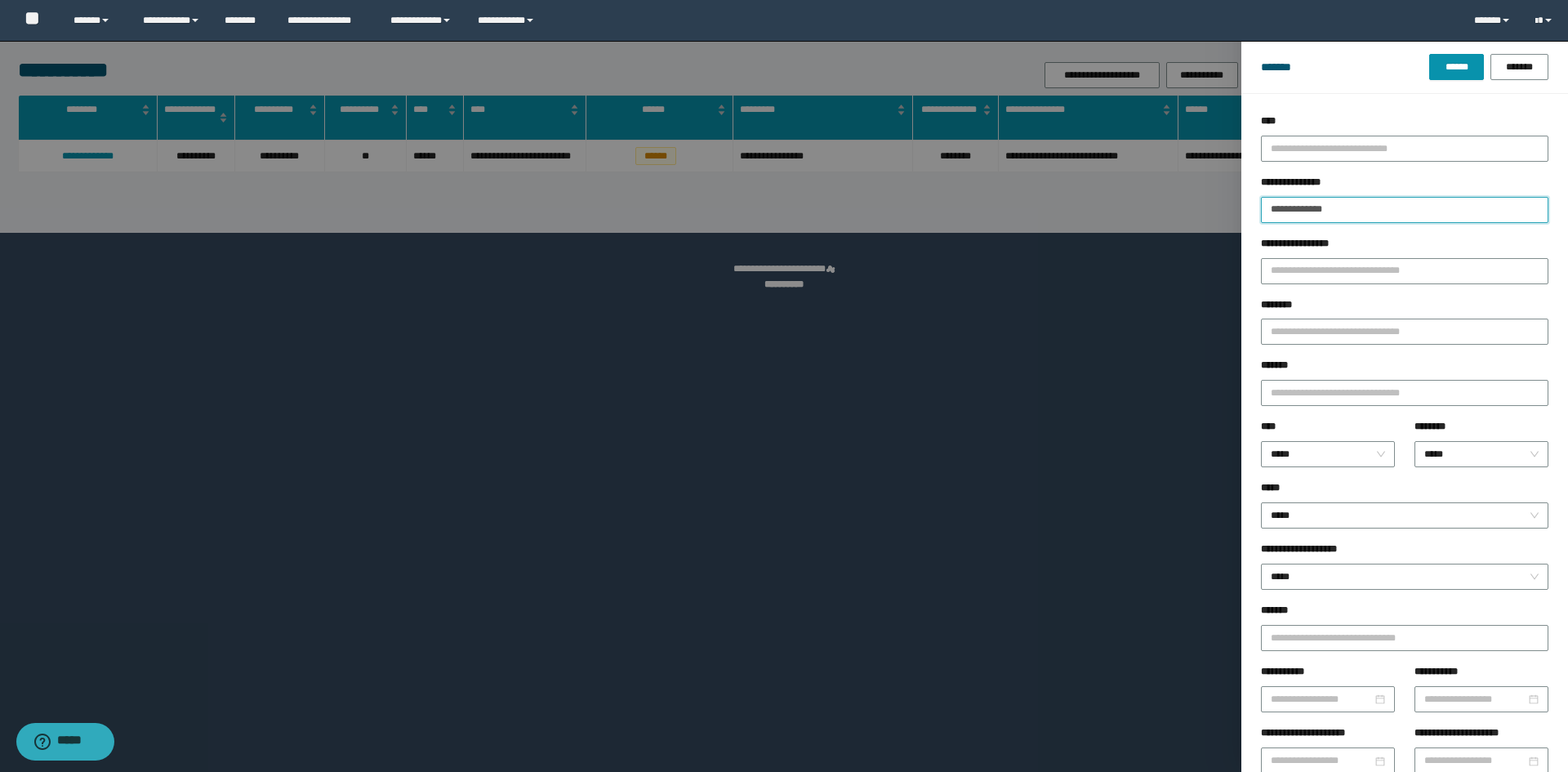 click on "**********" at bounding box center (1405, 210) 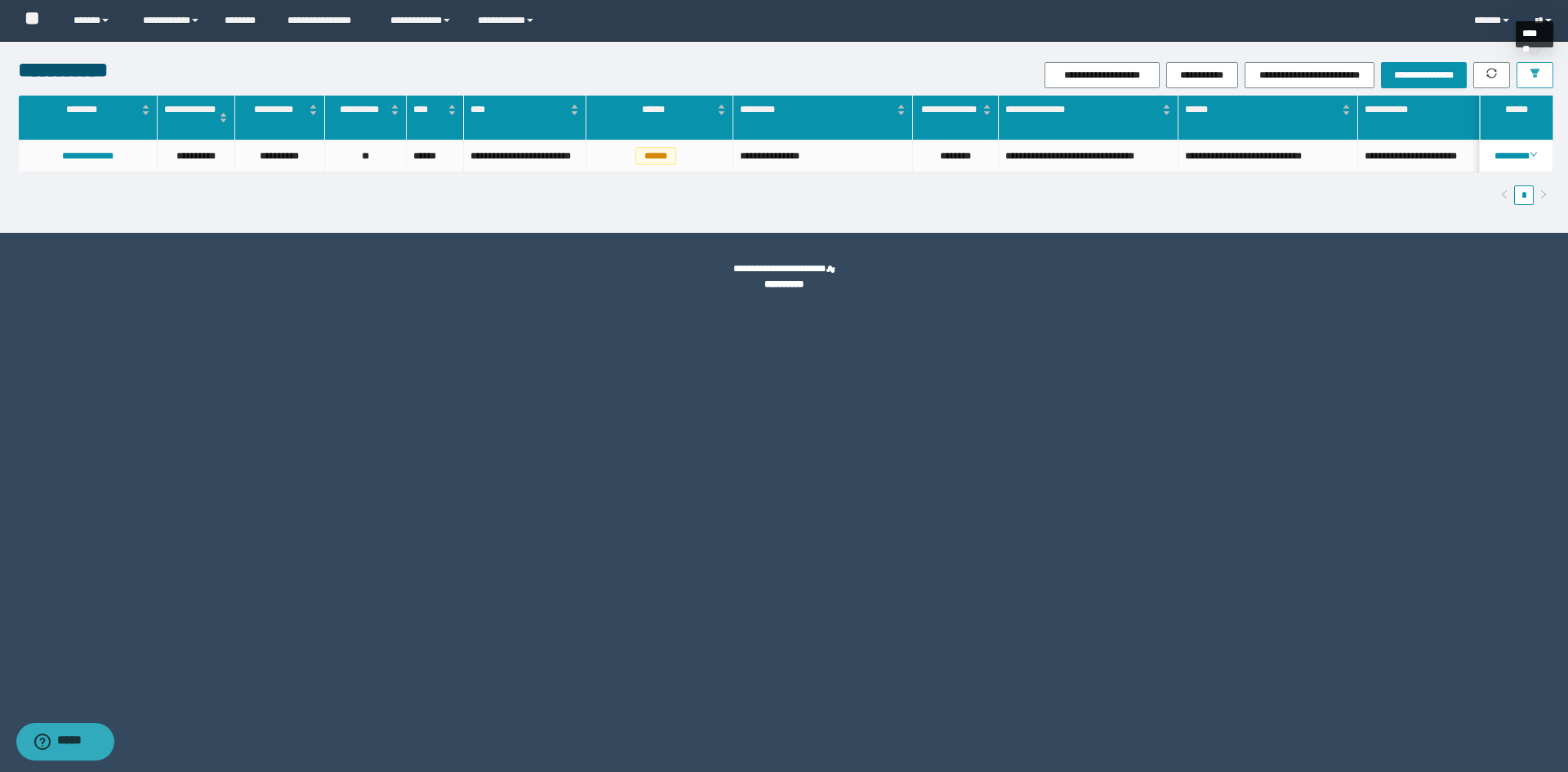 click 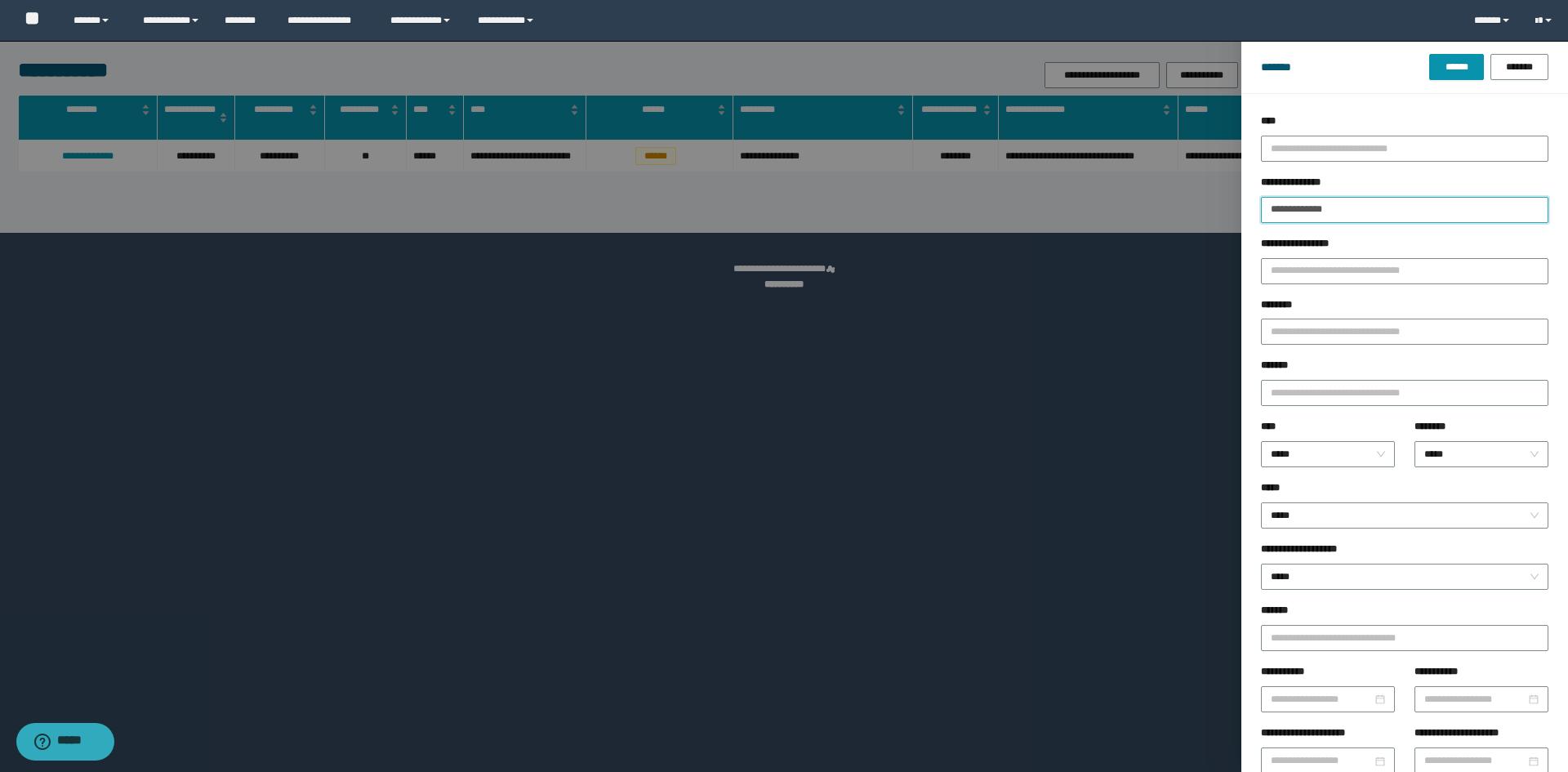 click on "**********" at bounding box center (1405, 210) 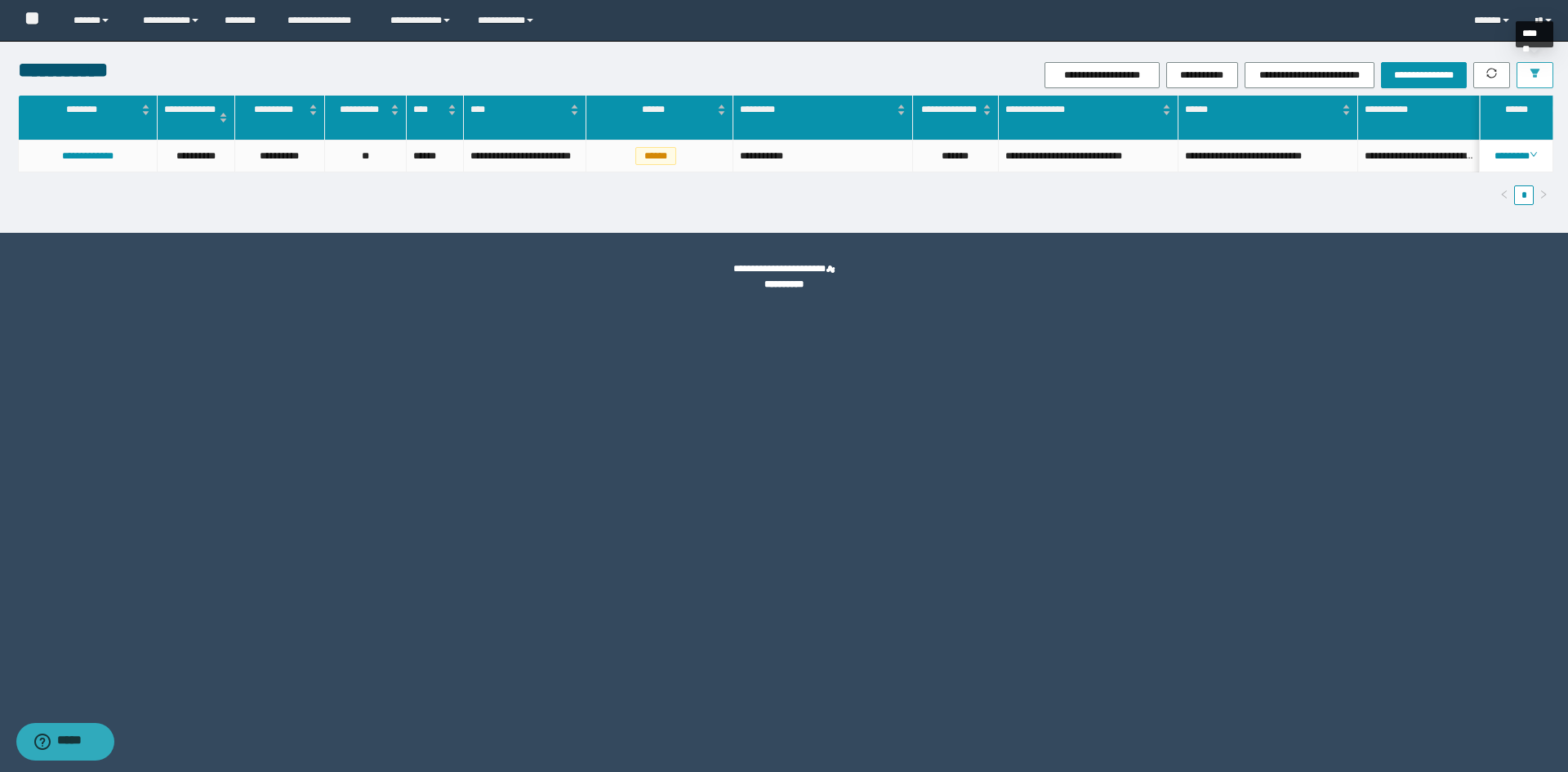 click at bounding box center (1535, 75) 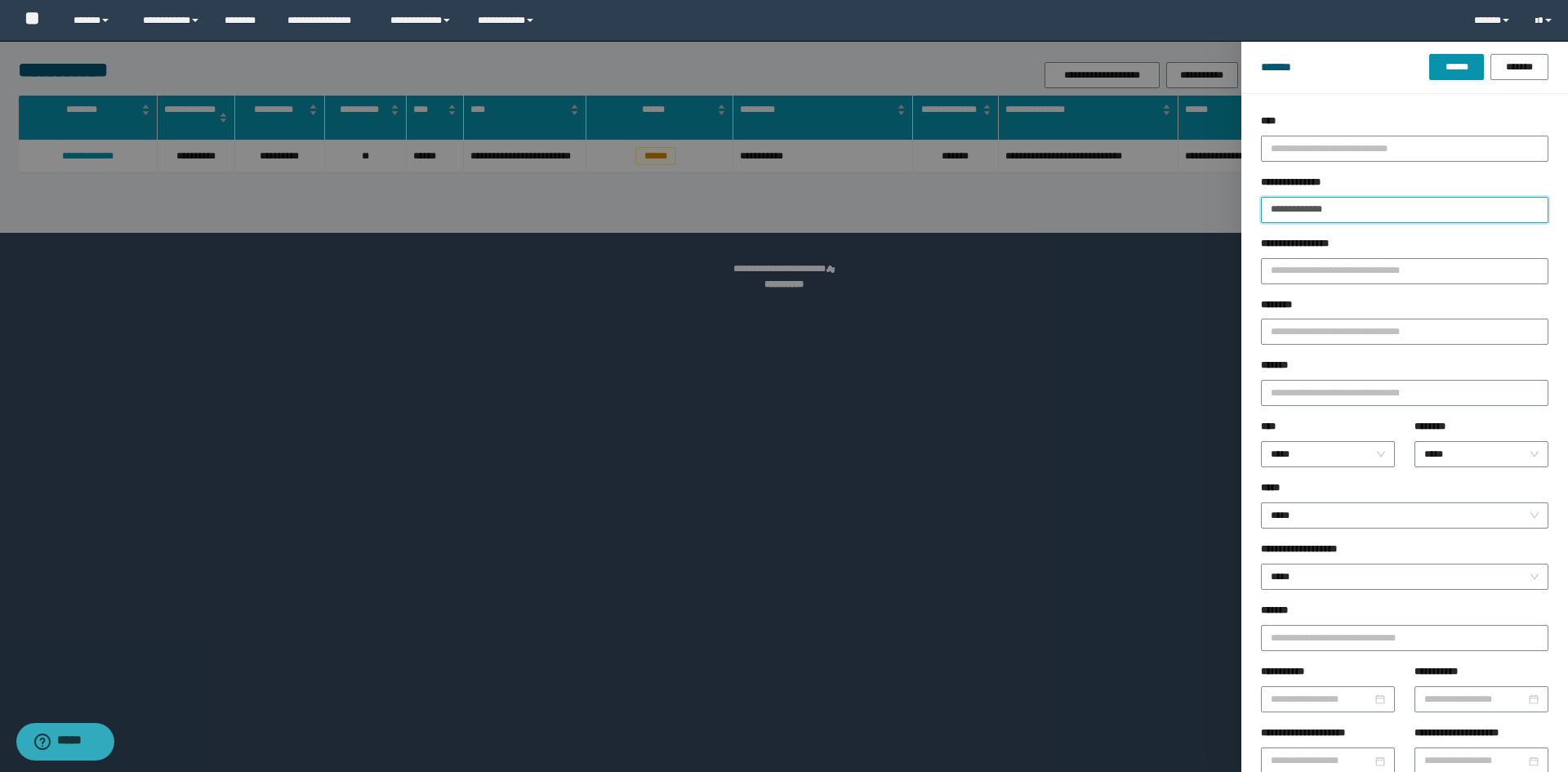 click on "**********" at bounding box center [1405, 210] 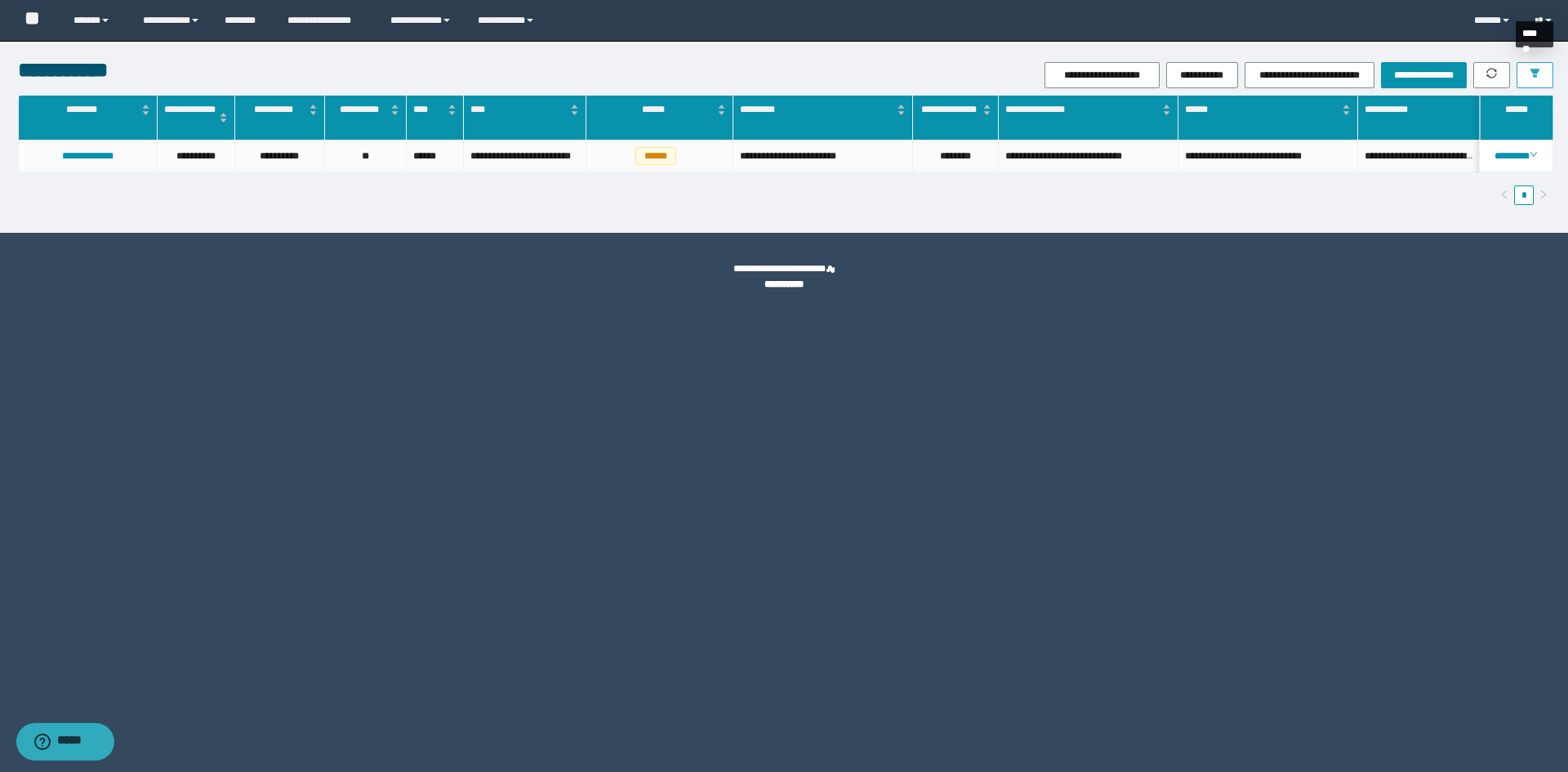 click 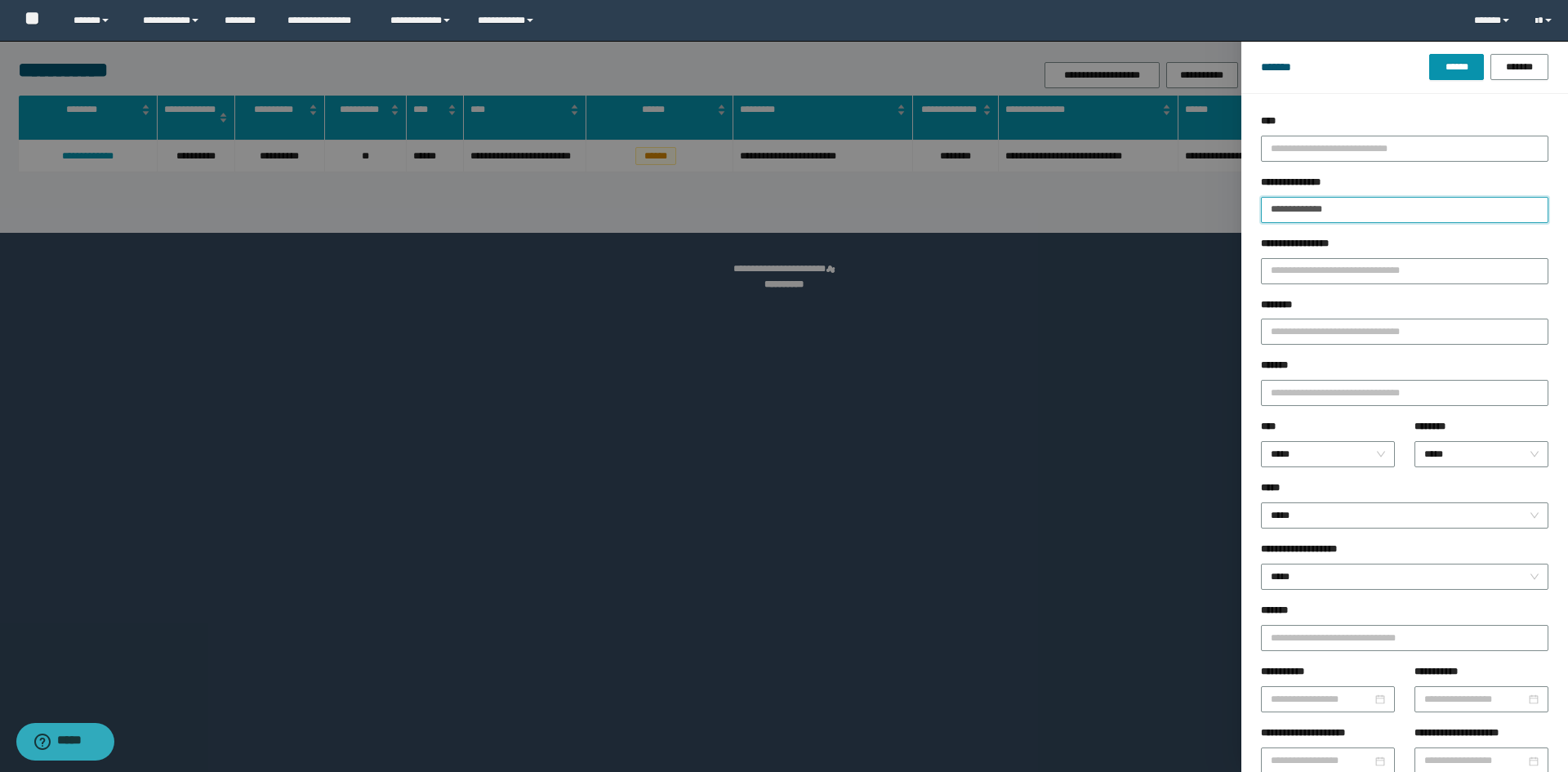 click on "**********" at bounding box center [1405, 210] 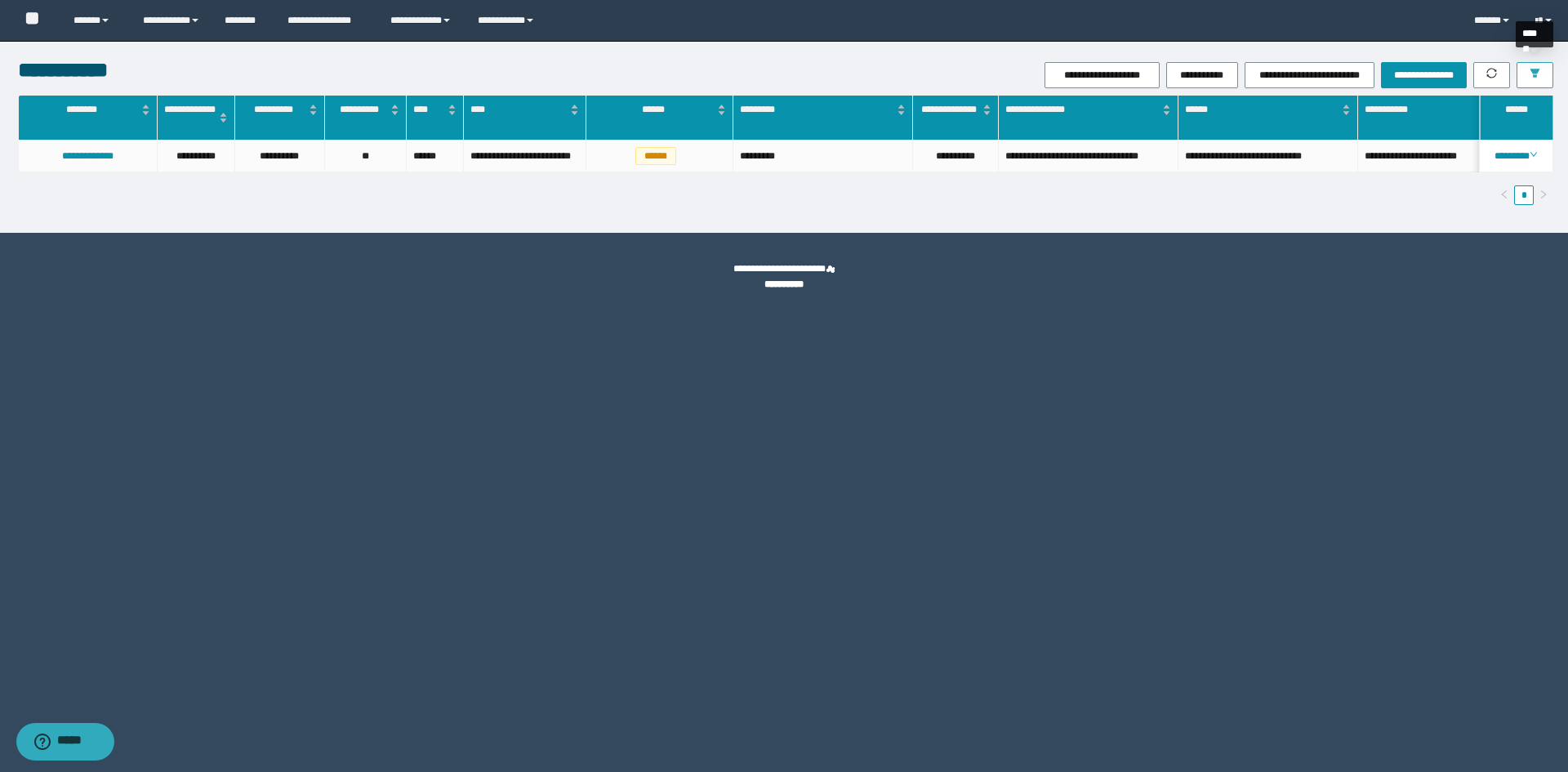 click at bounding box center [1535, 75] 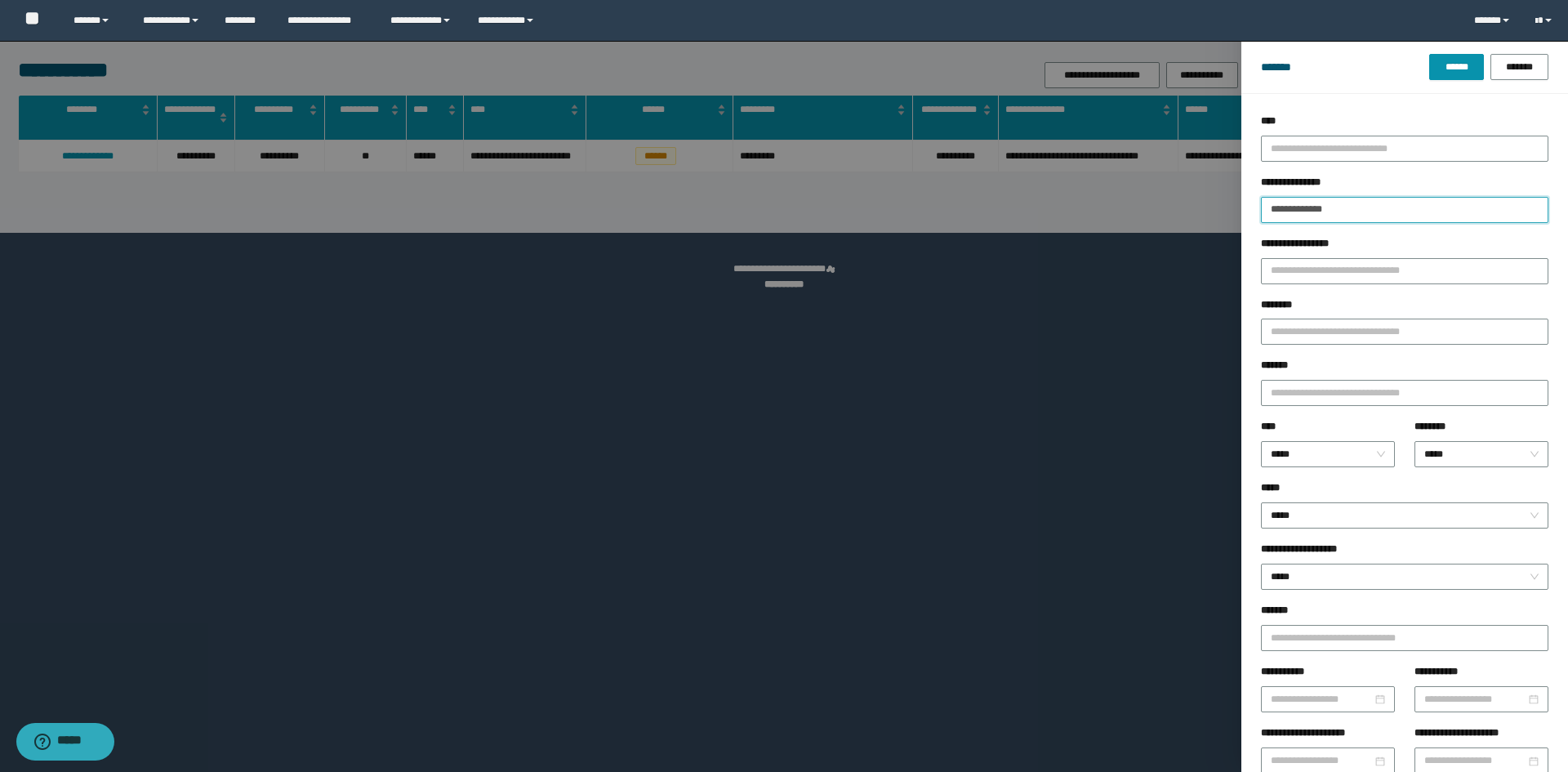 click on "**********" at bounding box center [1405, 210] 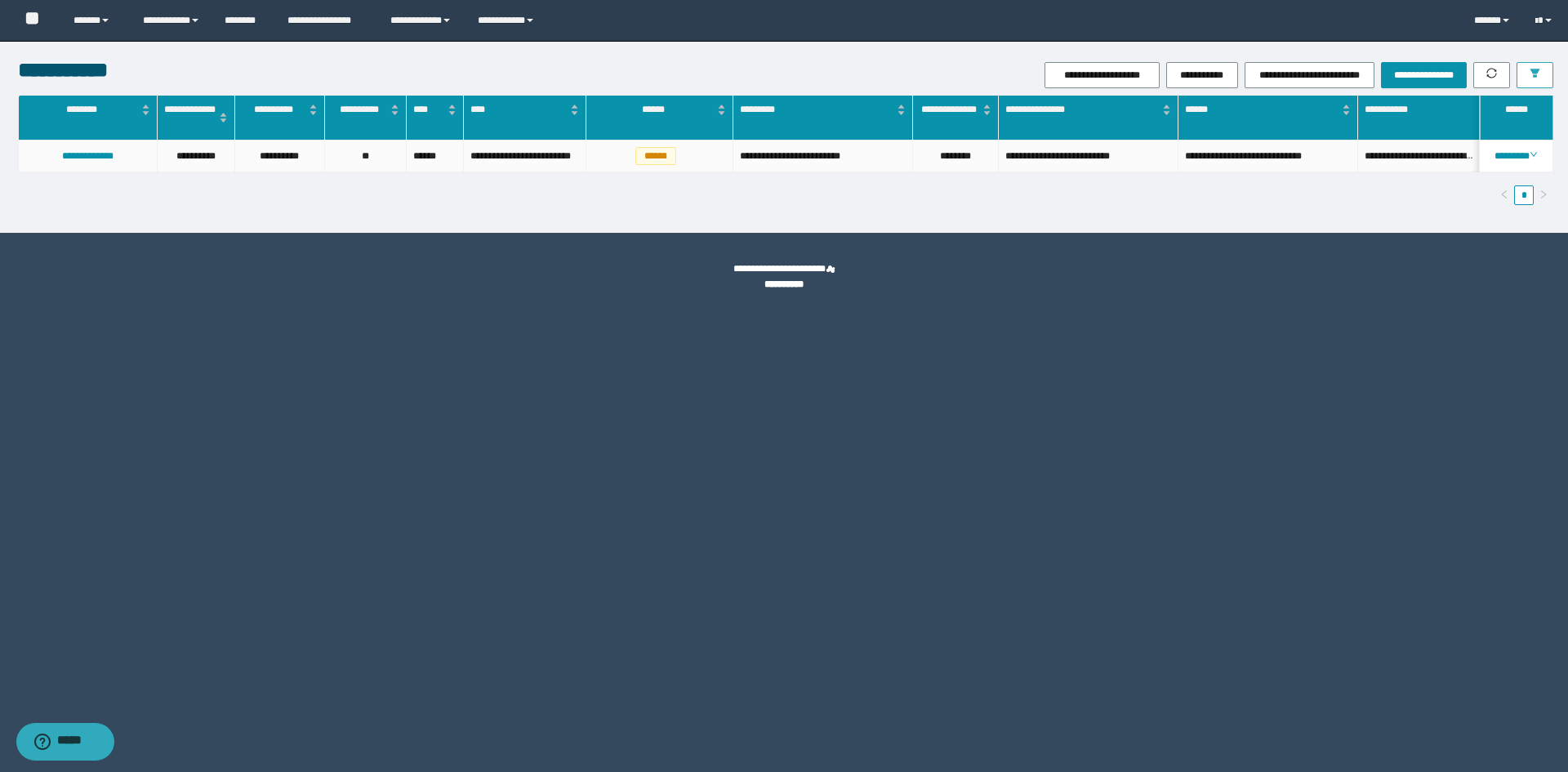 click at bounding box center (1535, 75) 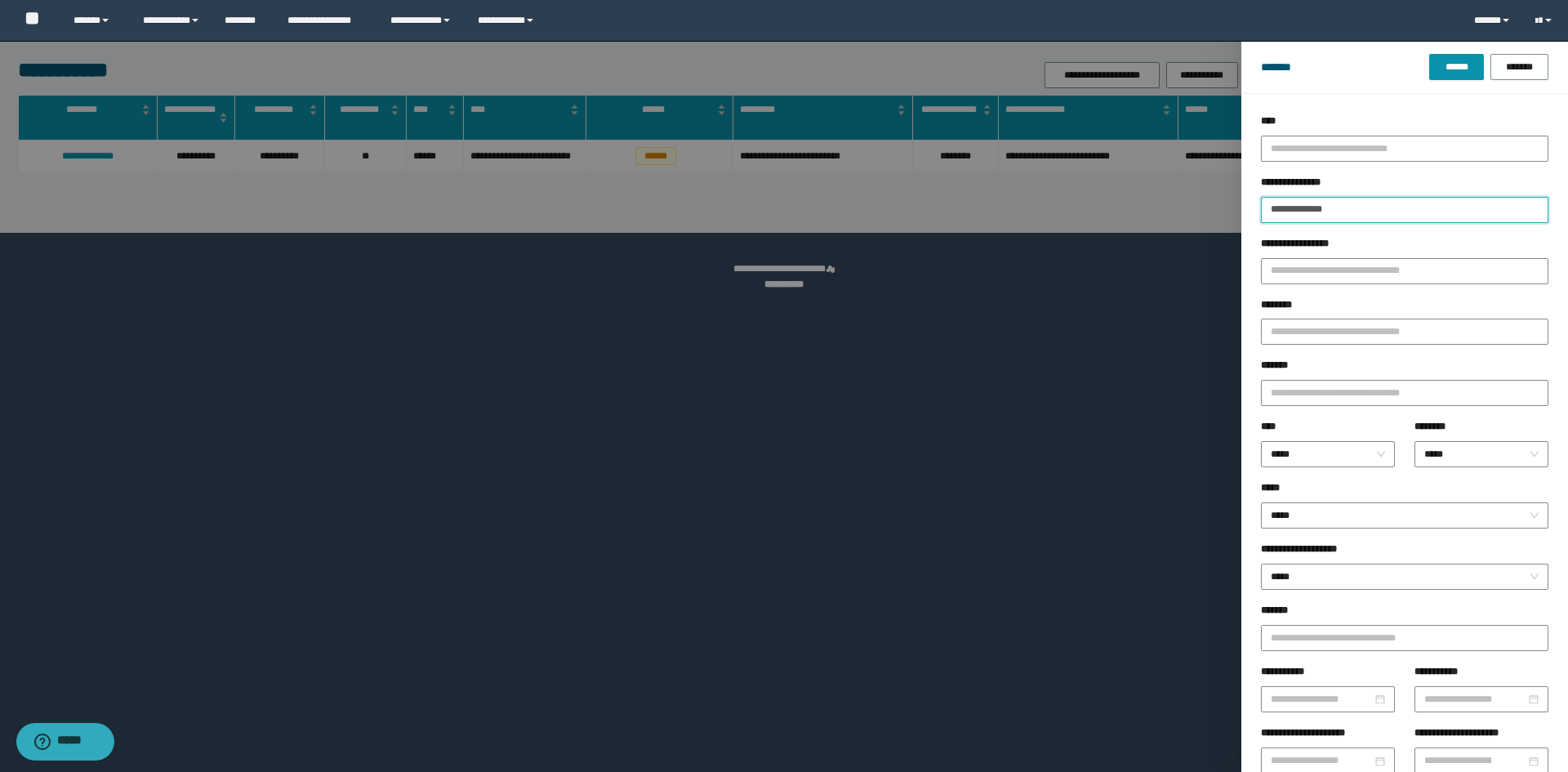 click on "**********" at bounding box center (1405, 210) 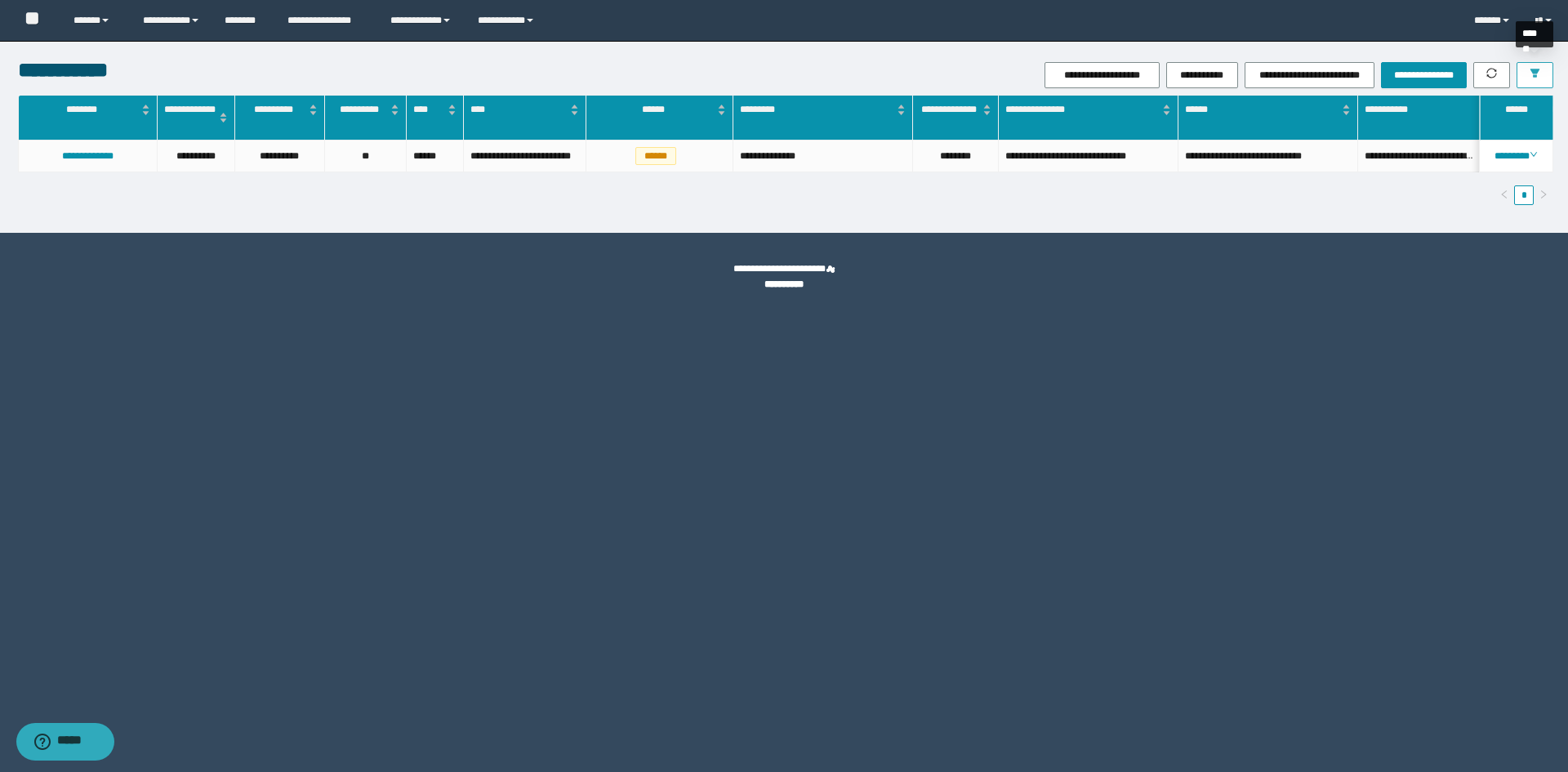 click 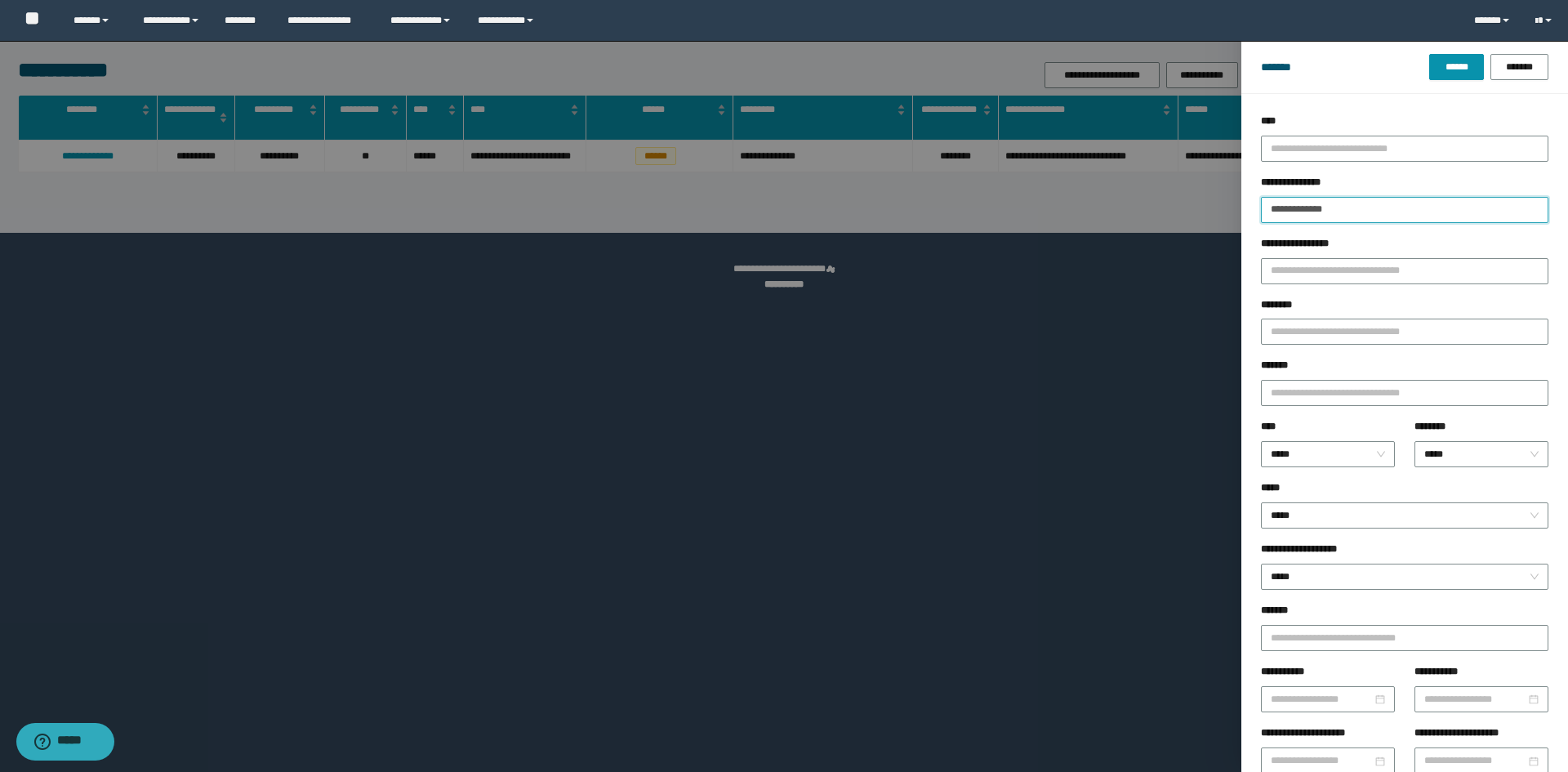 click on "**********" at bounding box center [1405, 210] 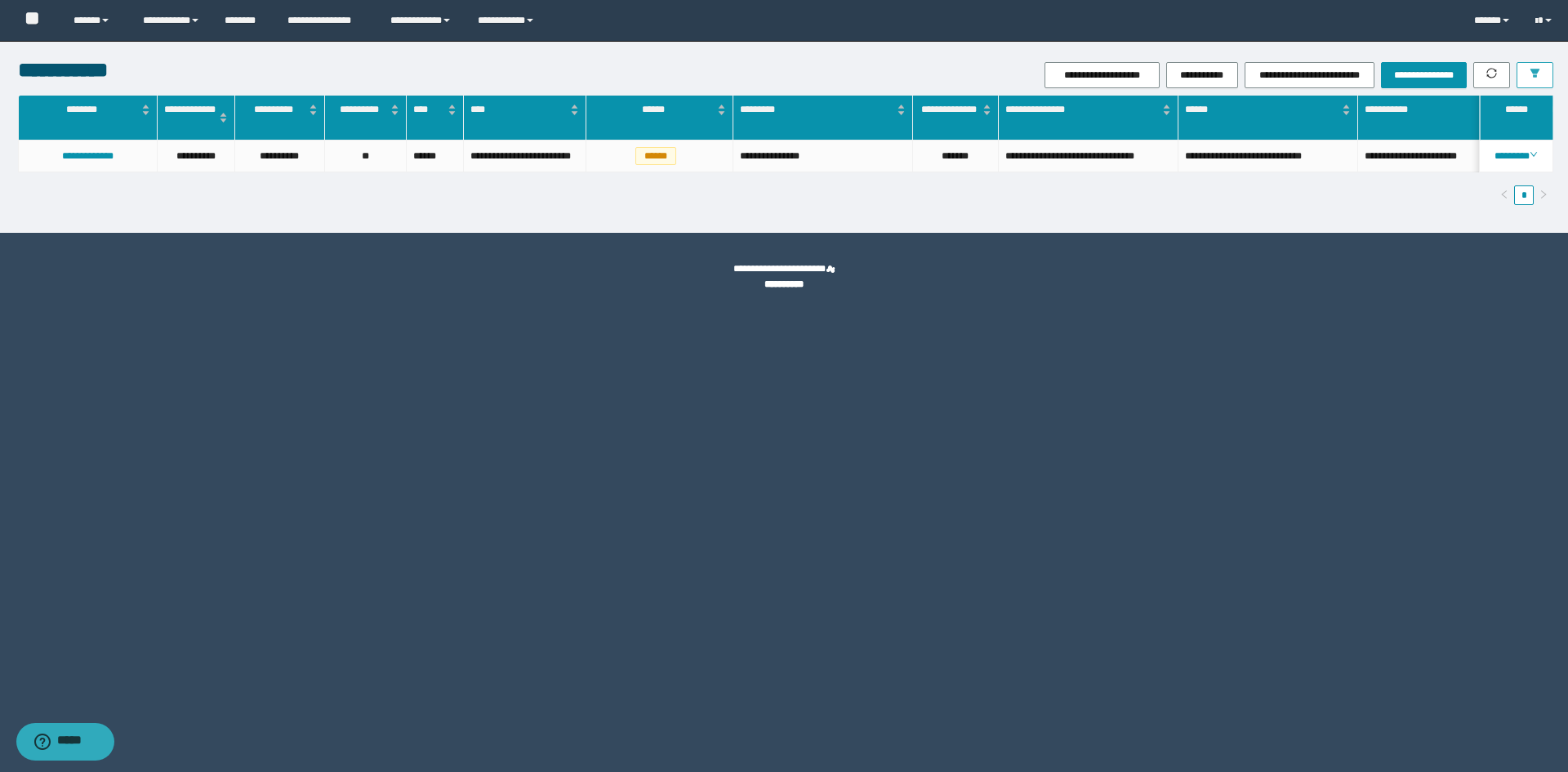 click at bounding box center (1535, 75) 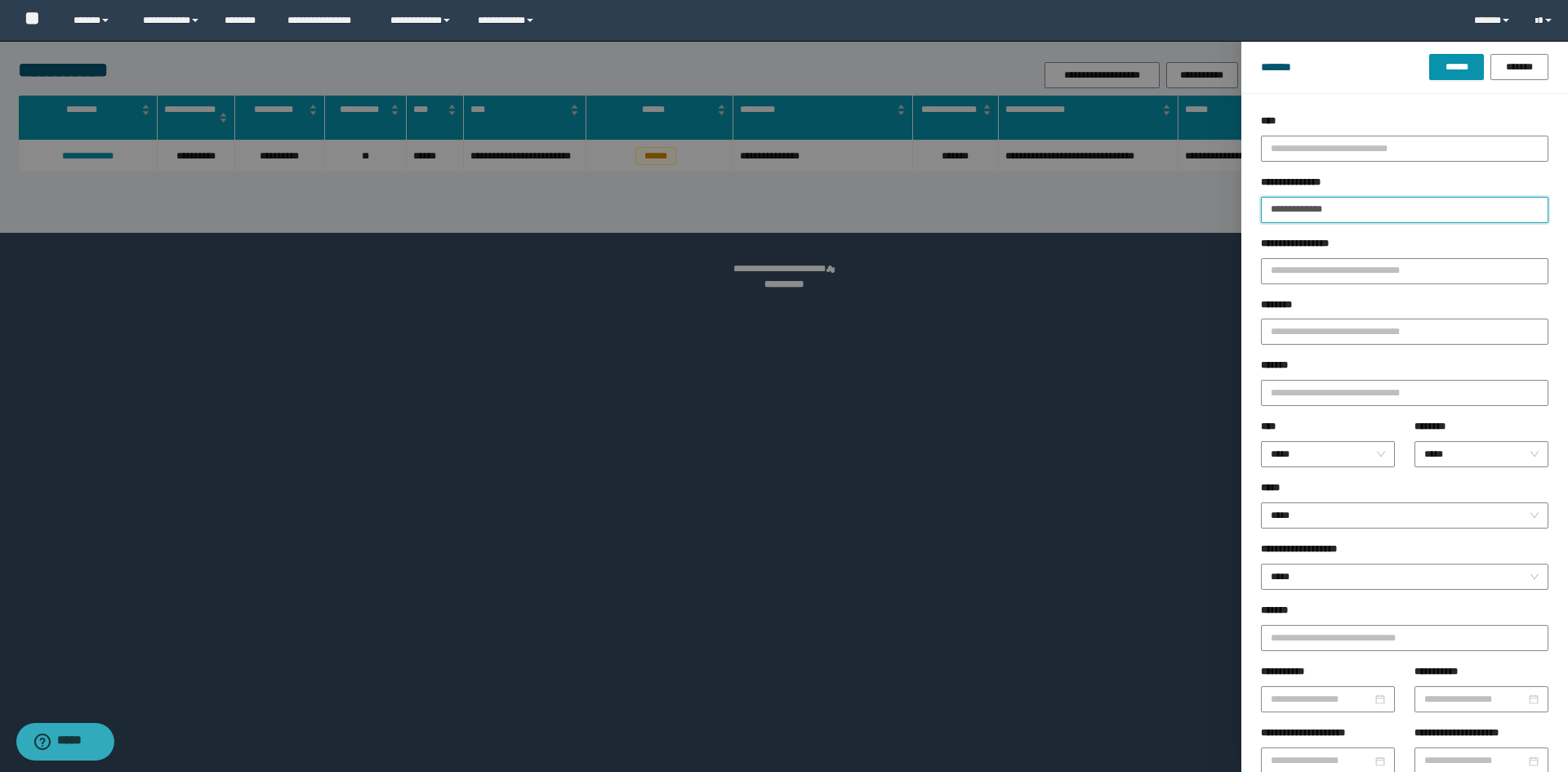 click on "**********" at bounding box center (1405, 210) 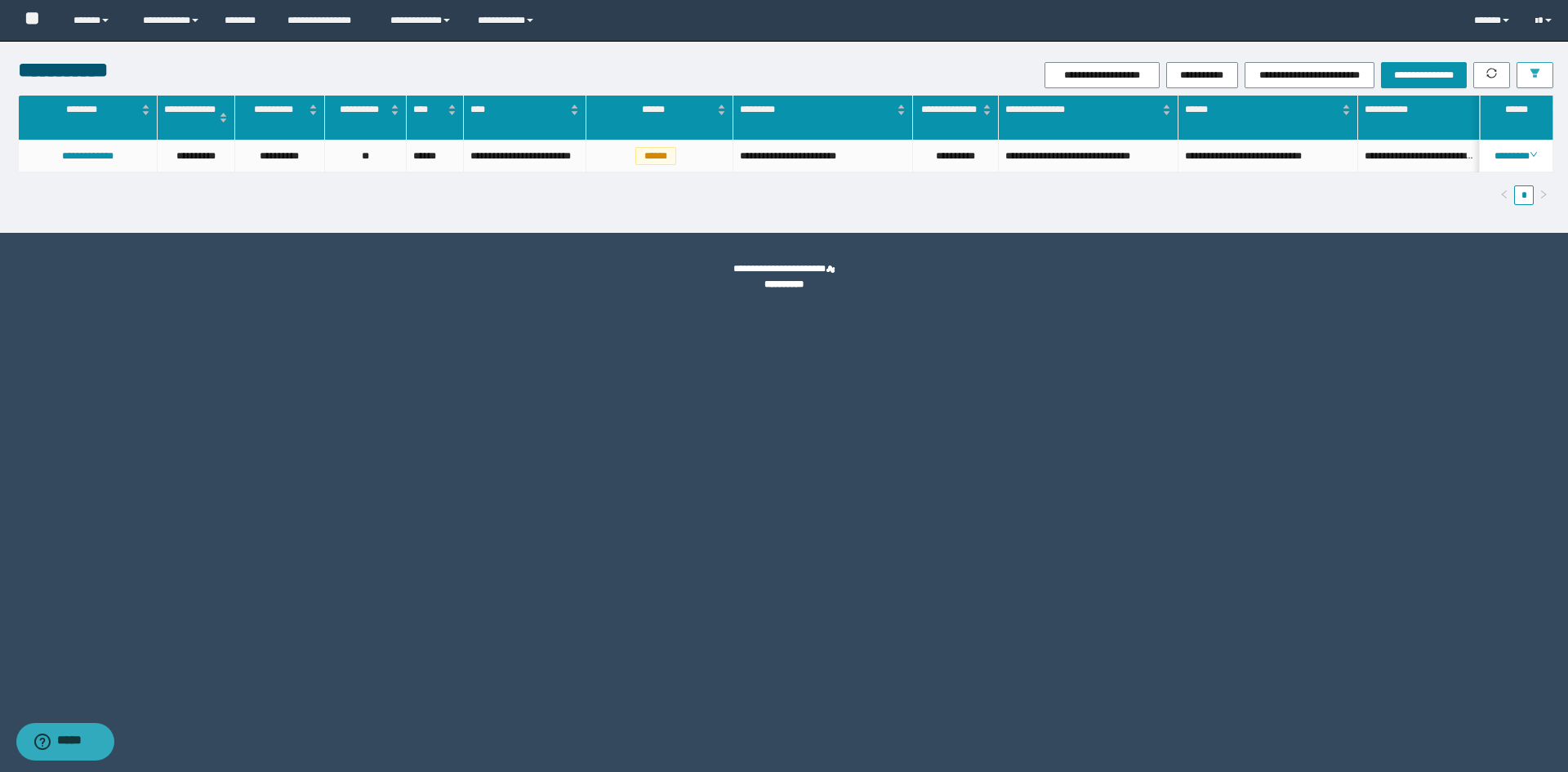 click 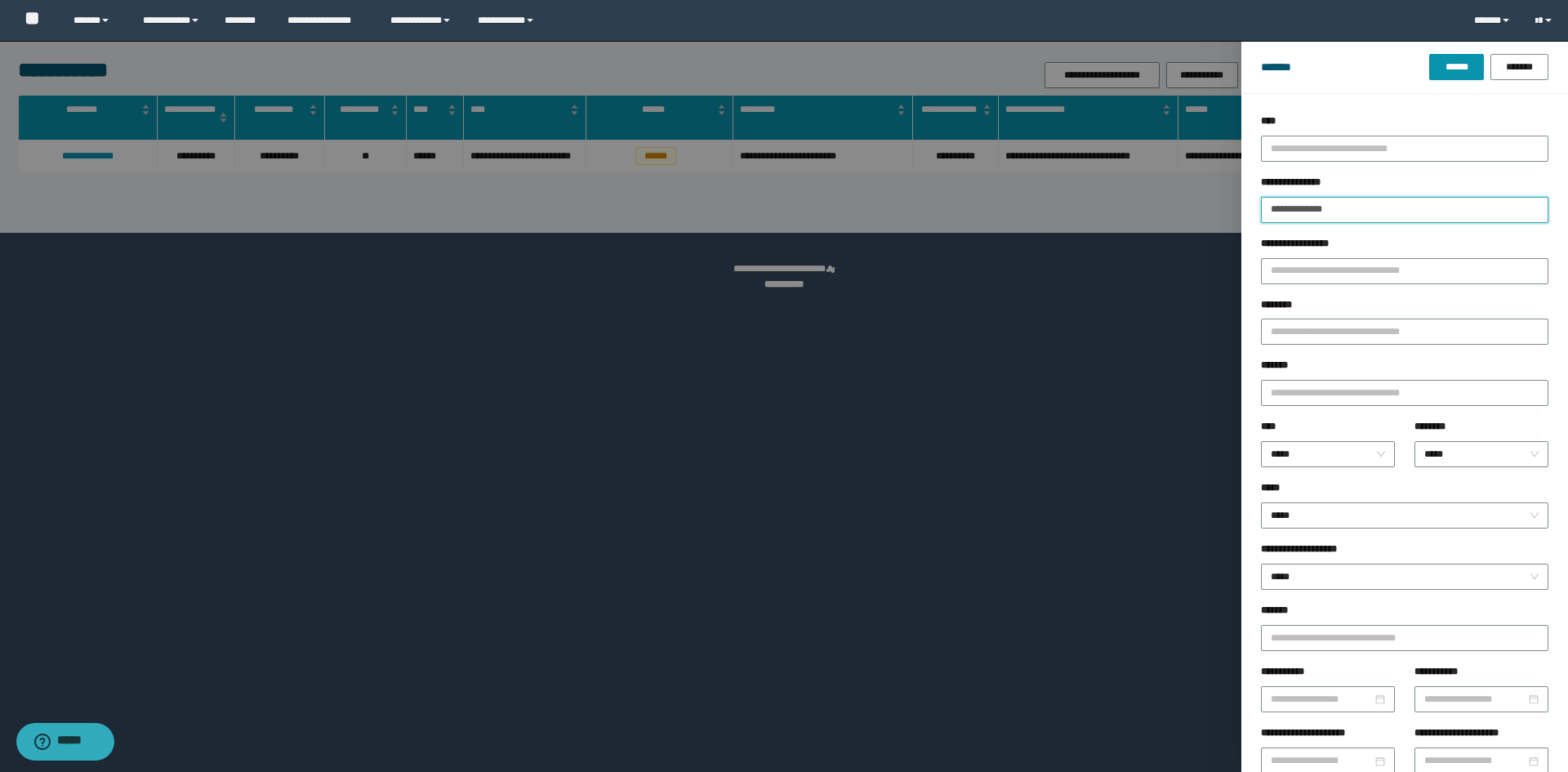 click on "**********" at bounding box center (1405, 210) 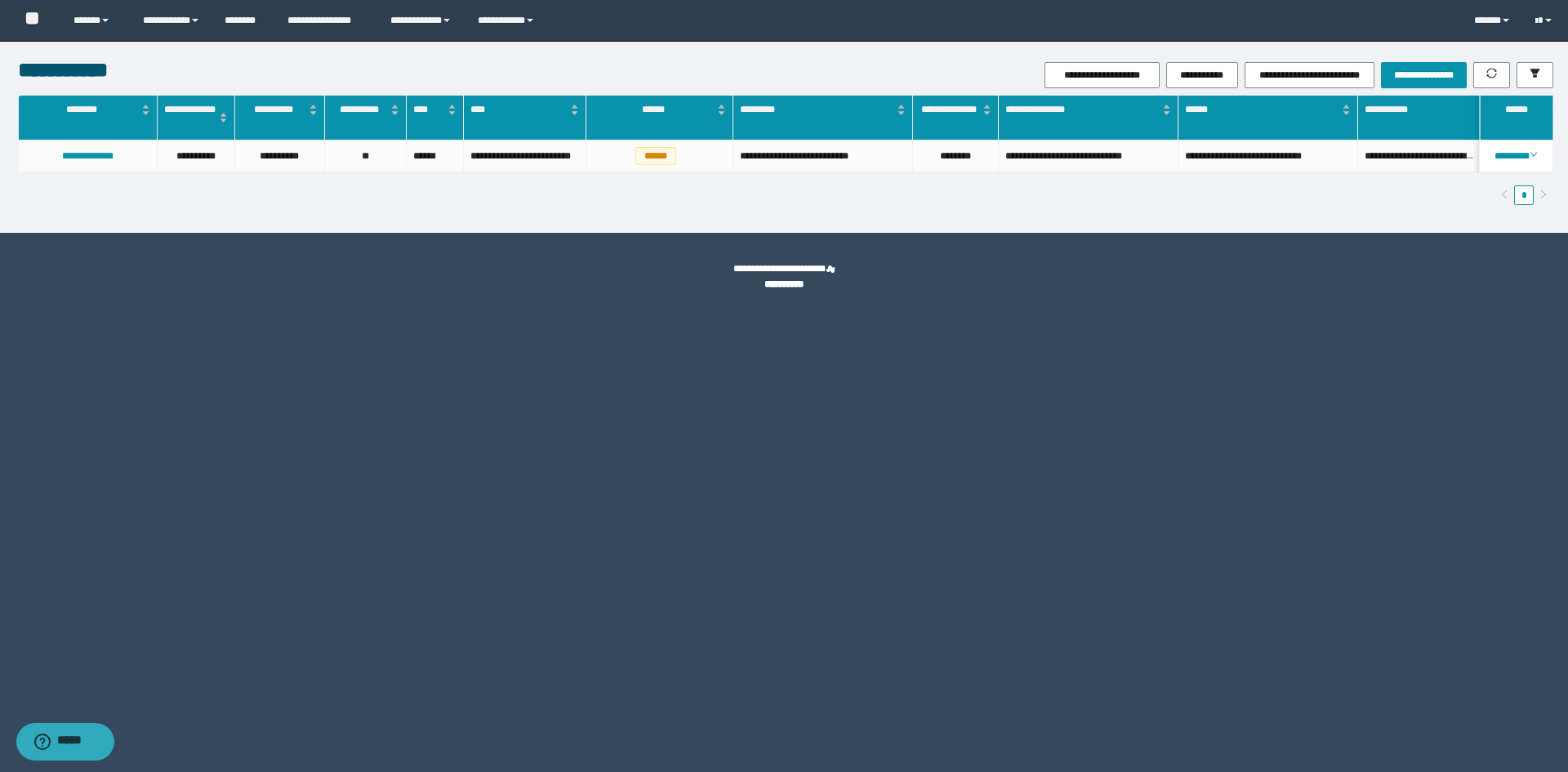 click on "**********" at bounding box center [1041, 75] 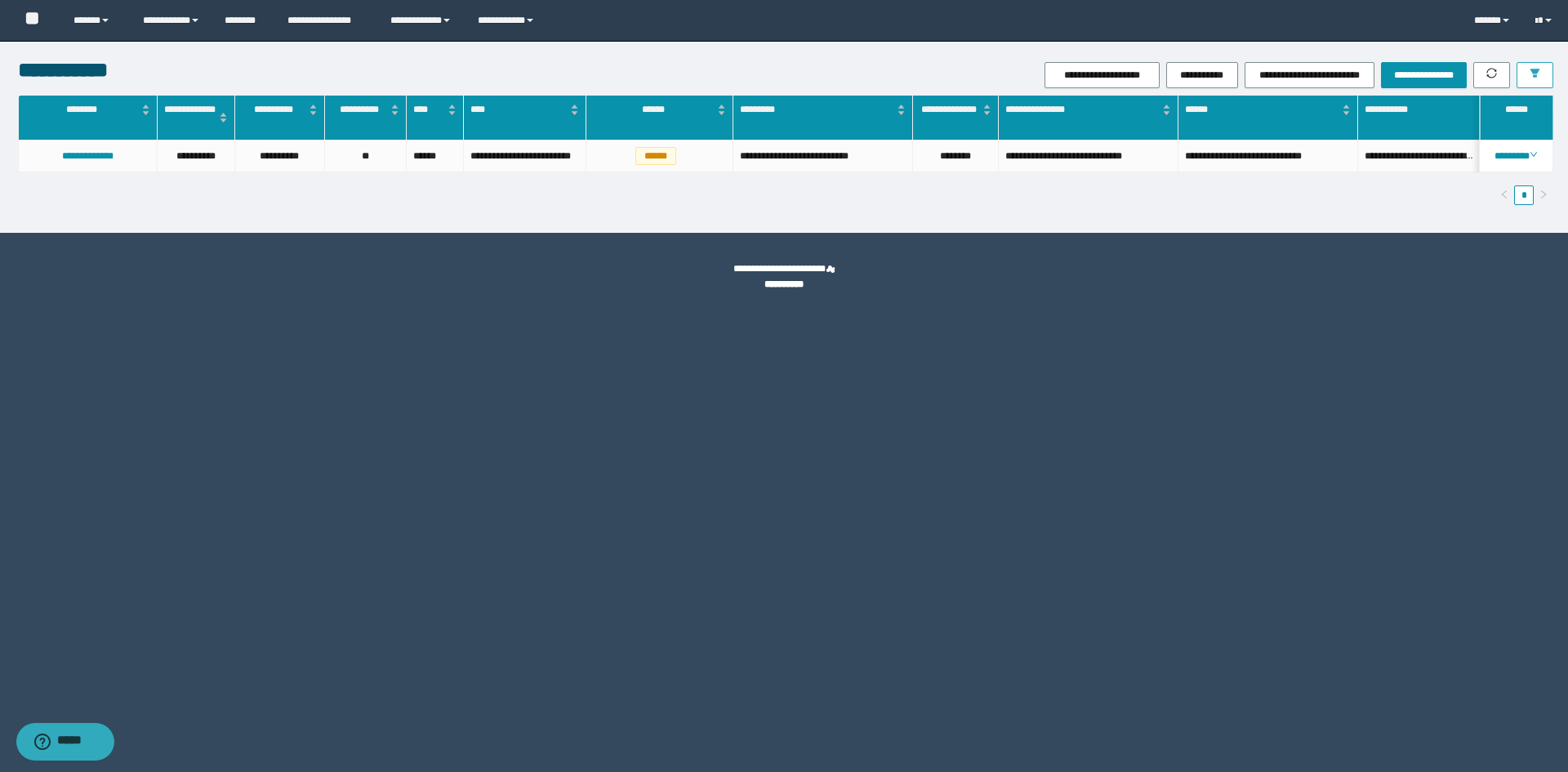 click at bounding box center (1535, 75) 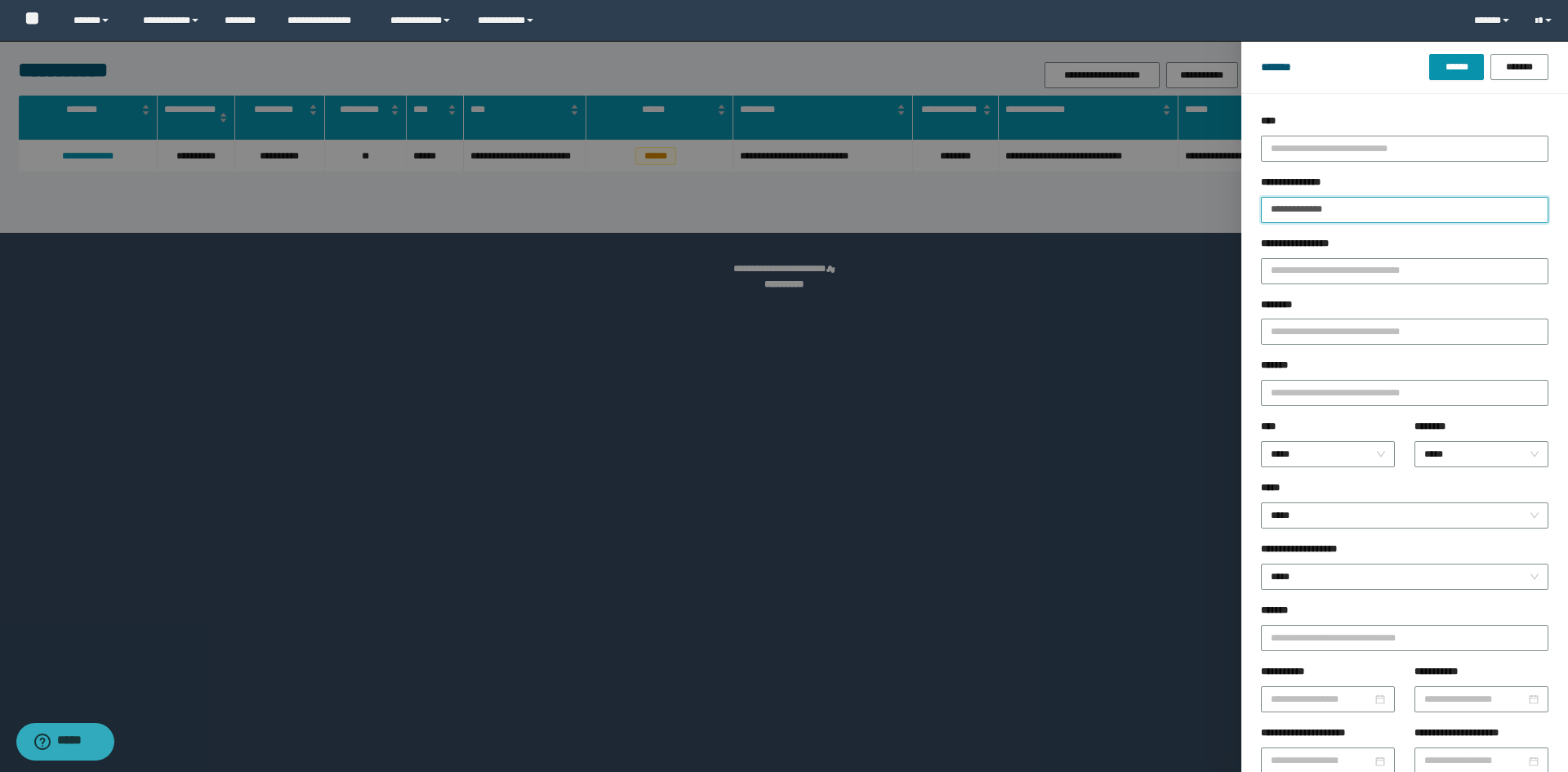 click on "**********" at bounding box center (1405, 210) 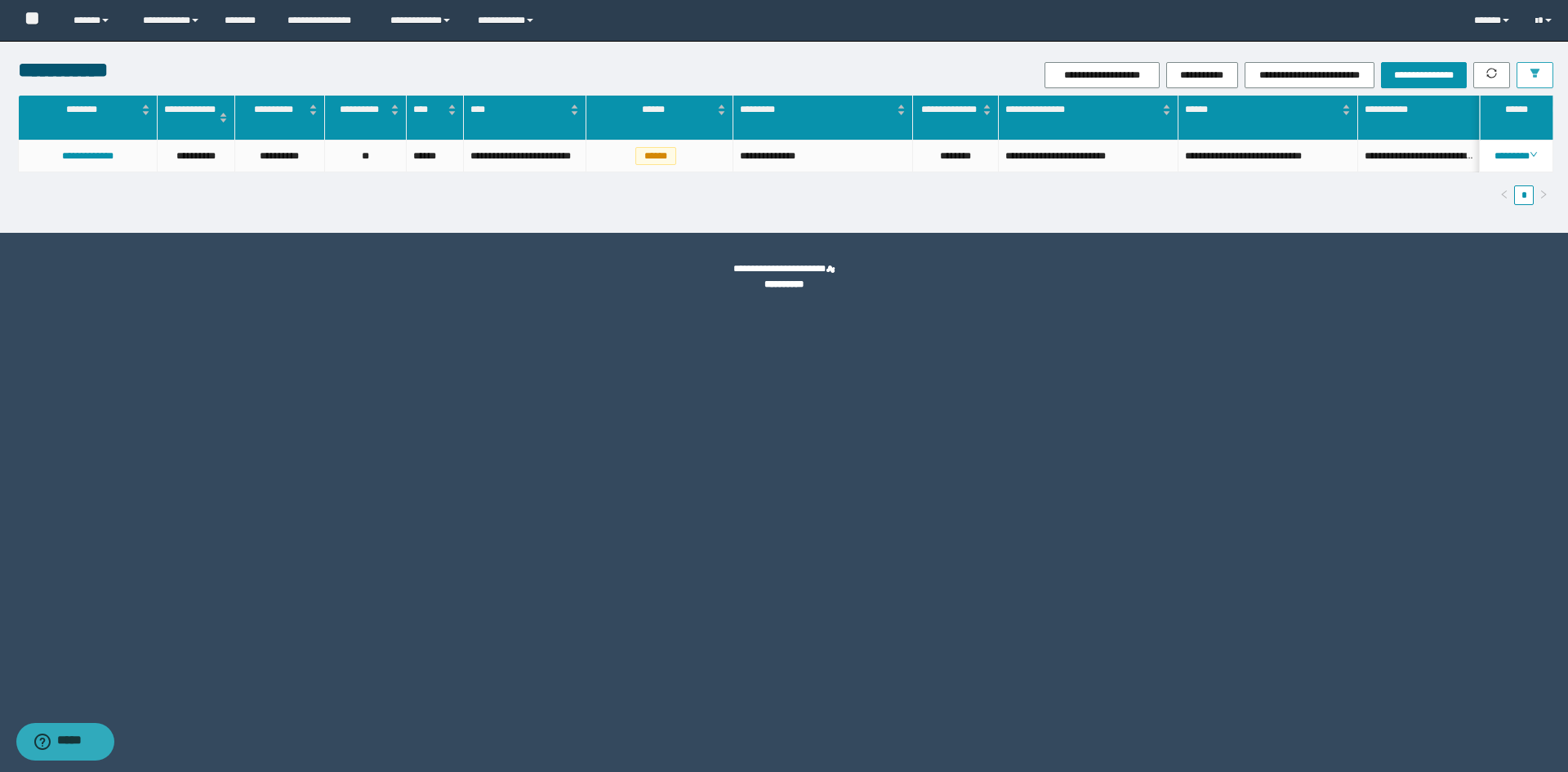 click 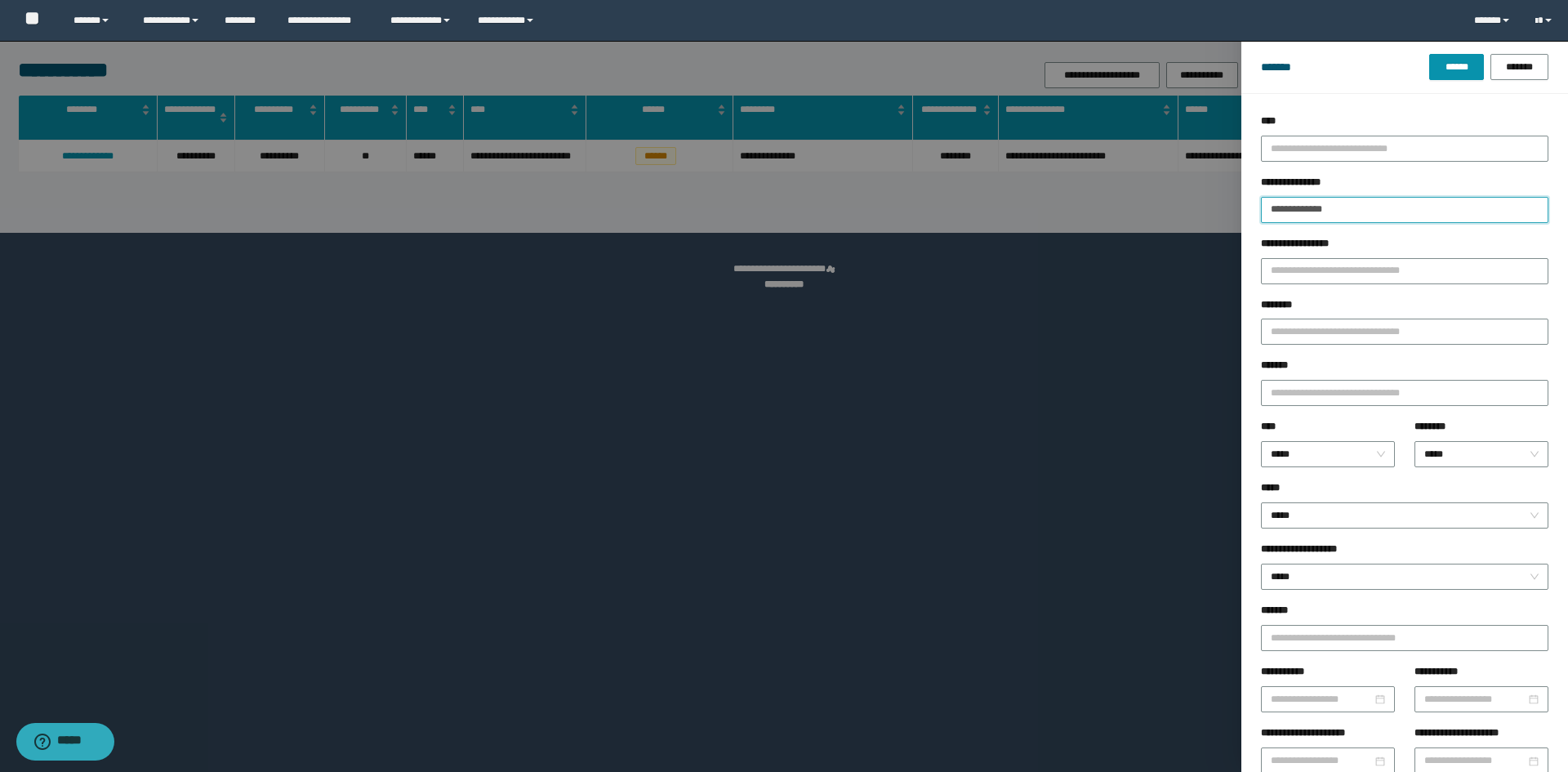 click on "**********" at bounding box center (1405, 210) 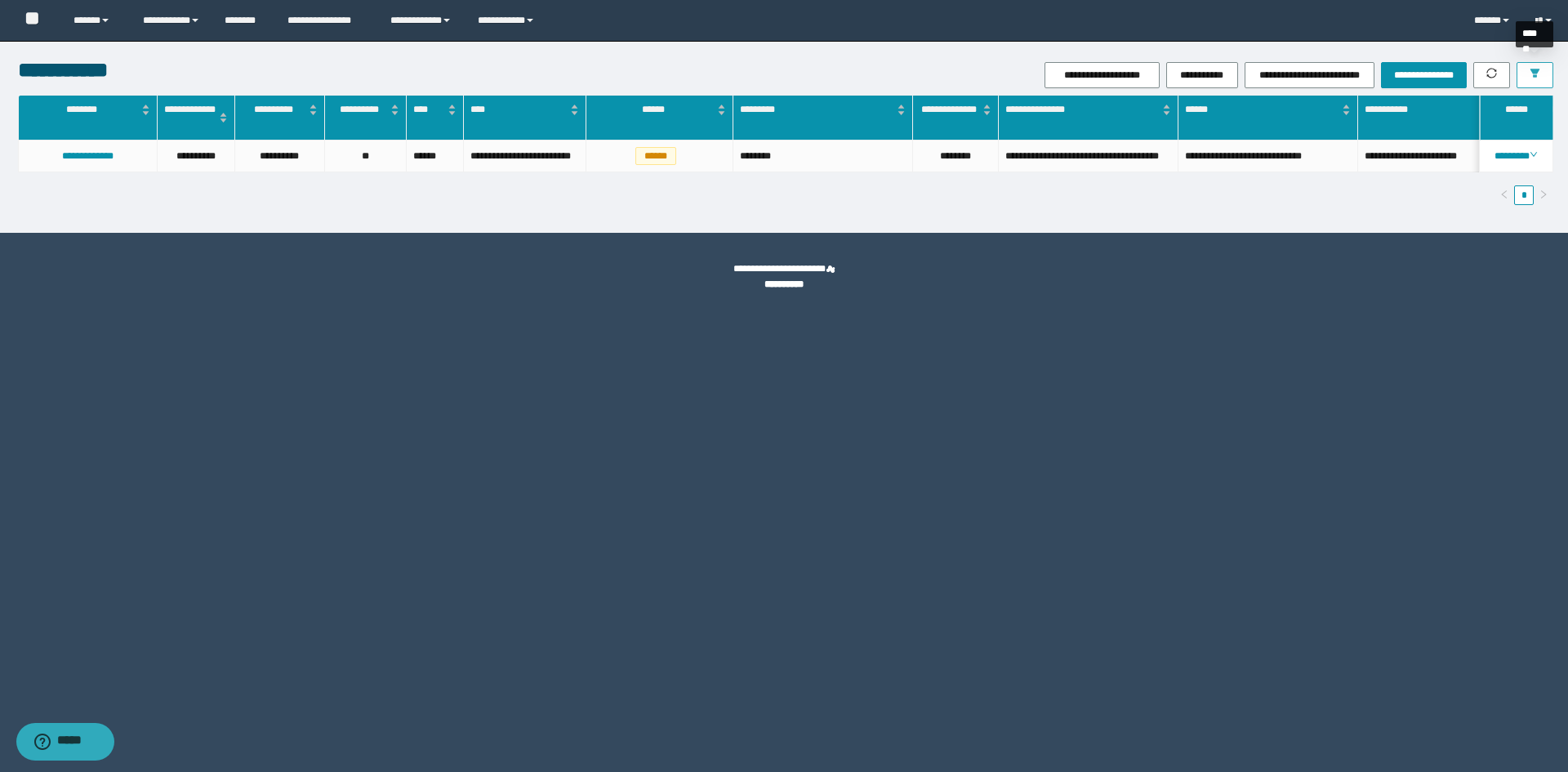 click 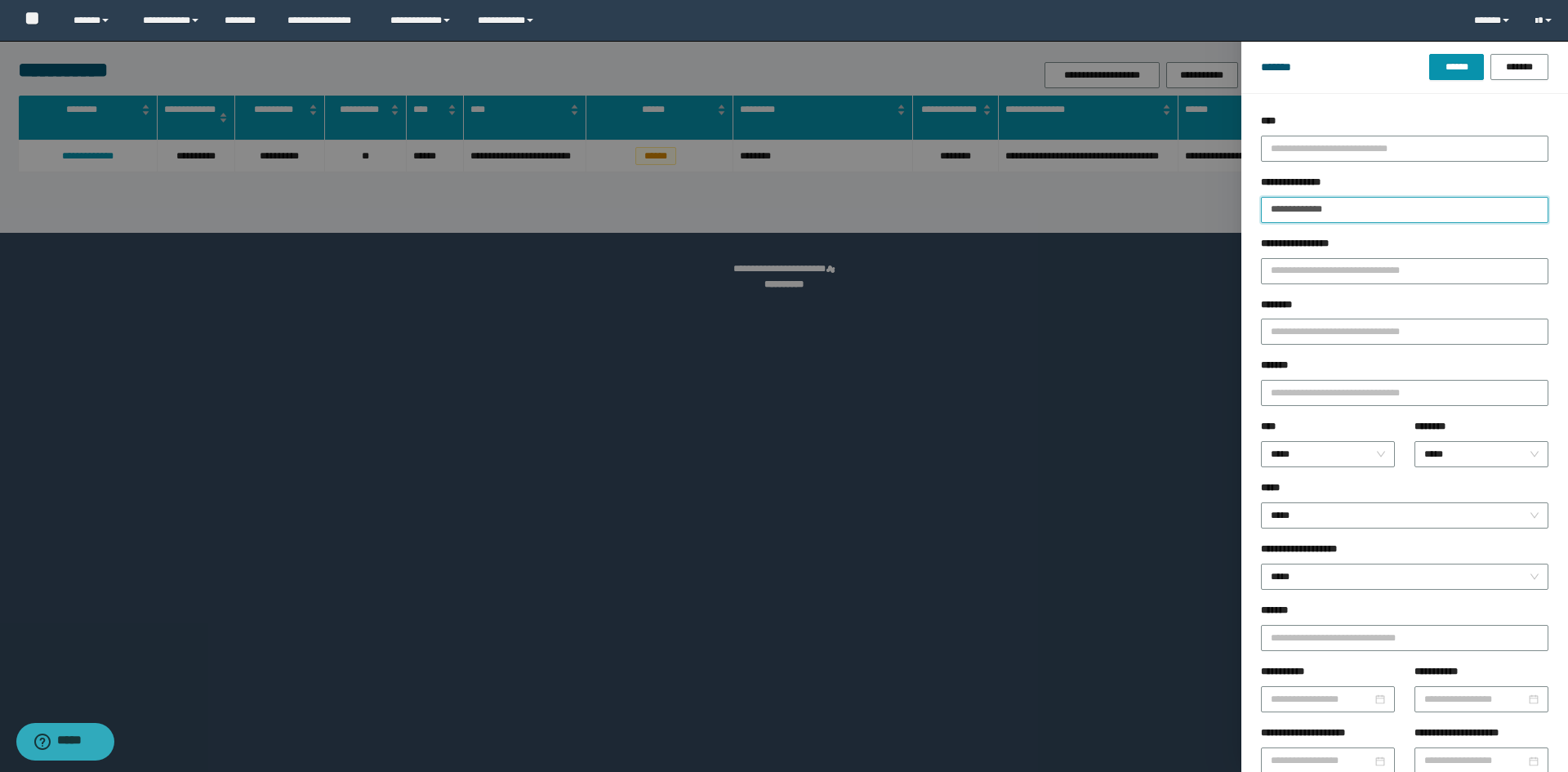 click on "**********" at bounding box center (1405, 210) 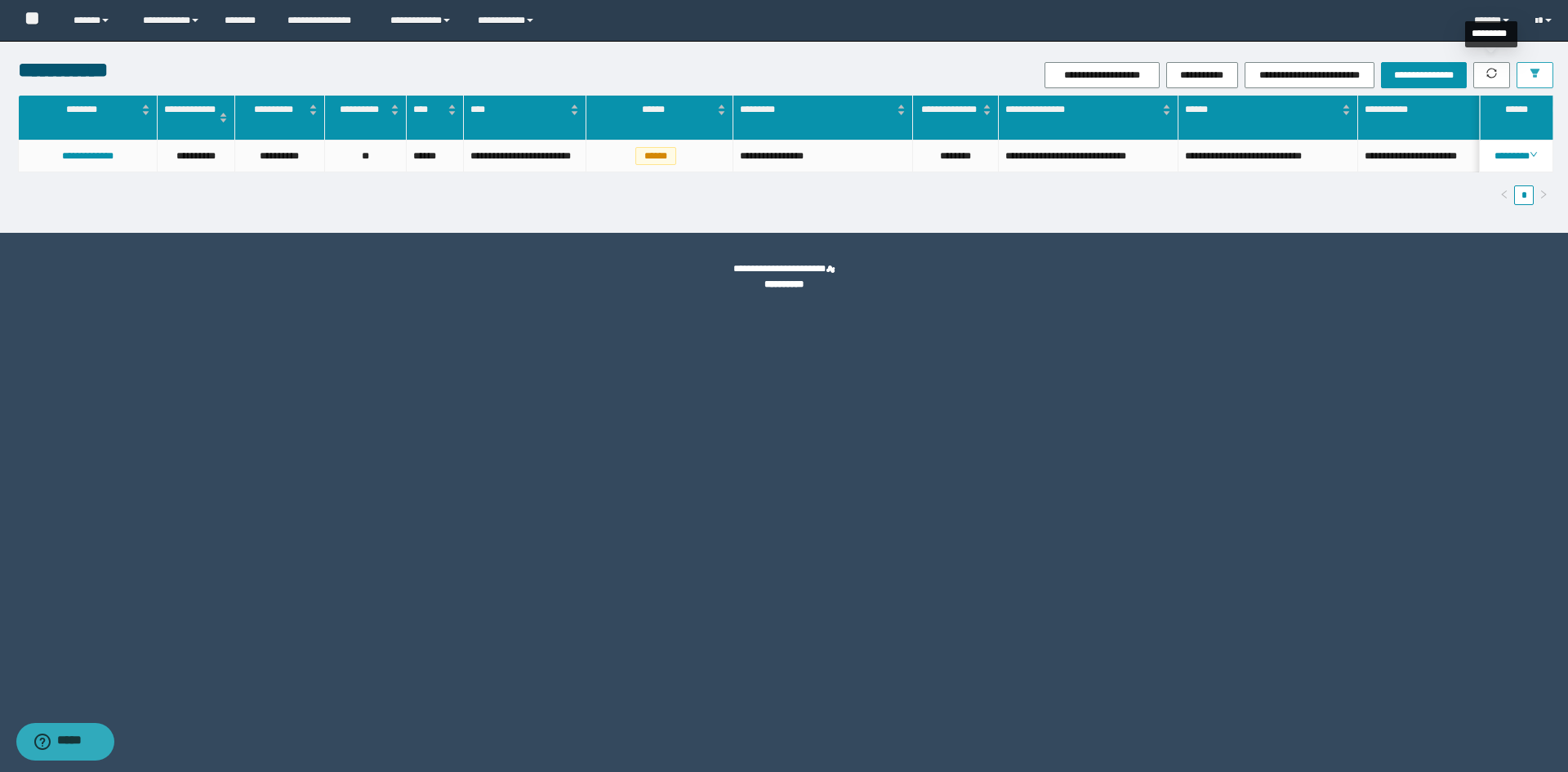 click 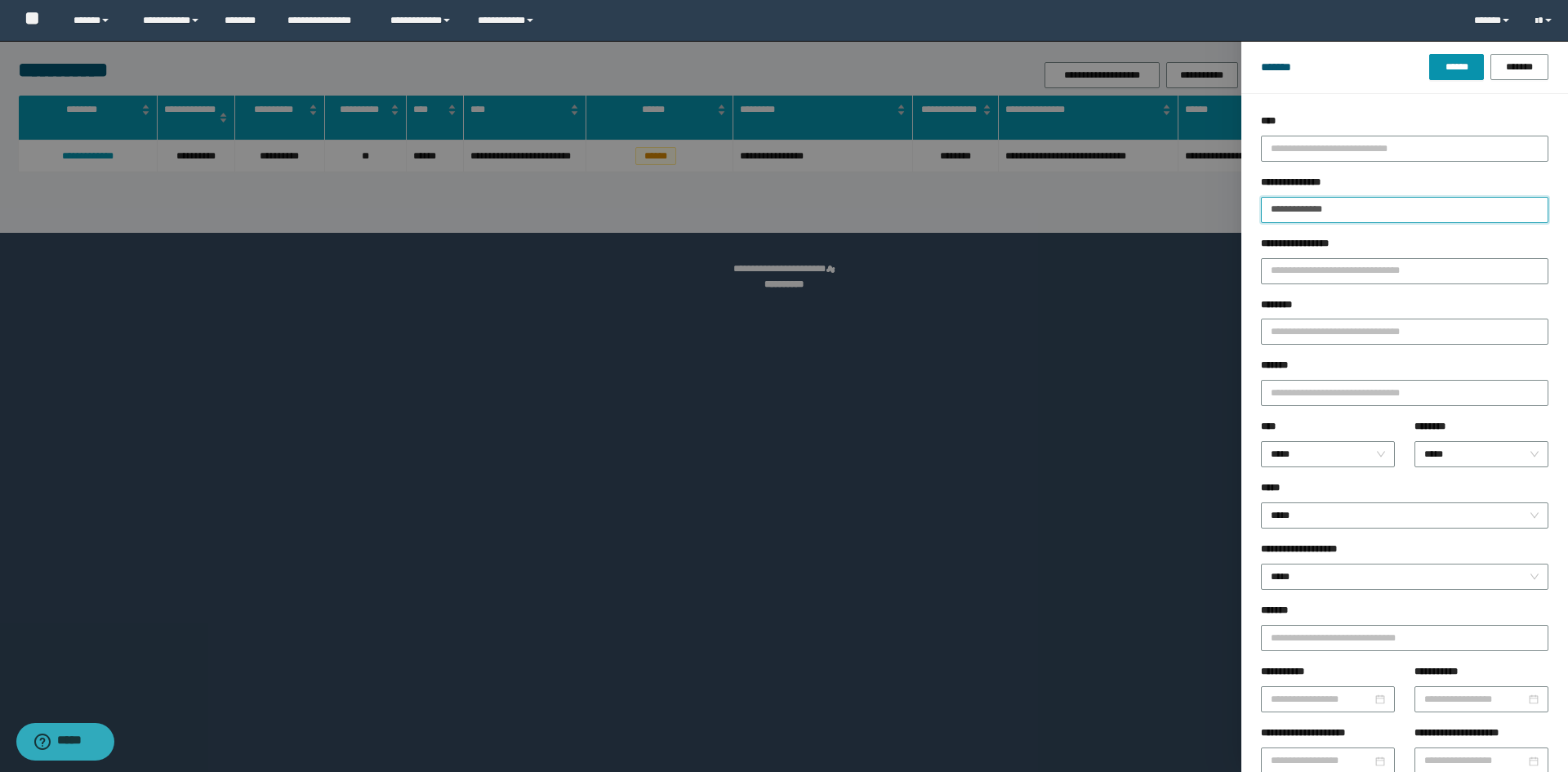 click on "**********" at bounding box center [1405, 210] 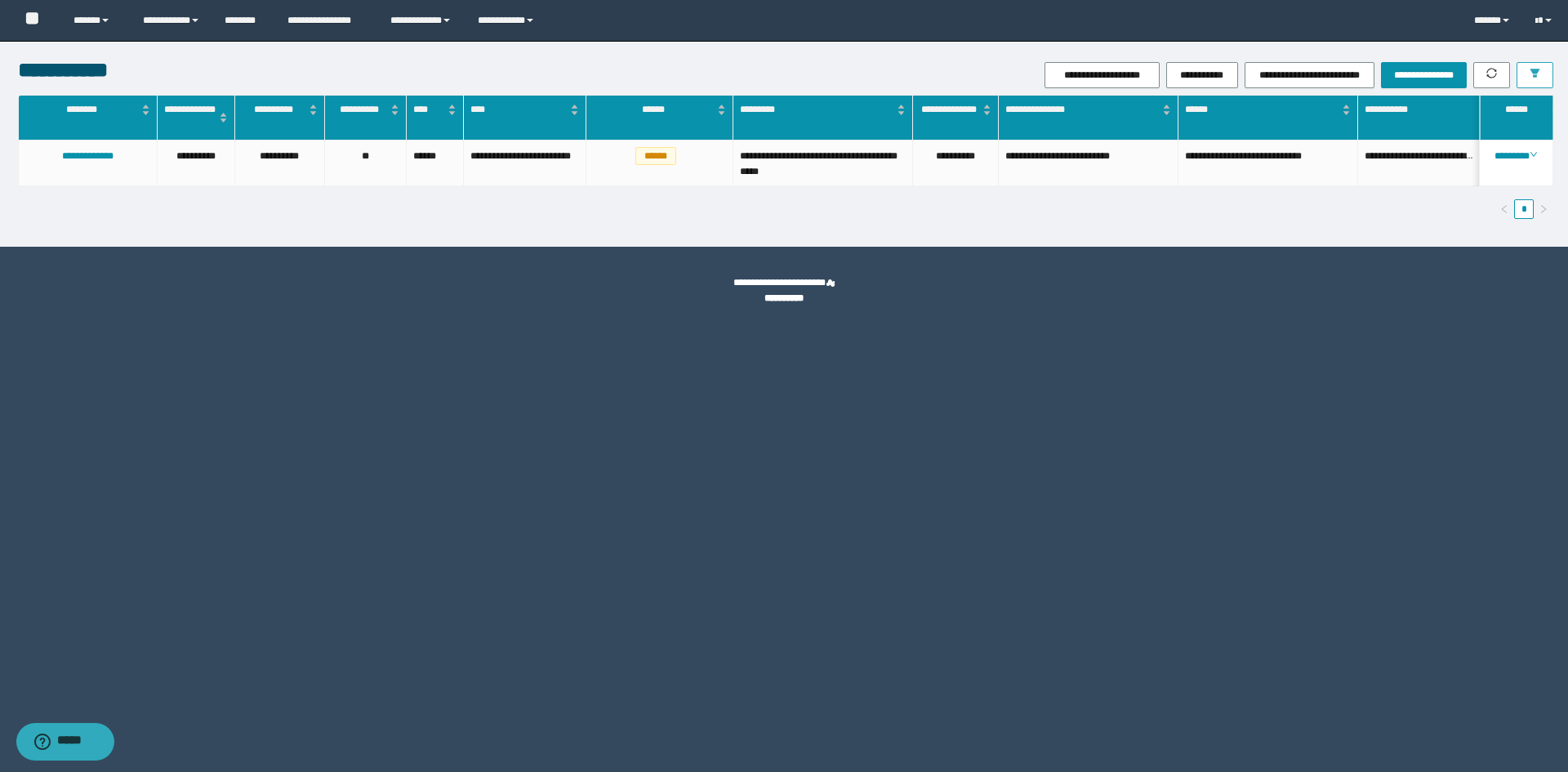 click at bounding box center (1535, 75) 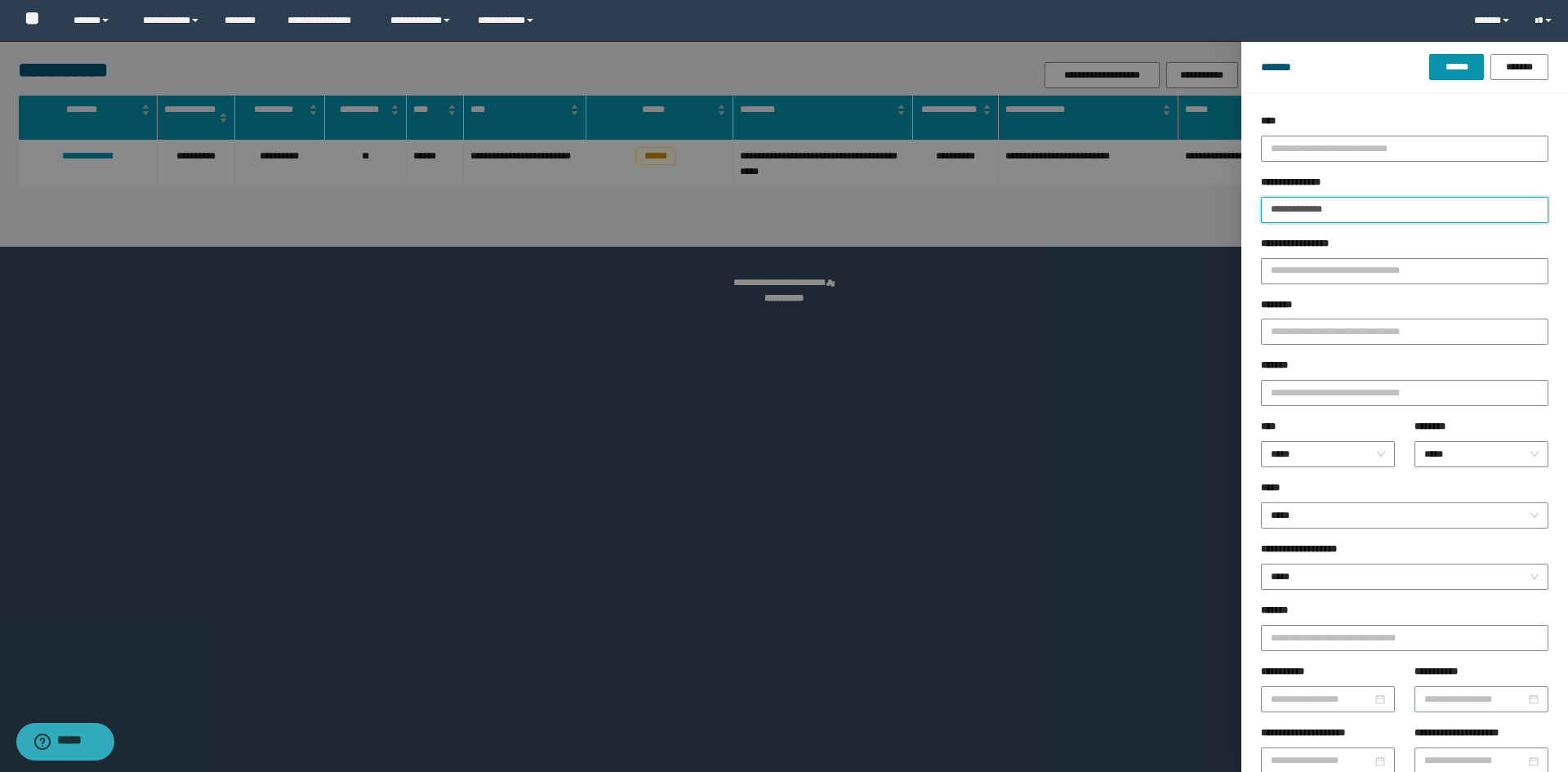 click on "**********" at bounding box center [1405, 210] 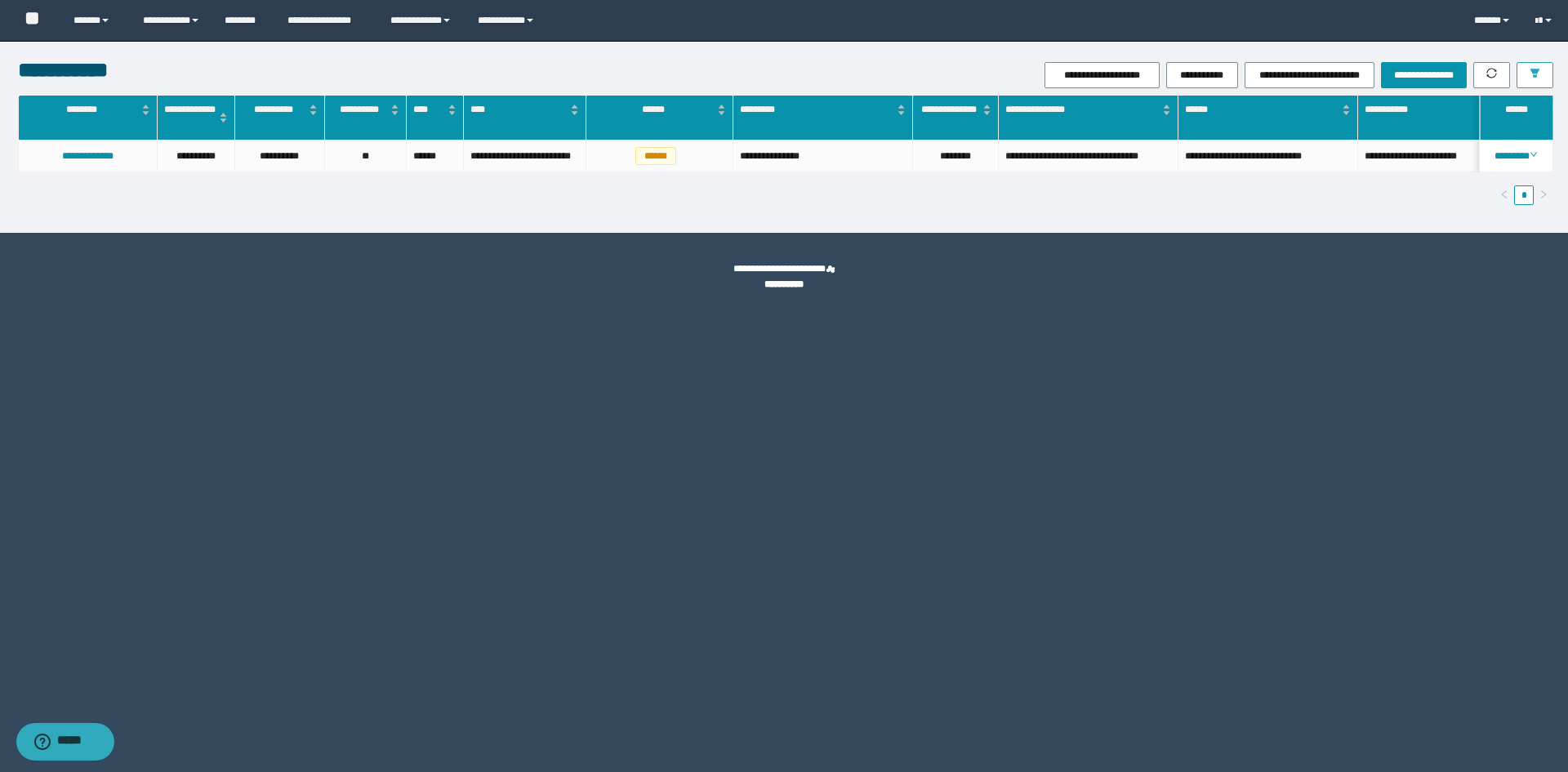 click at bounding box center [1535, 75] 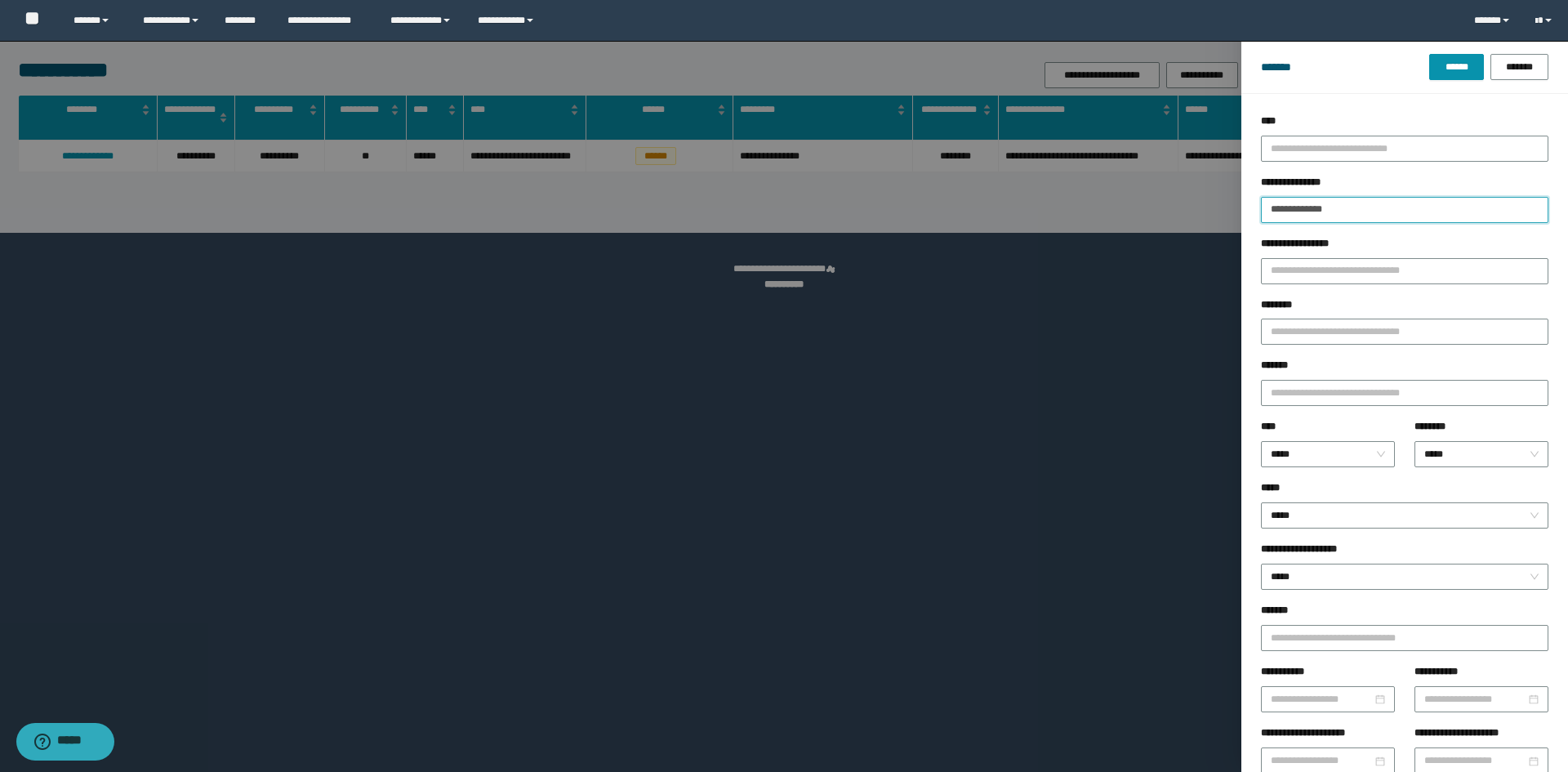 click on "**********" at bounding box center [1405, 210] 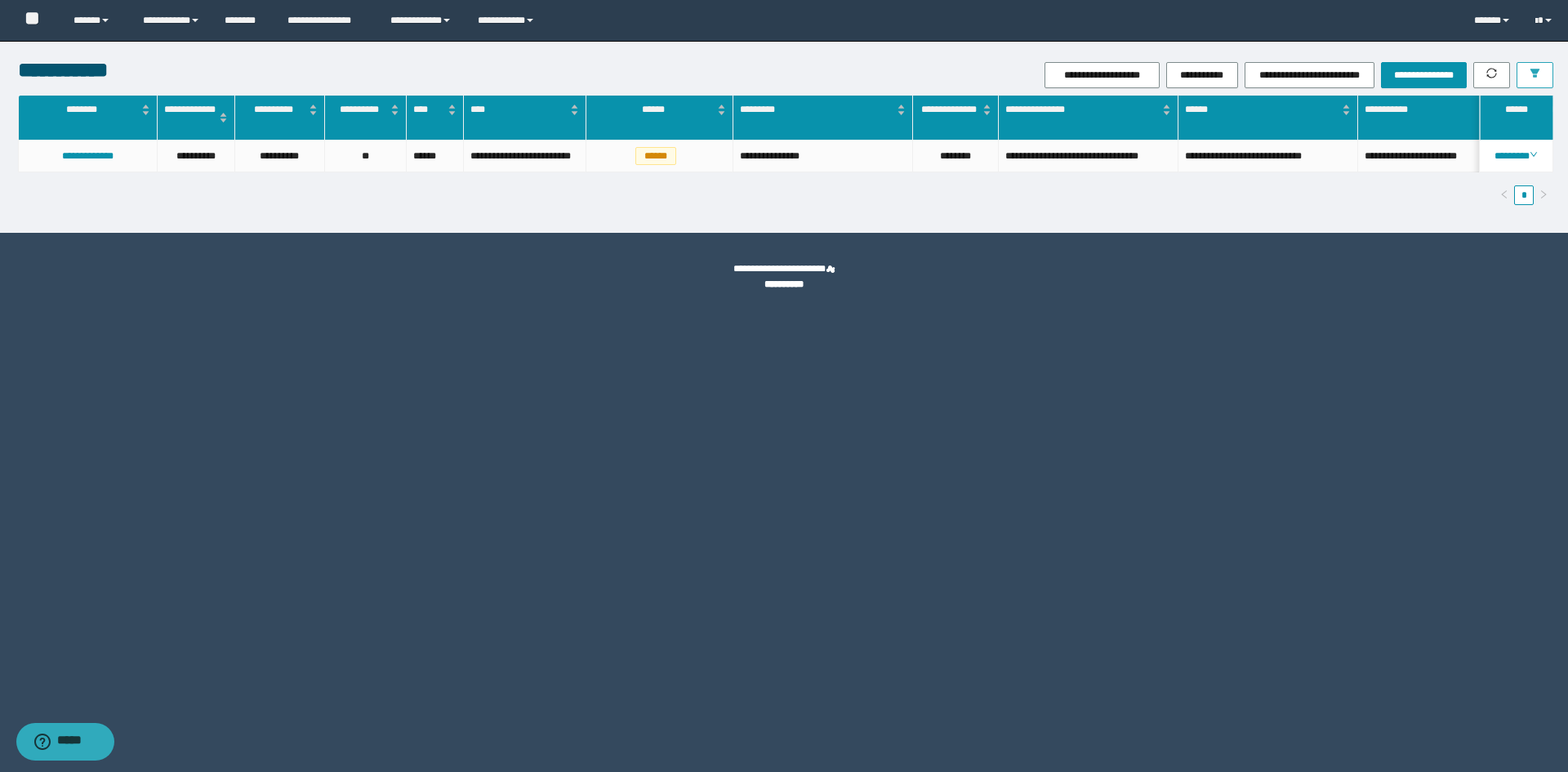 click at bounding box center (1535, 75) 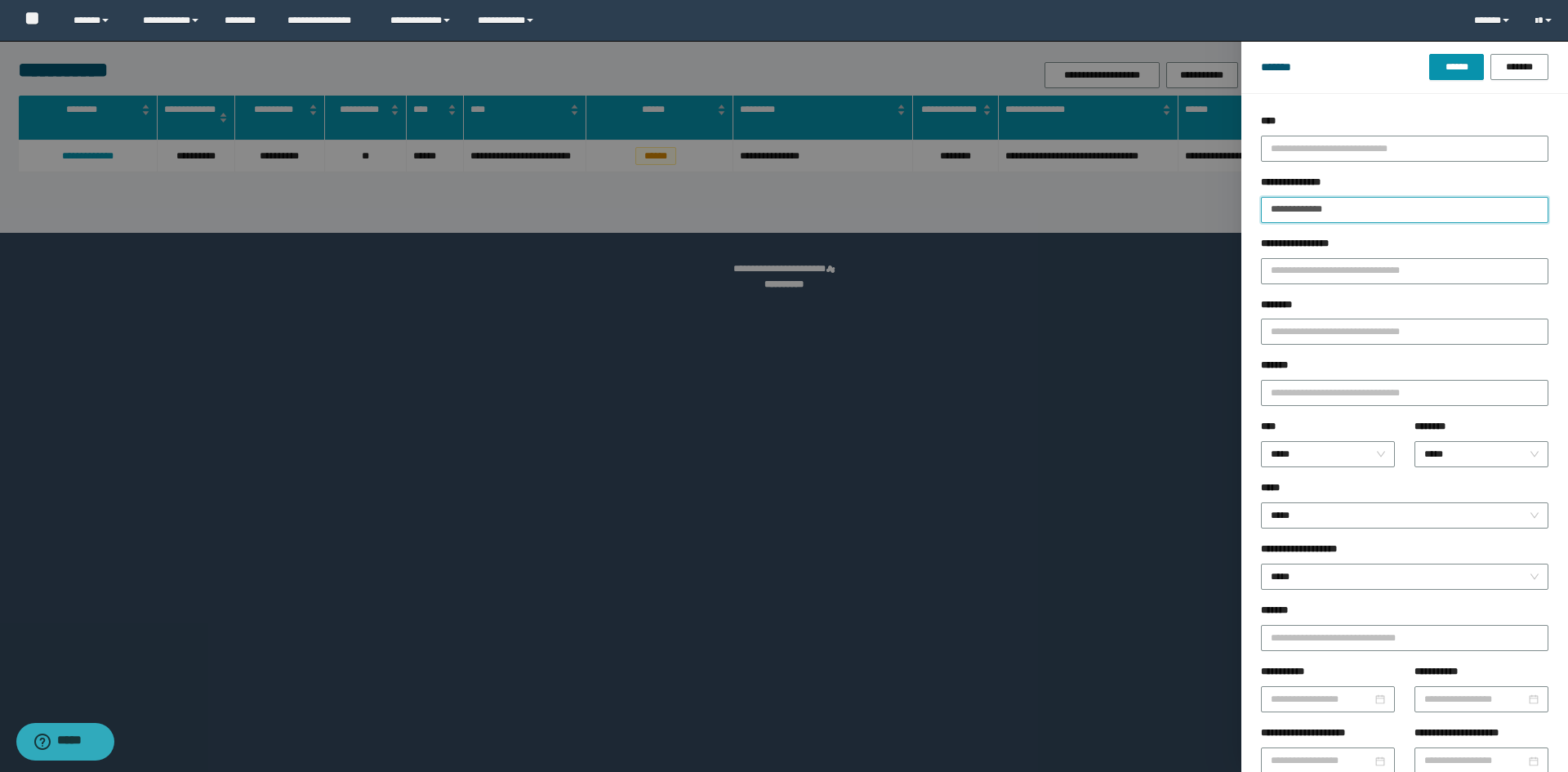 click on "**********" at bounding box center (1405, 210) 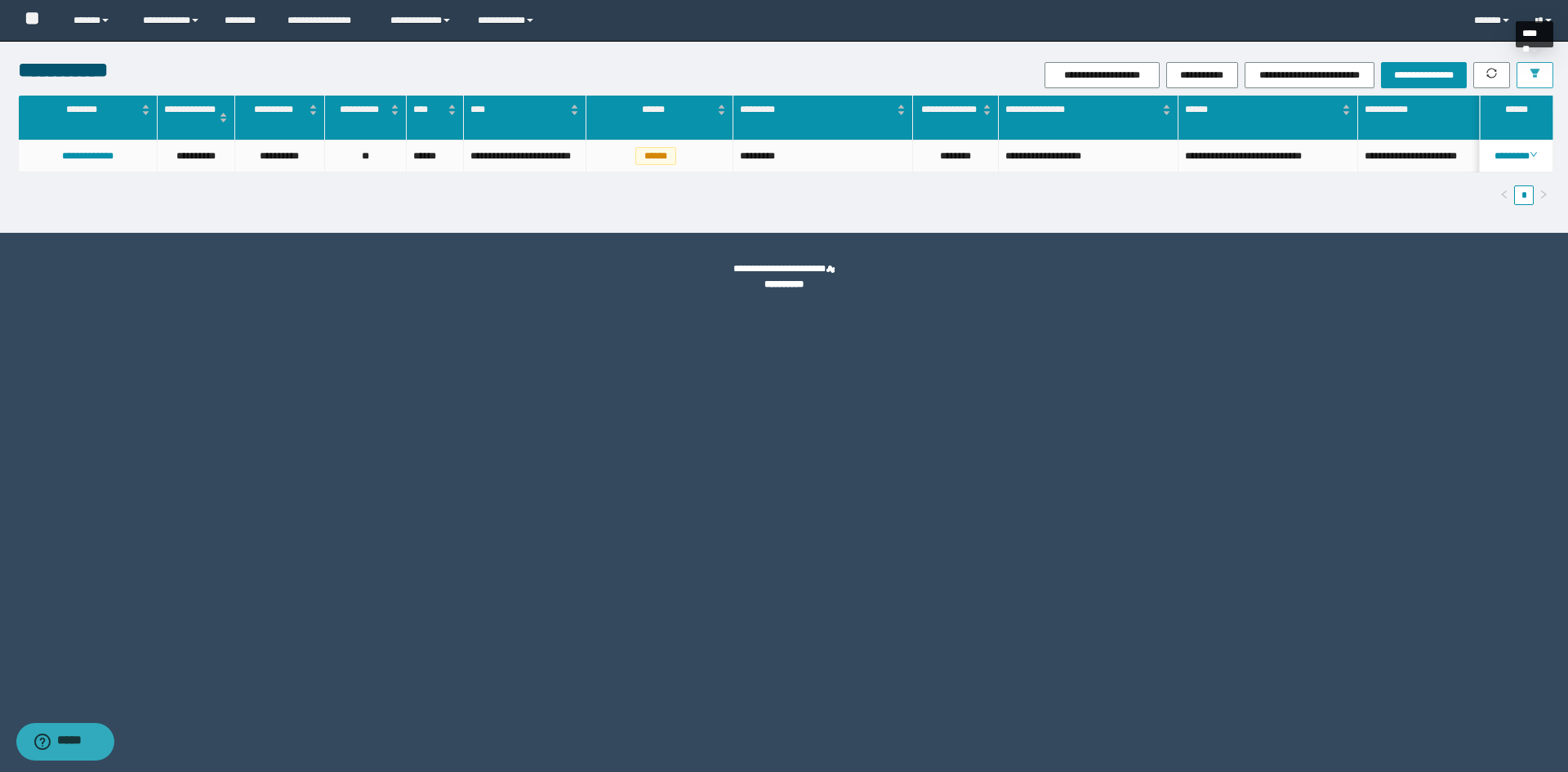 click at bounding box center (1535, 75) 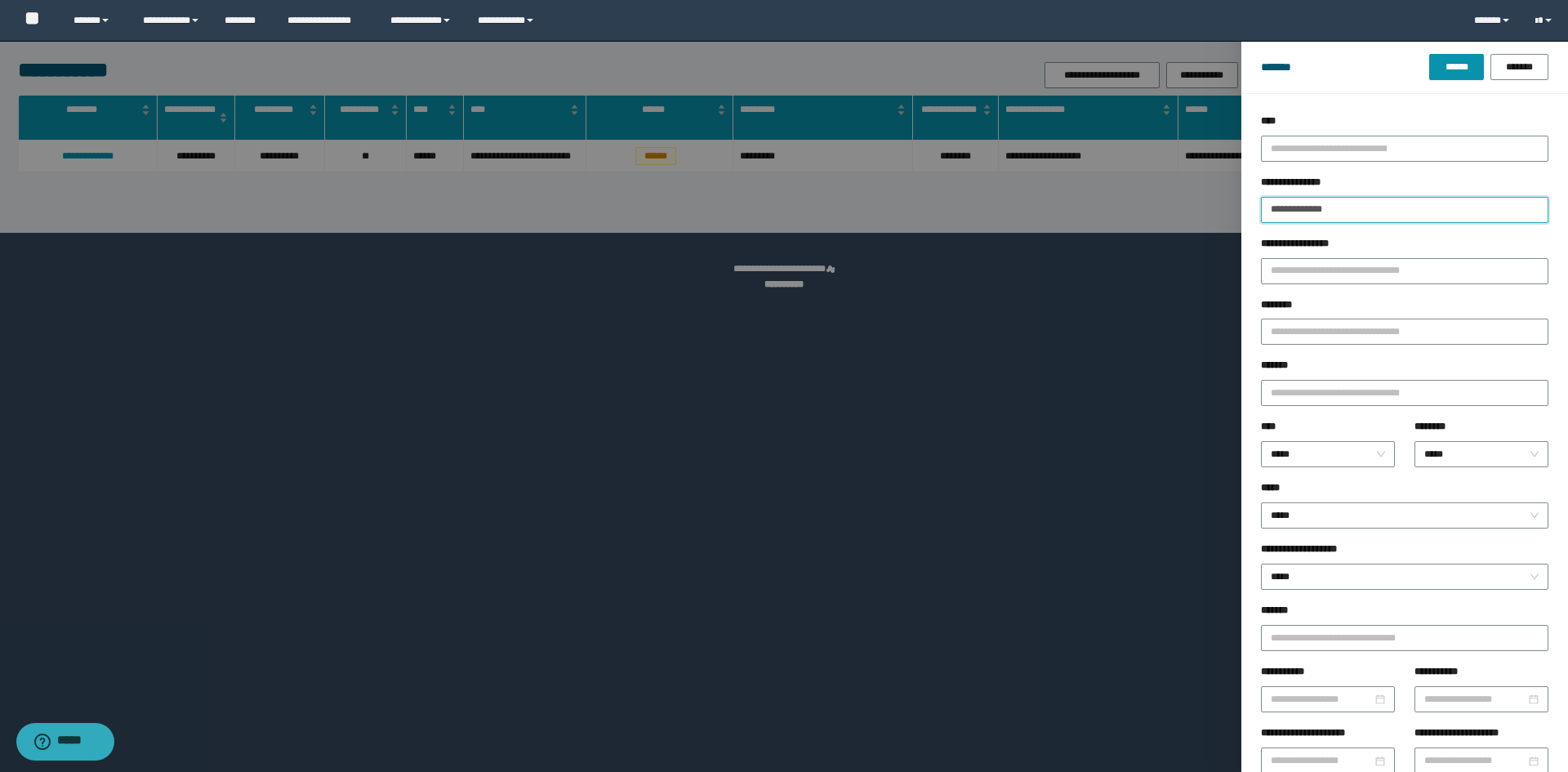 click on "**********" at bounding box center (1405, 210) 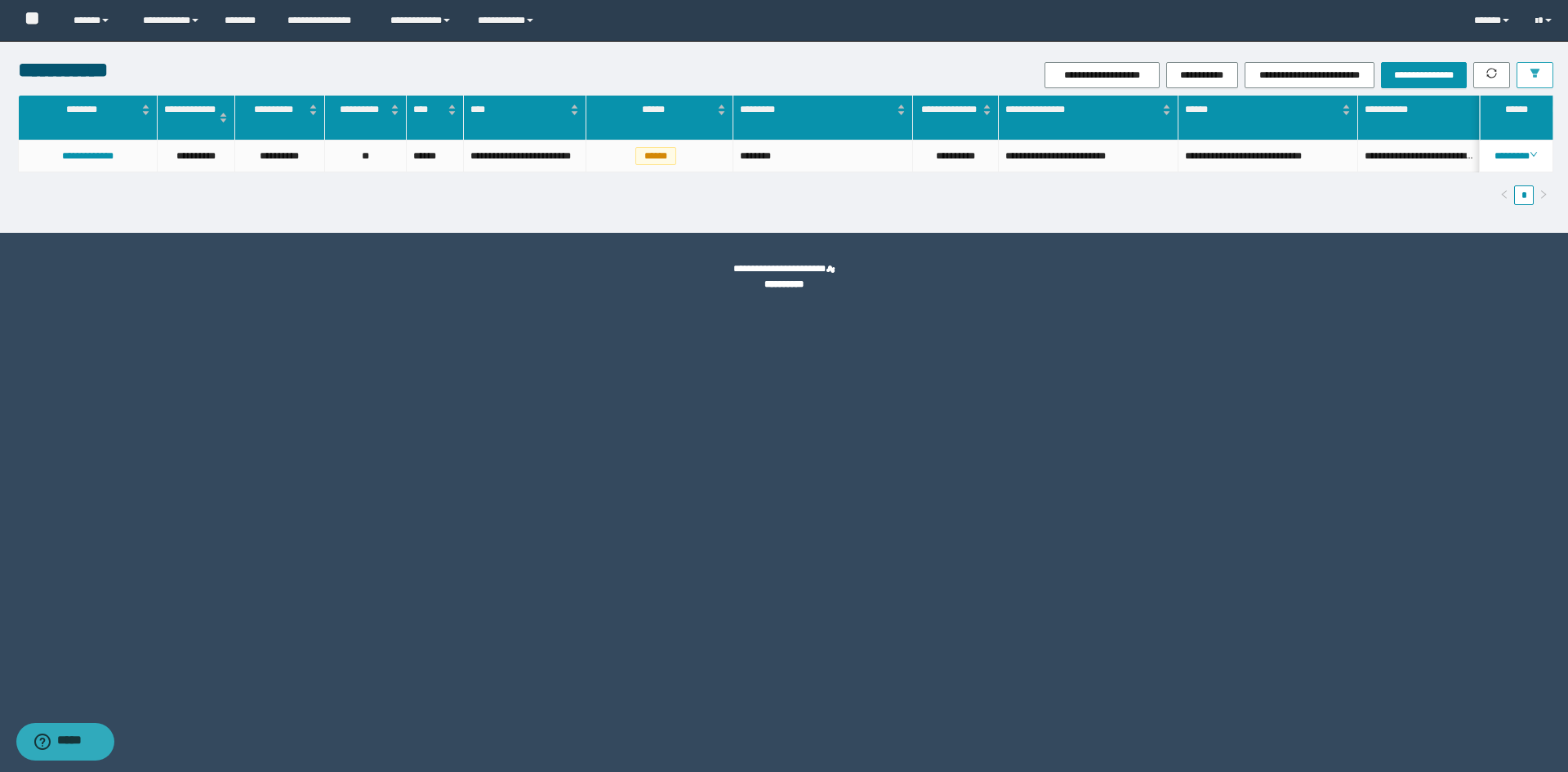 click 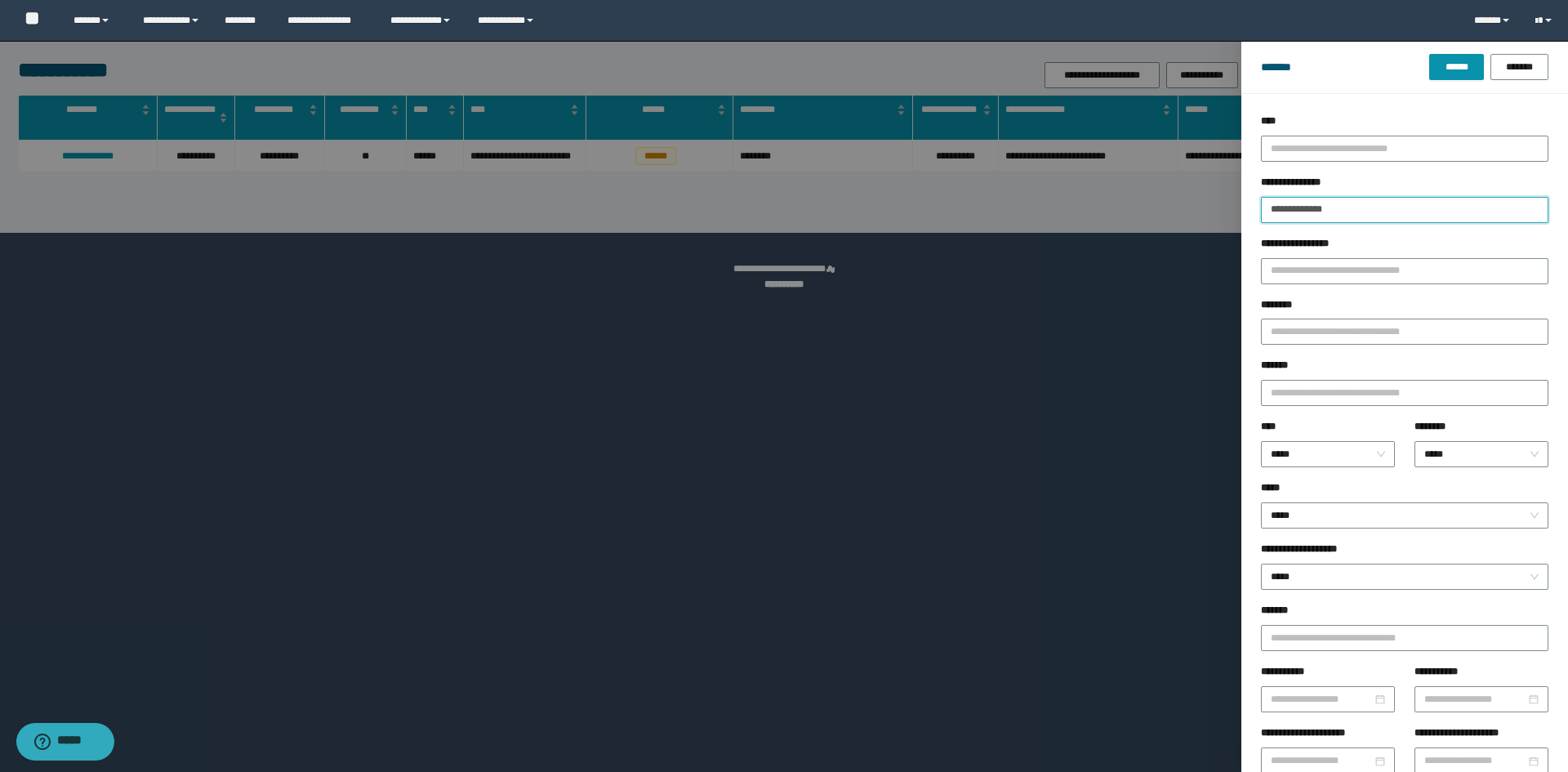 click on "**********" at bounding box center (1405, 210) 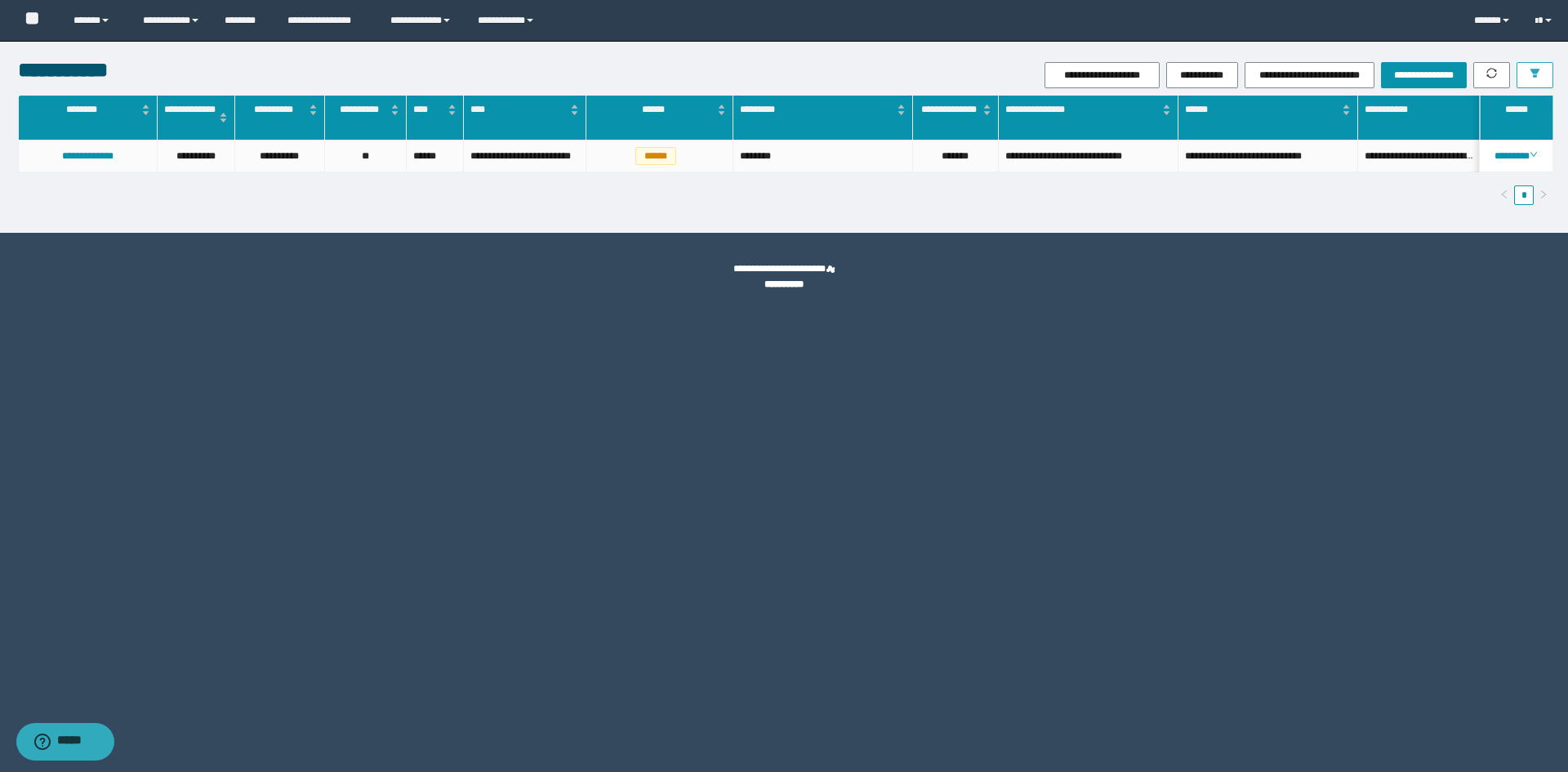 click at bounding box center (1535, 75) 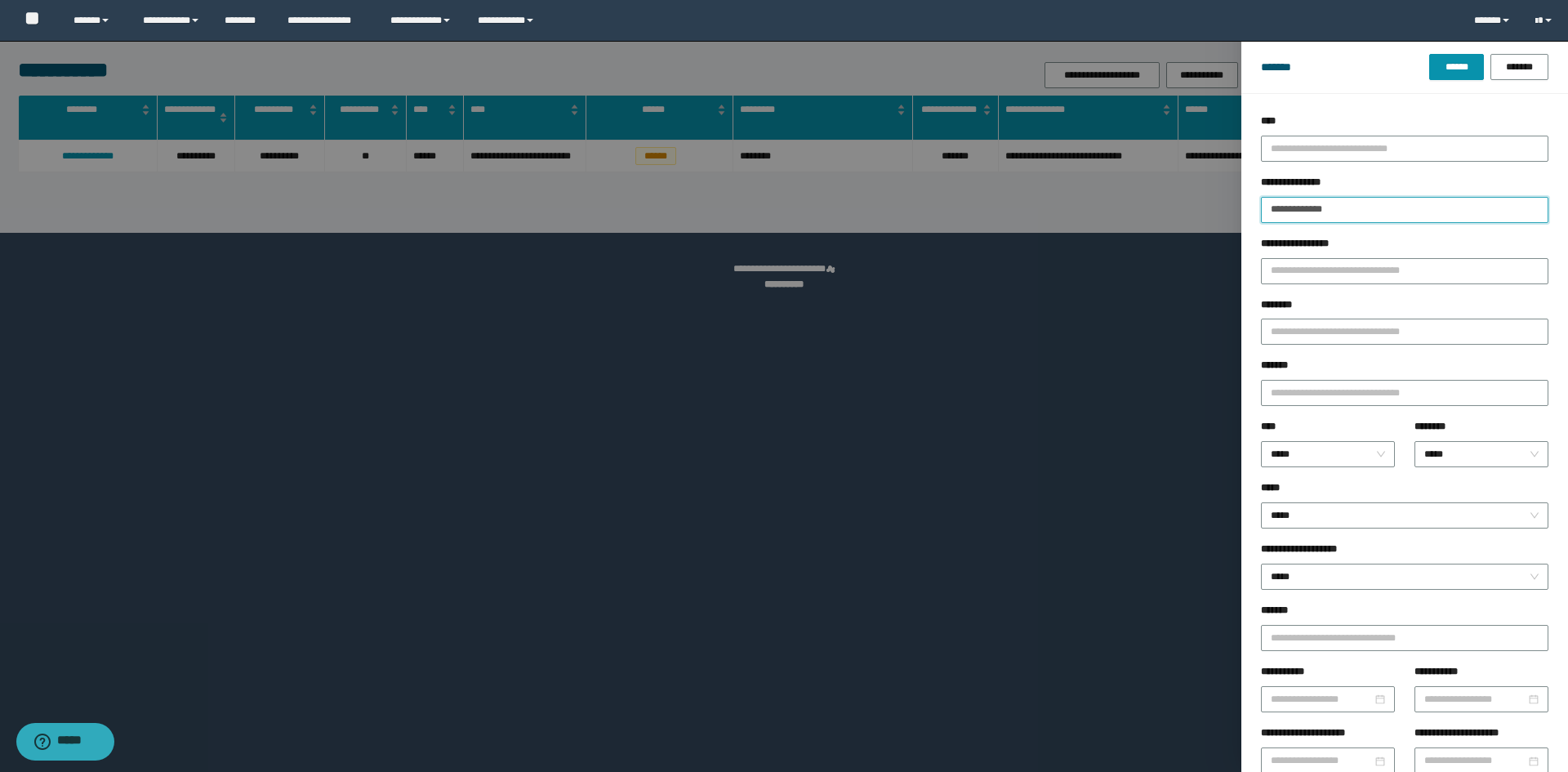 click on "**********" at bounding box center (1405, 210) 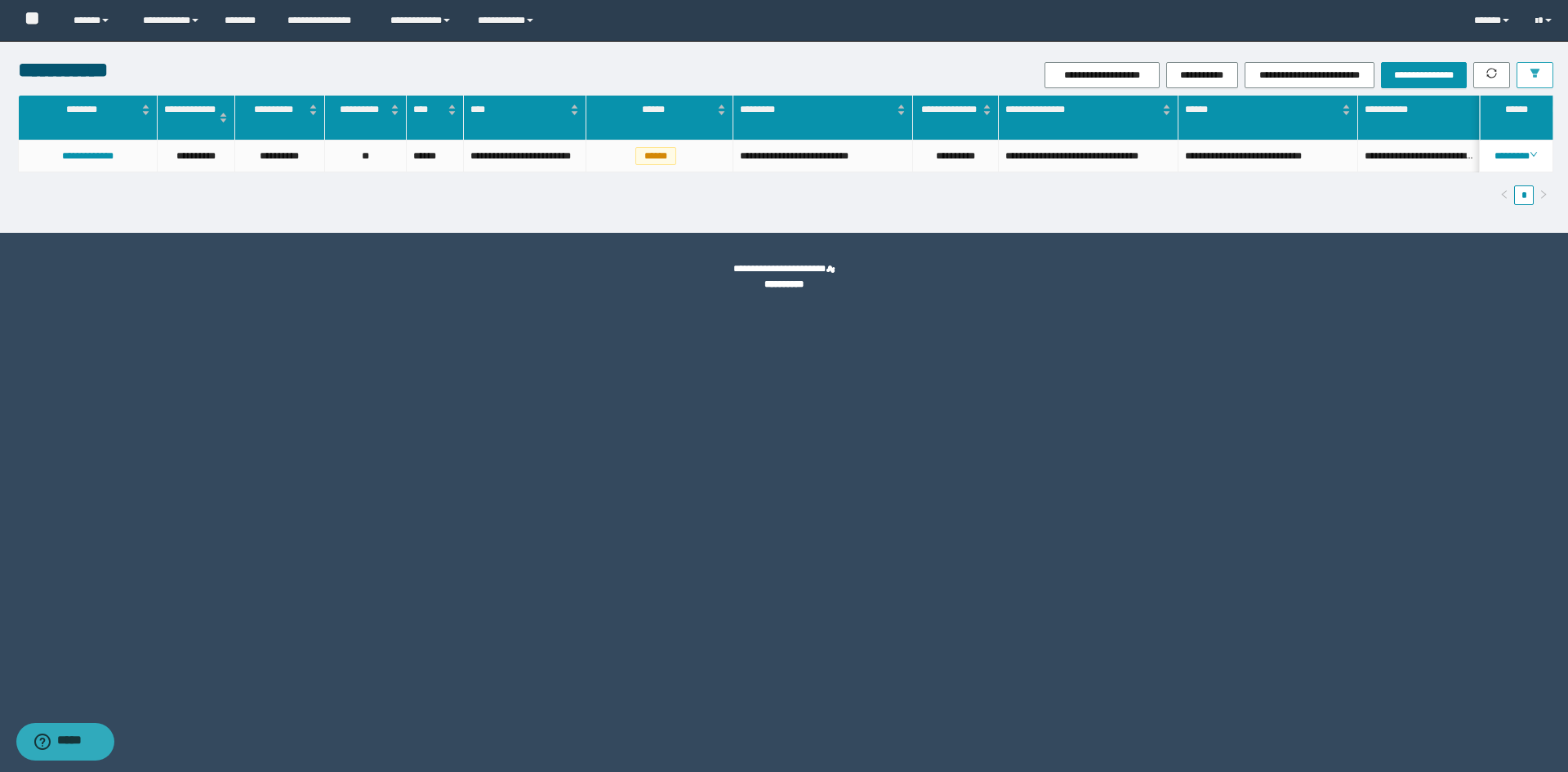 click at bounding box center [1535, 75] 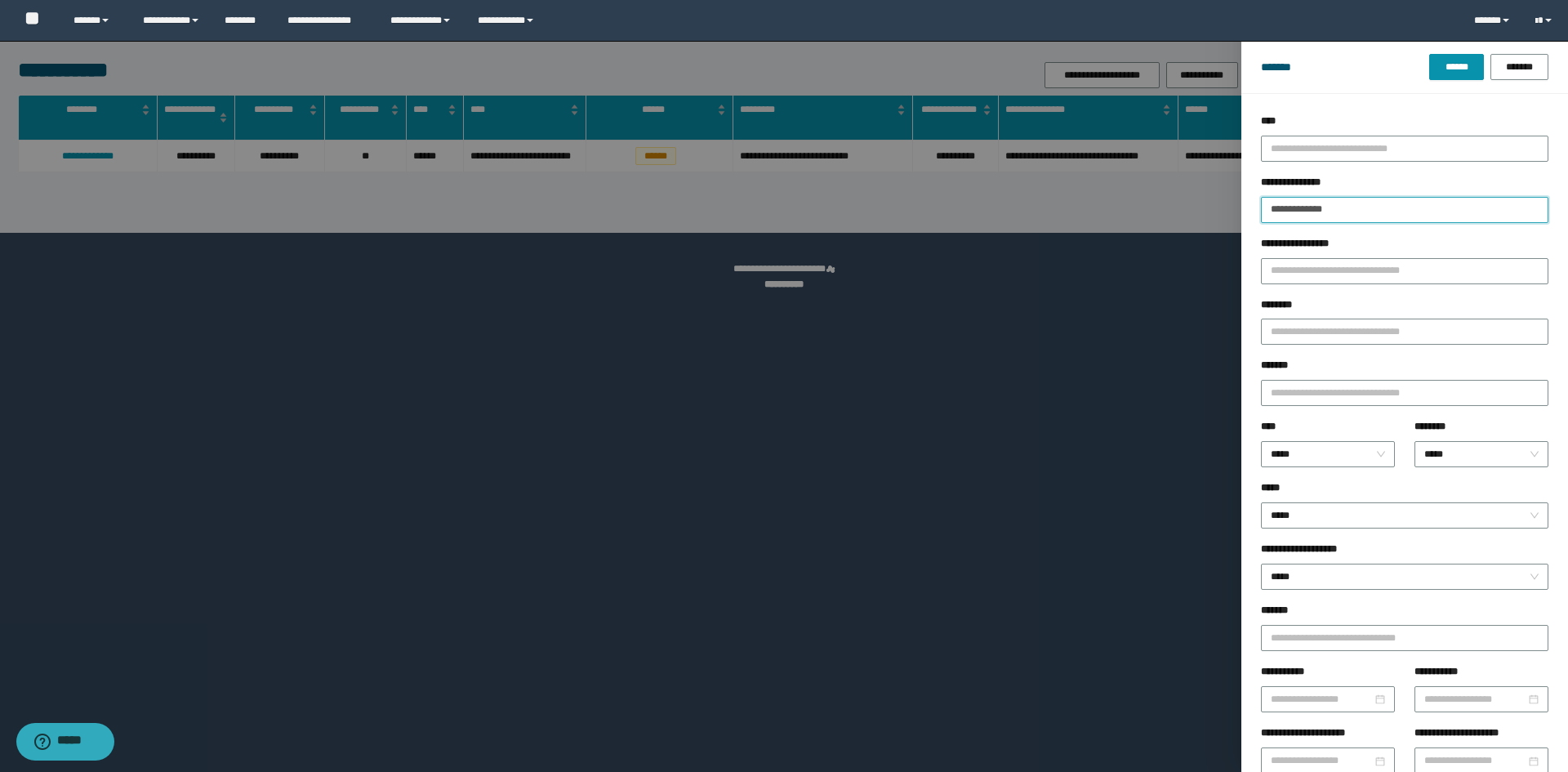 click on "**********" at bounding box center [1405, 210] 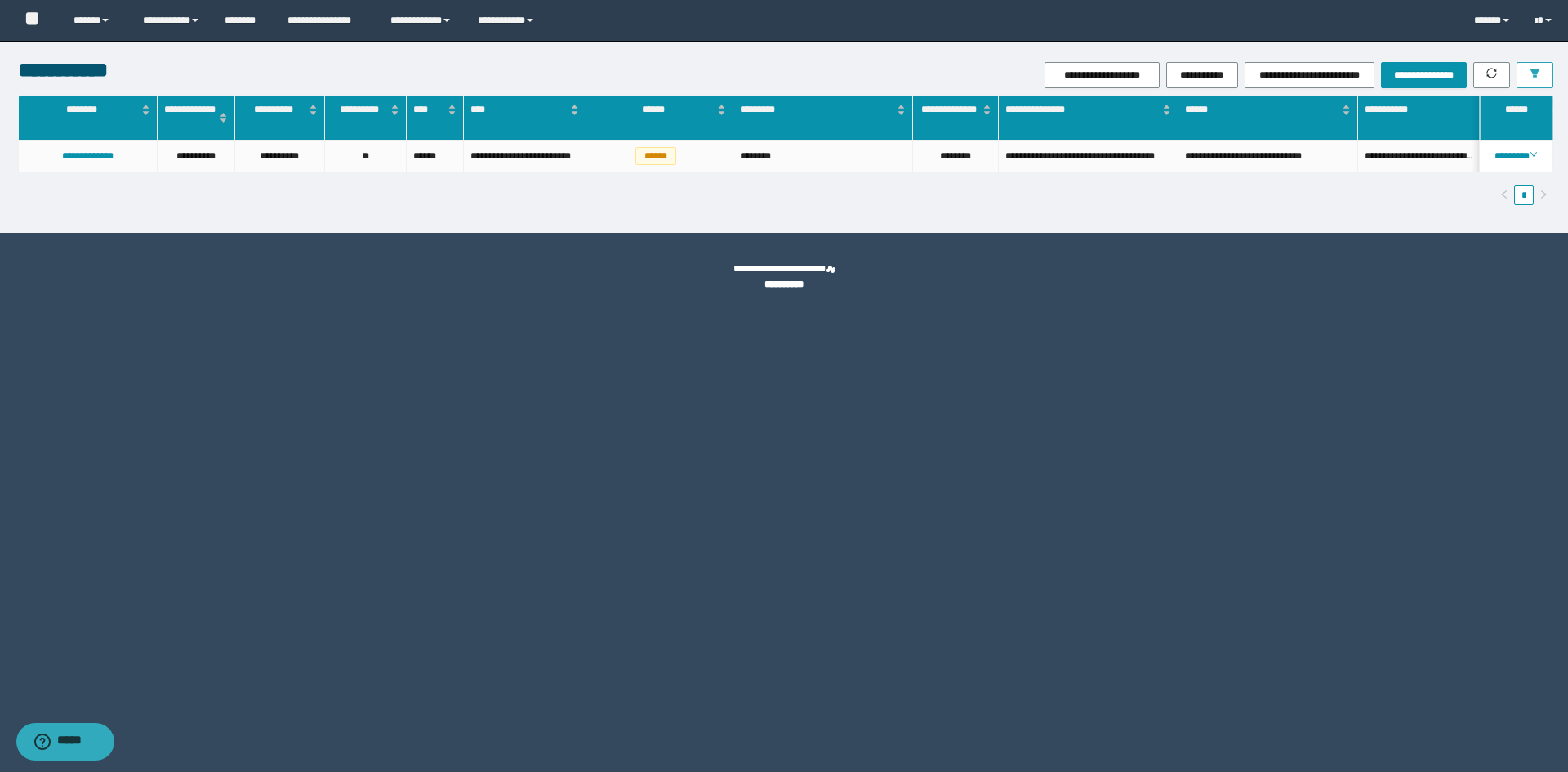 click at bounding box center [1535, 75] 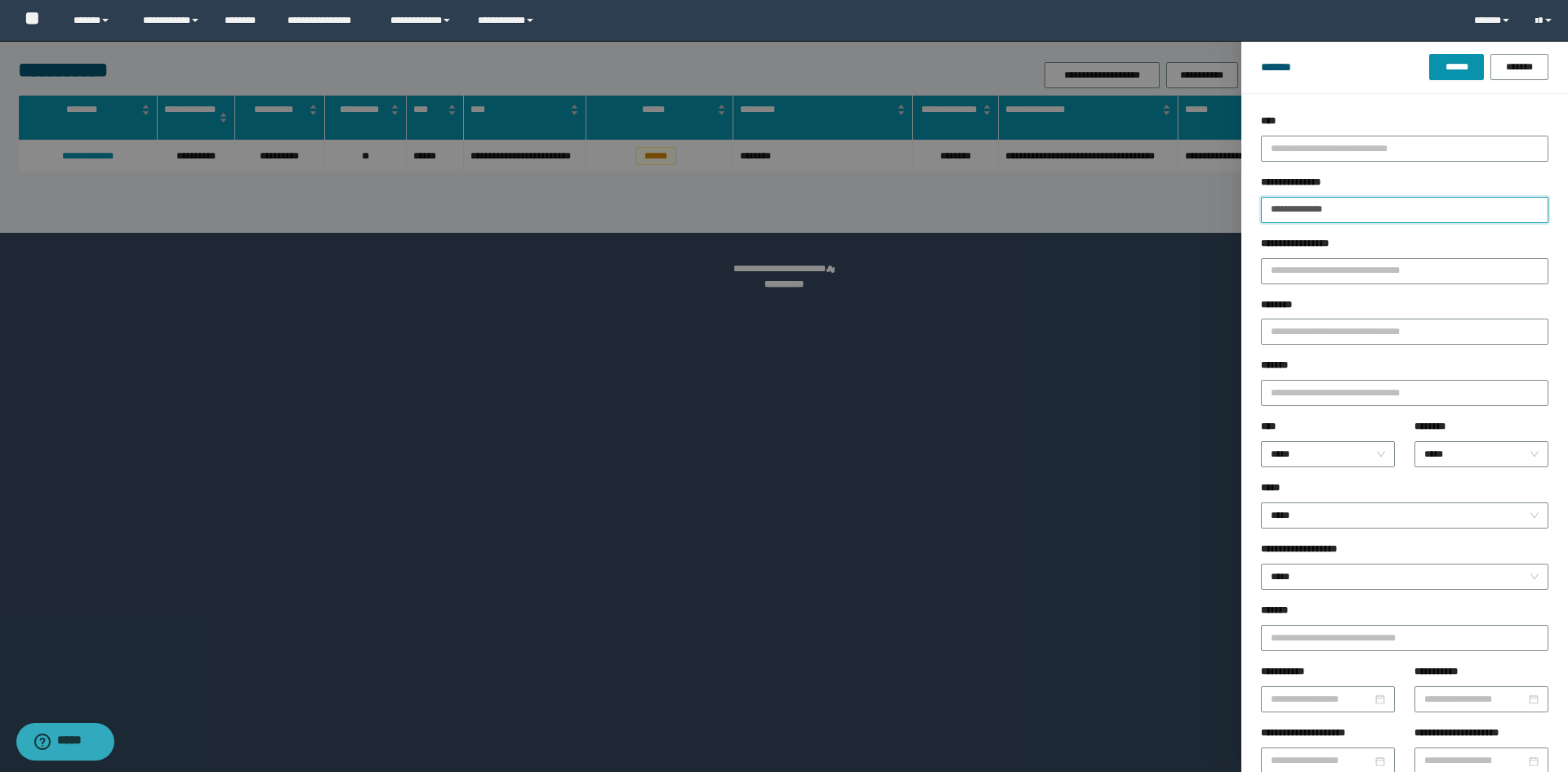 click on "**********" at bounding box center (1405, 210) 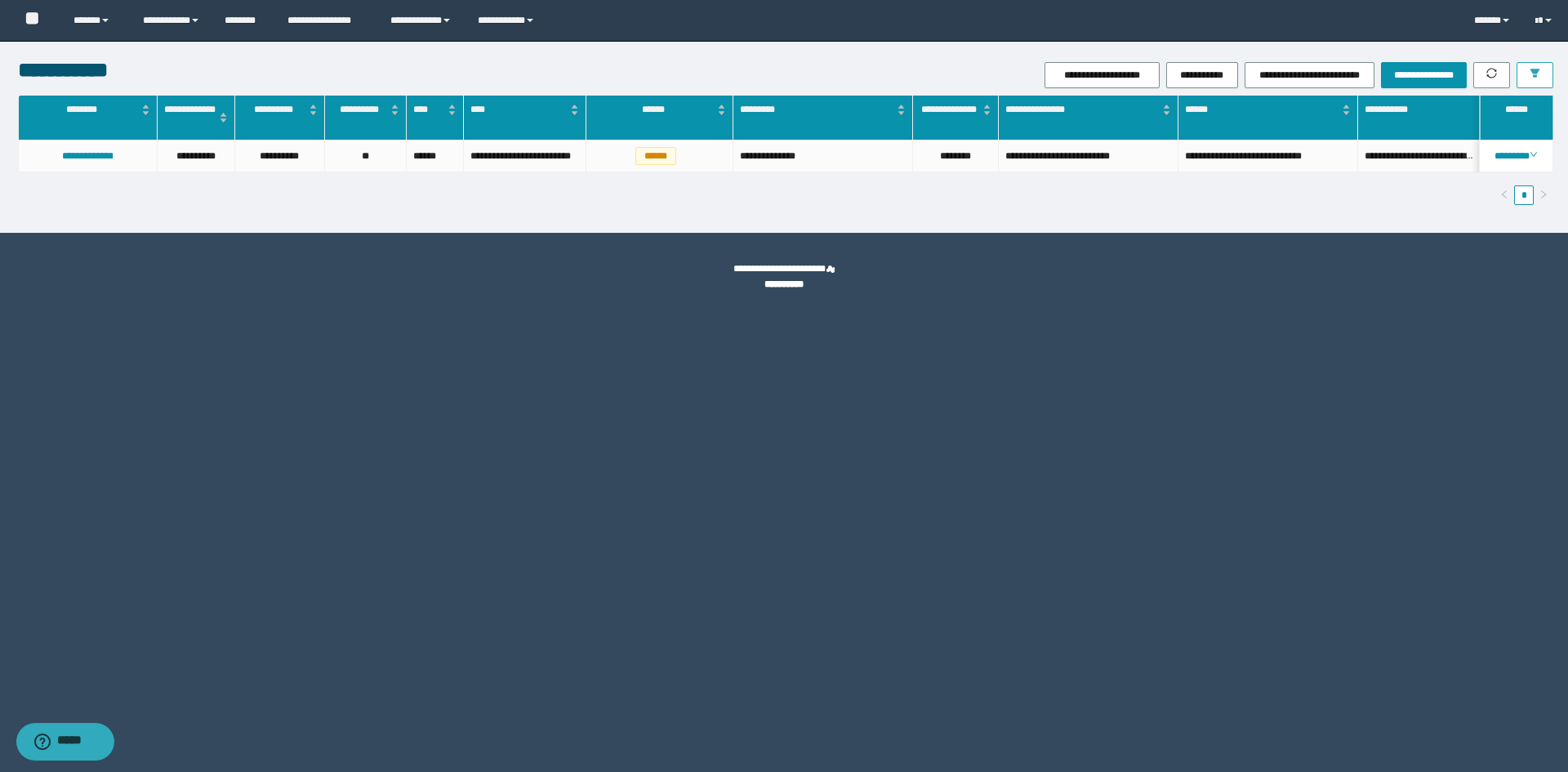 click at bounding box center (1535, 75) 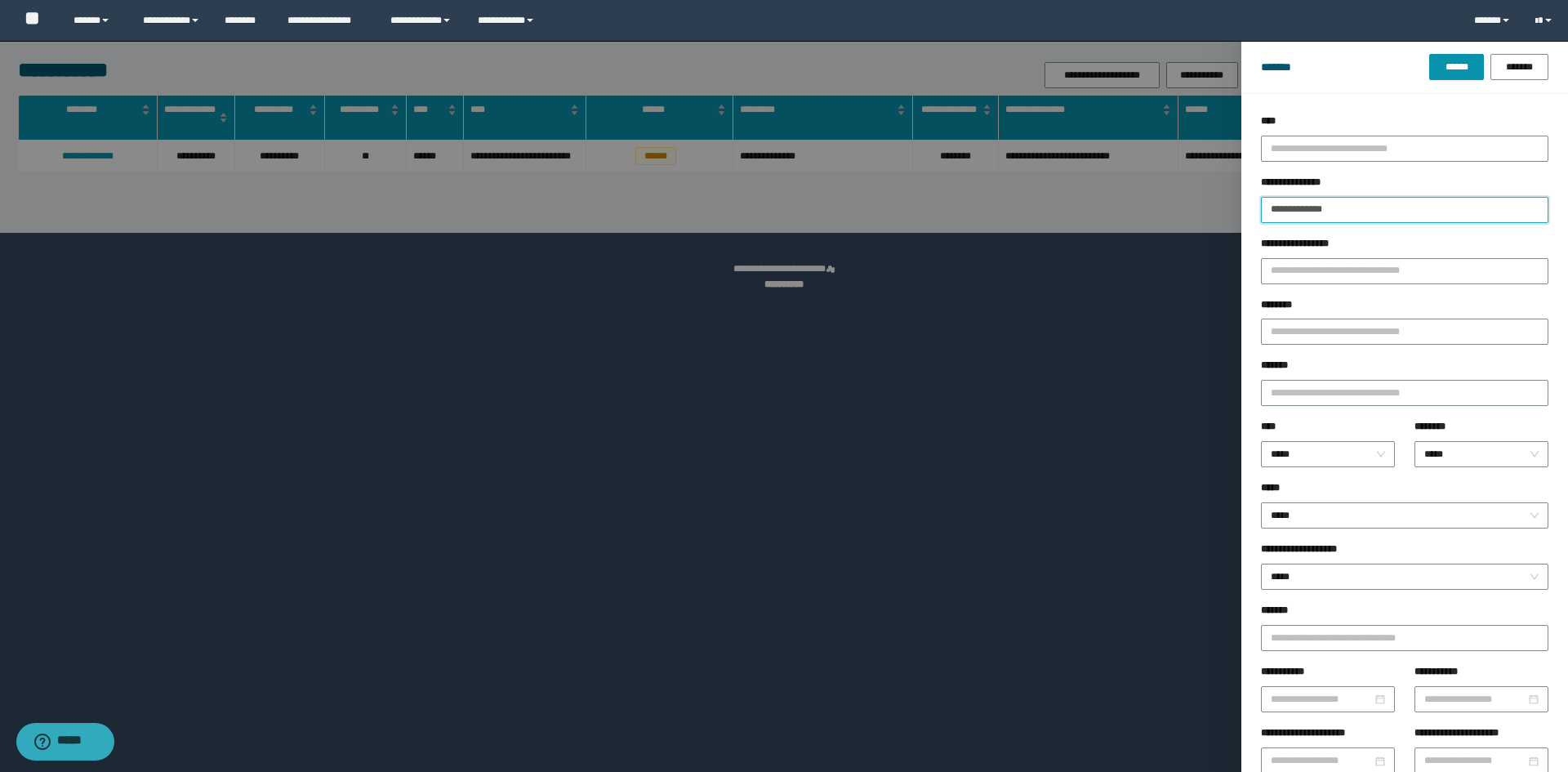 click on "**********" at bounding box center [1405, 210] 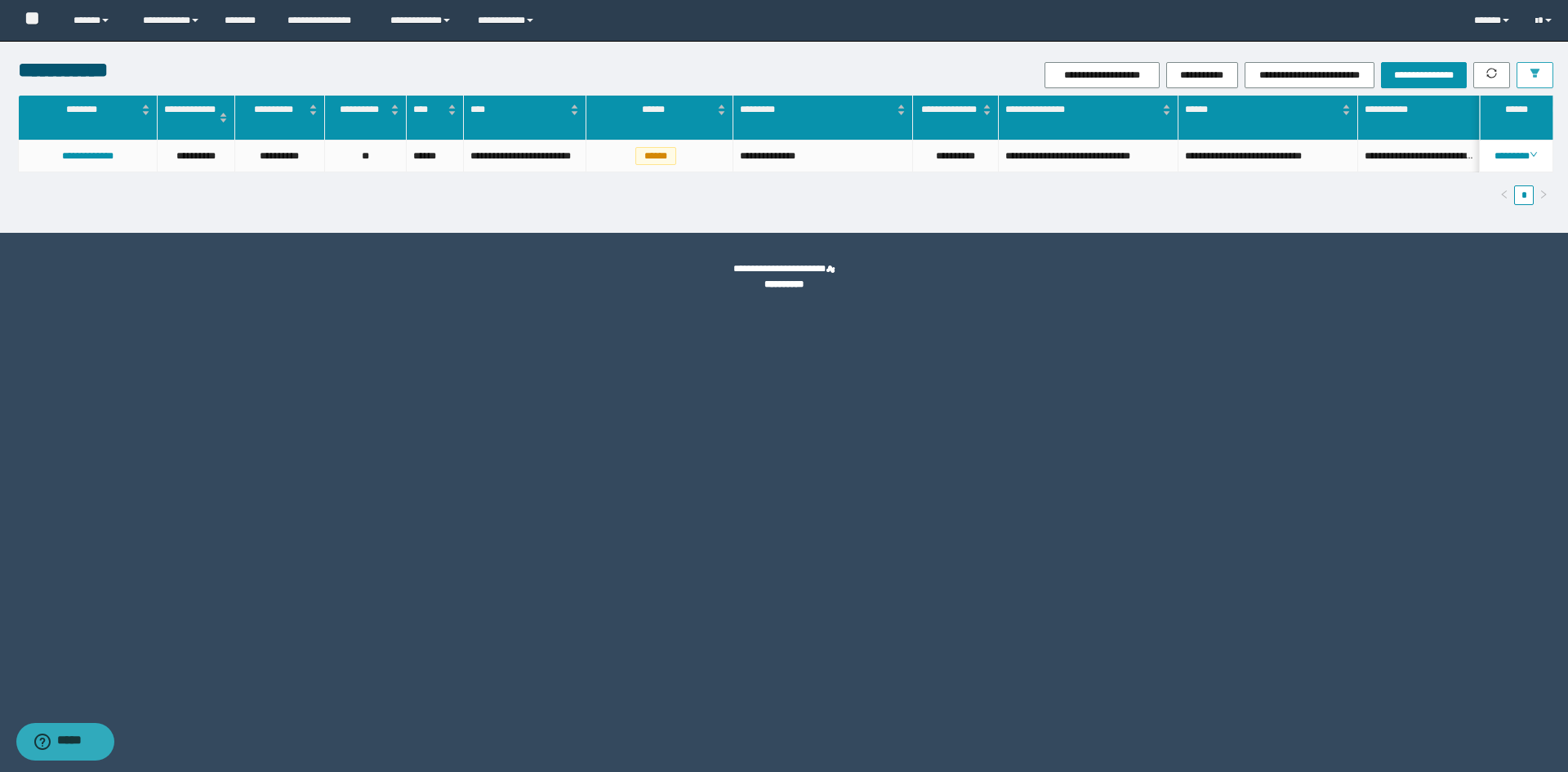 click at bounding box center [1535, 75] 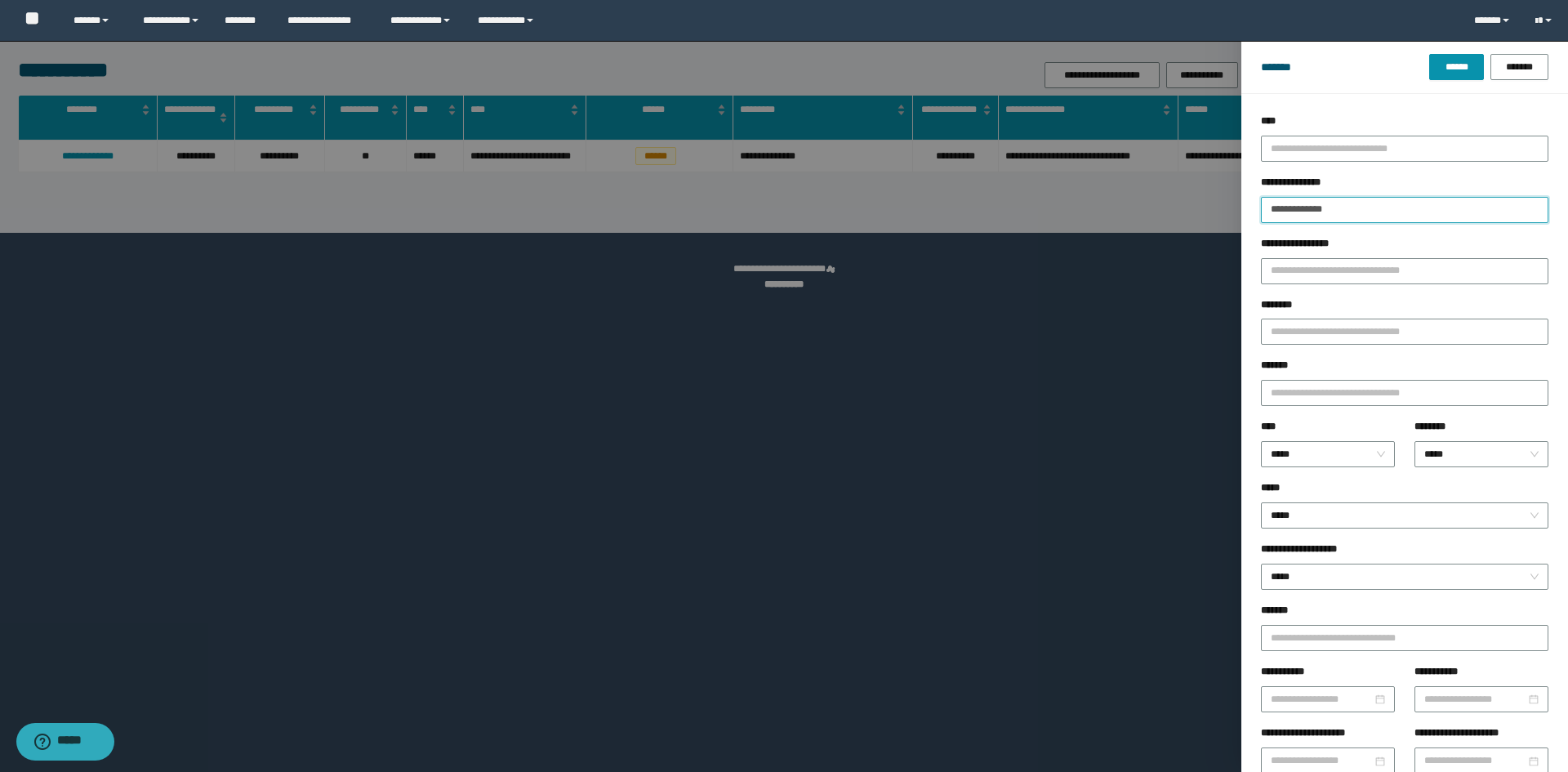 click on "**********" at bounding box center [1405, 210] 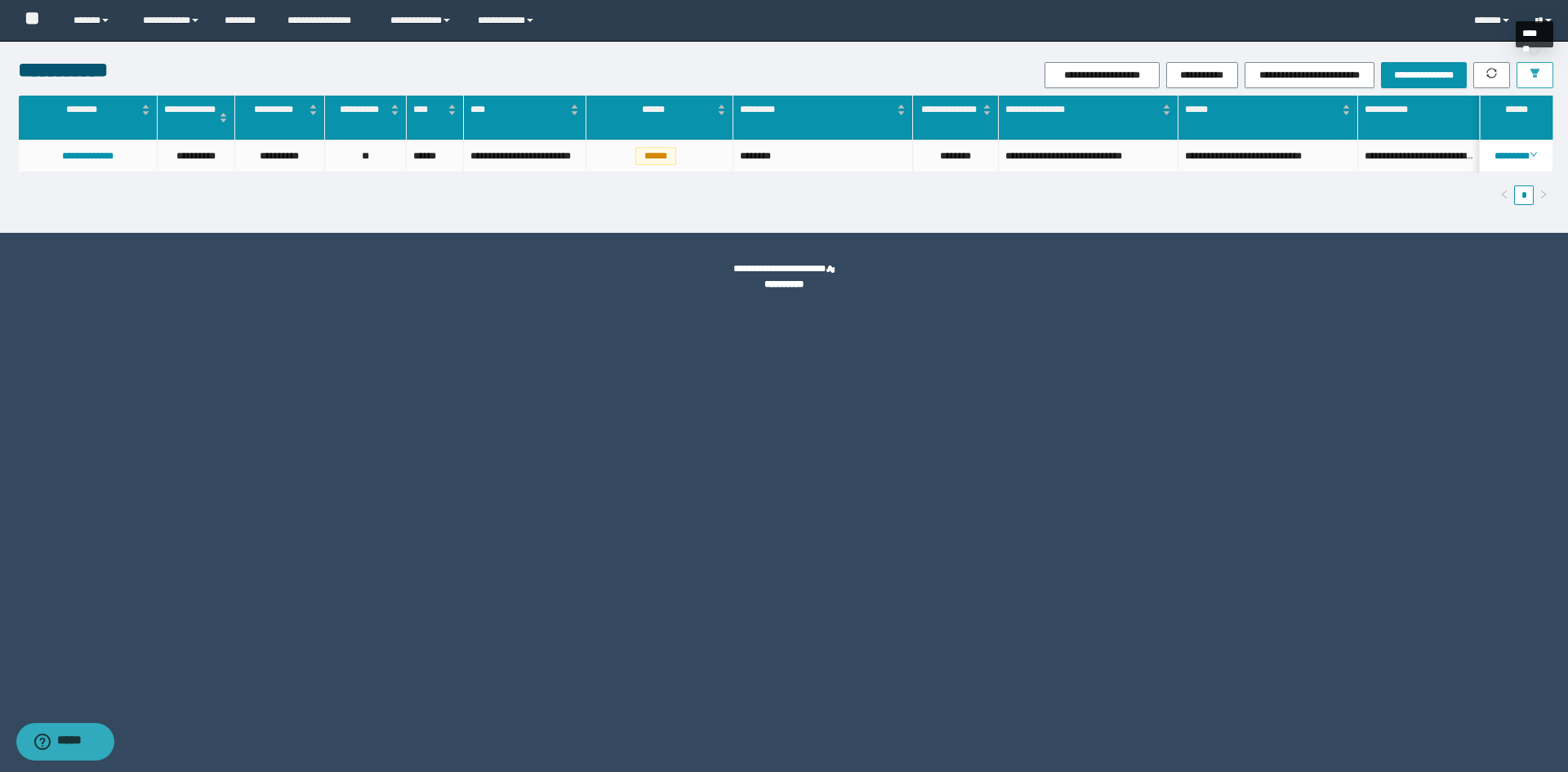 click at bounding box center (1535, 75) 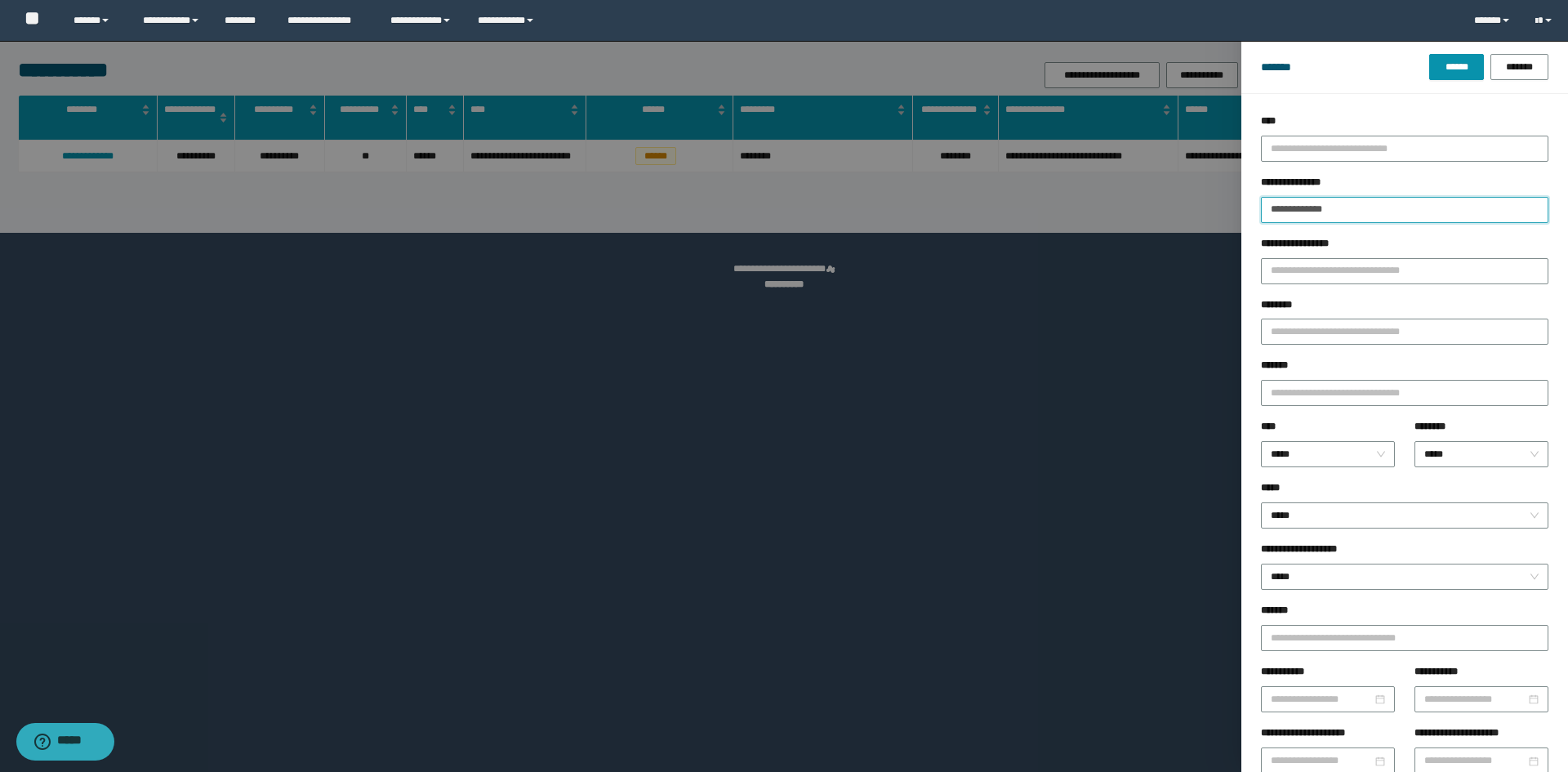 click on "**********" at bounding box center [1405, 210] 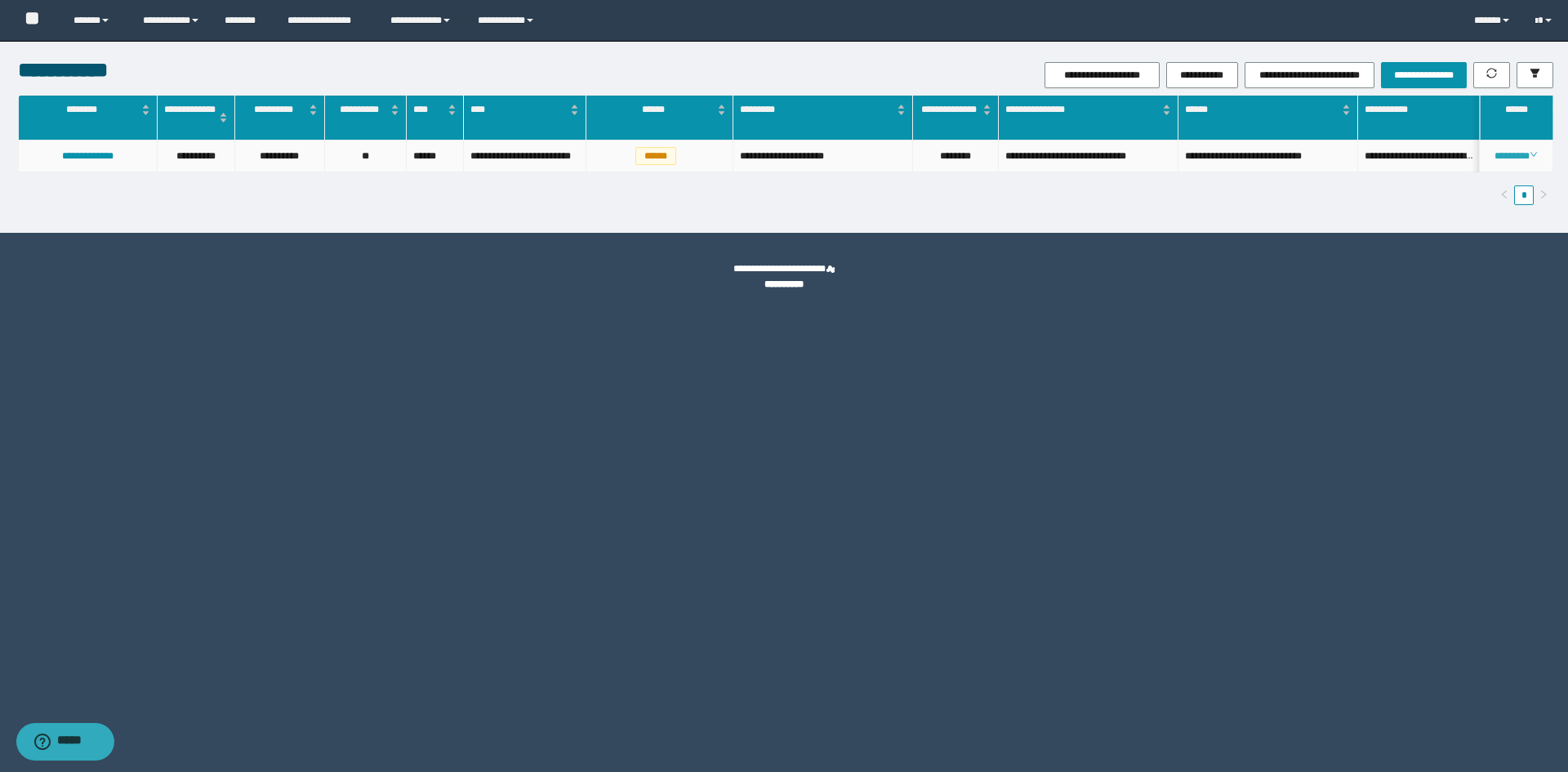 click on "********" at bounding box center [1516, 156] 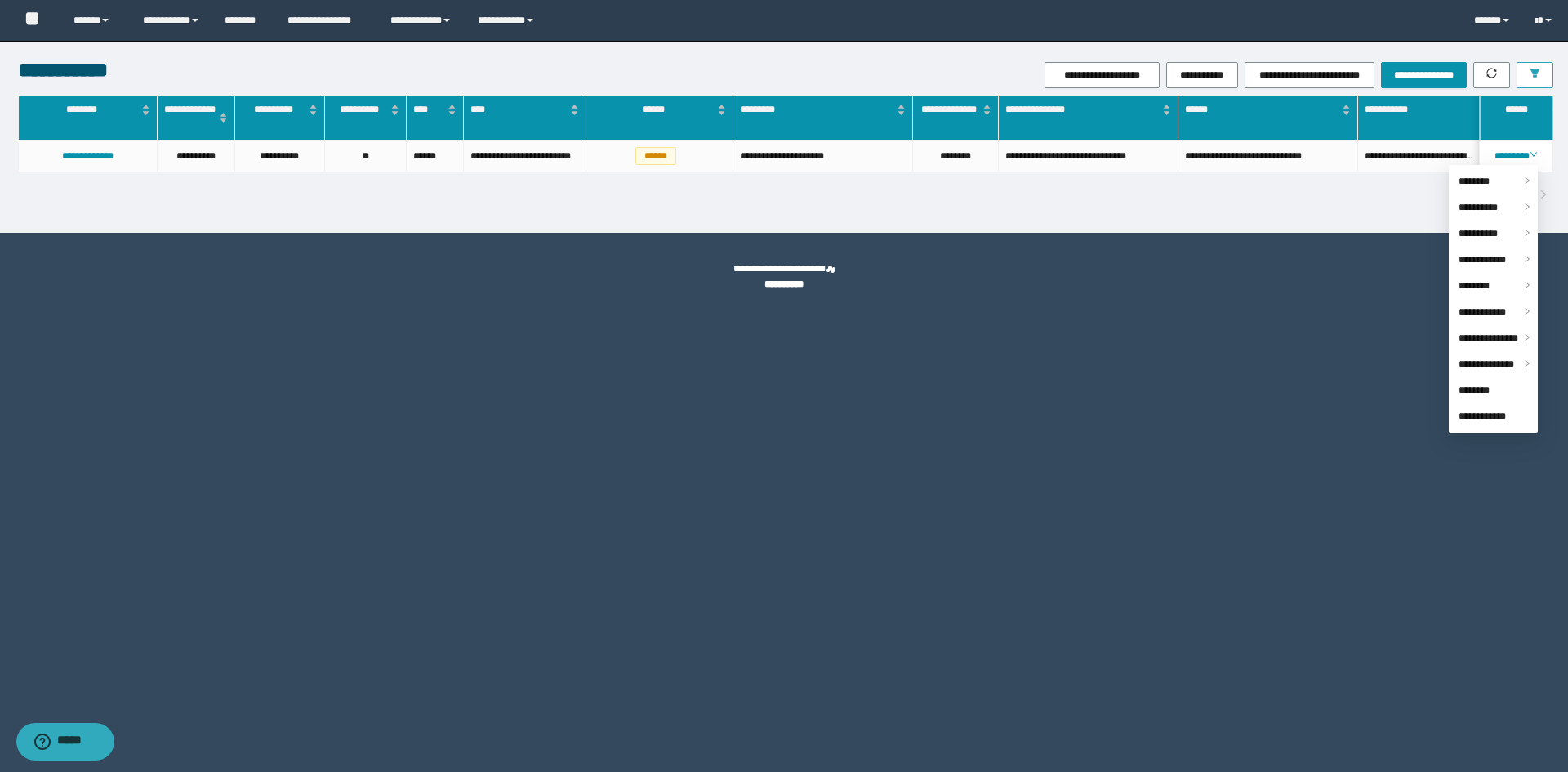 click 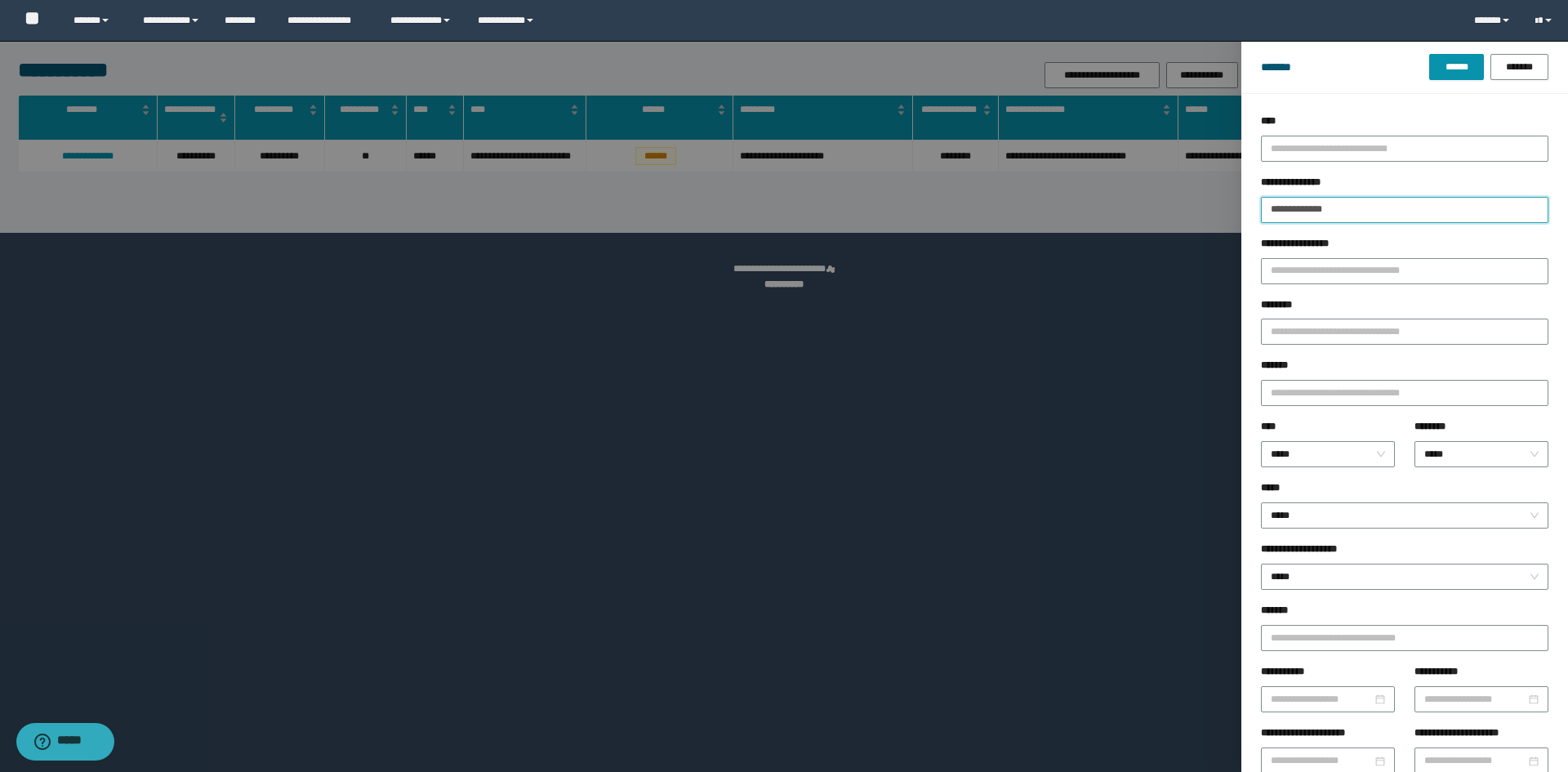 click on "**********" at bounding box center (1405, 210) 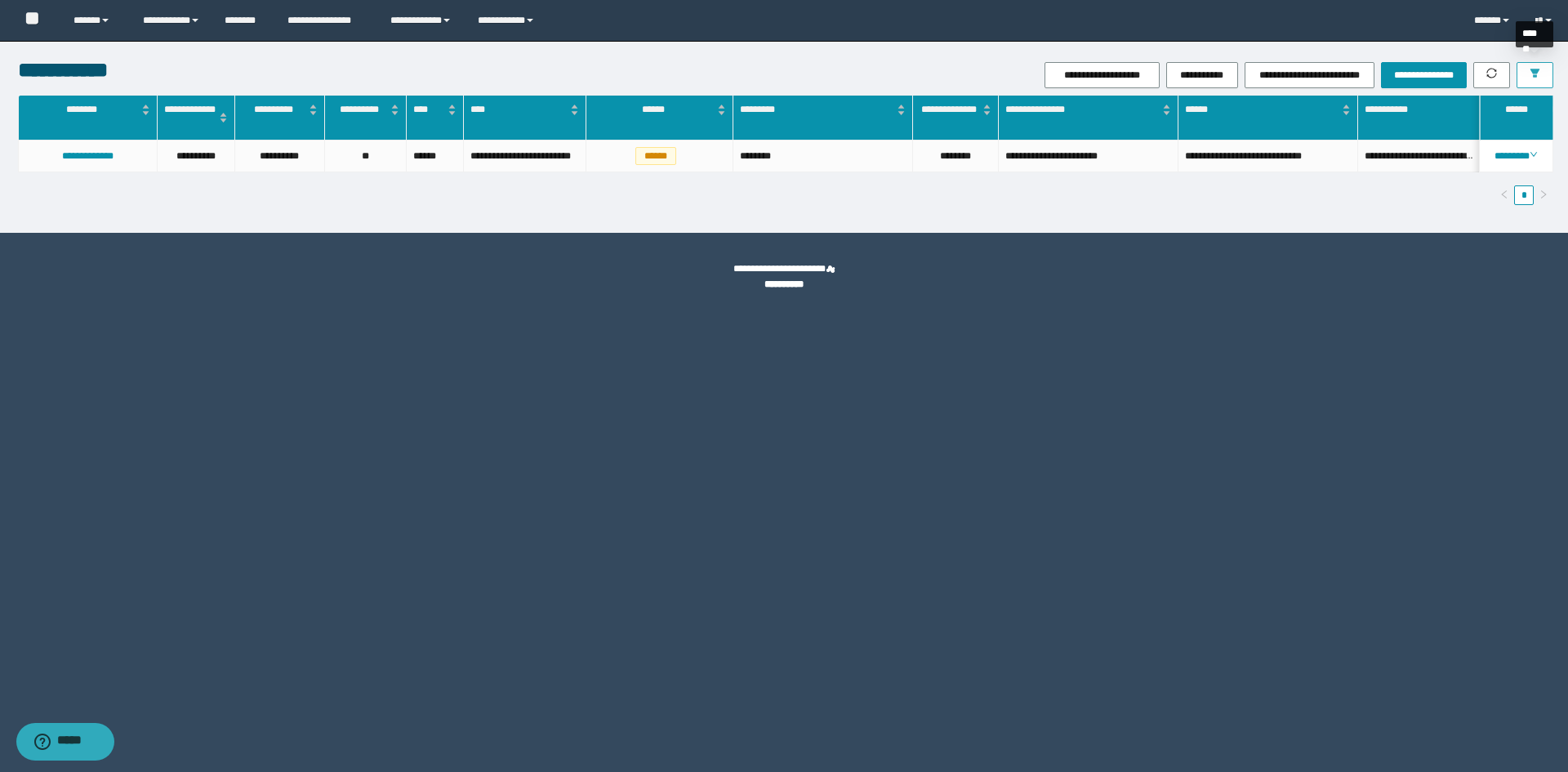 click 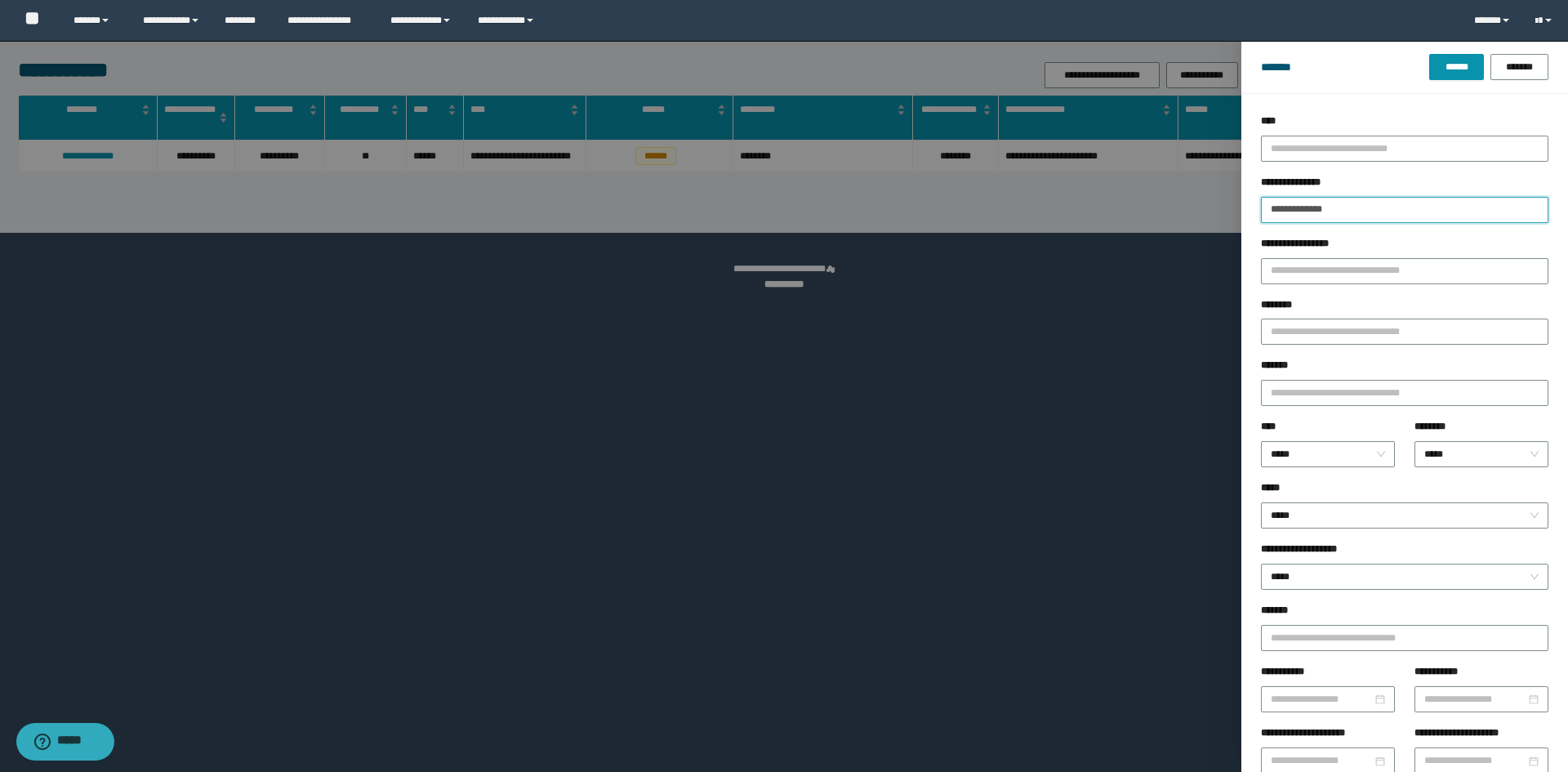 click on "**********" at bounding box center [1405, 210] 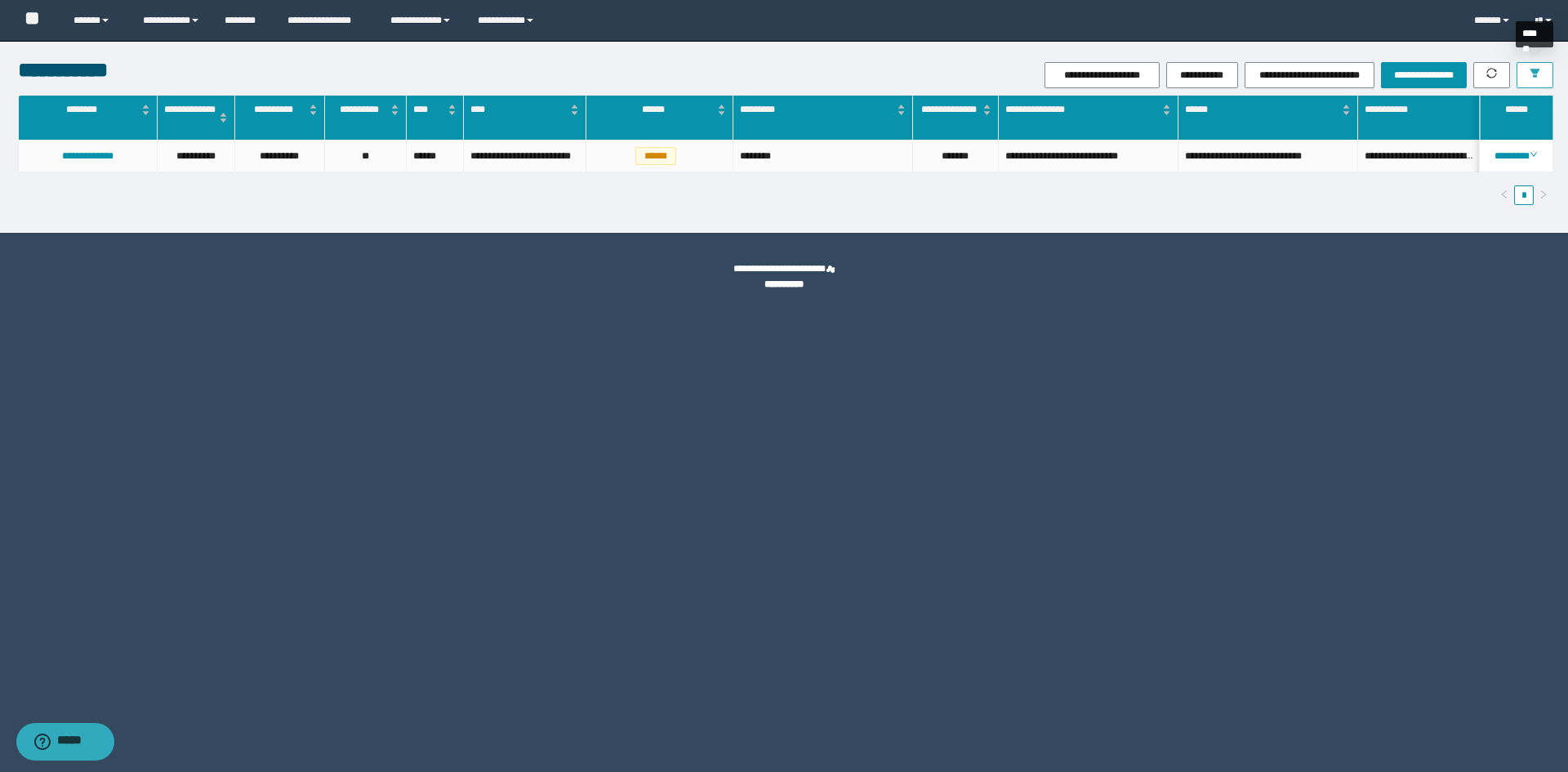 click at bounding box center (1535, 75) 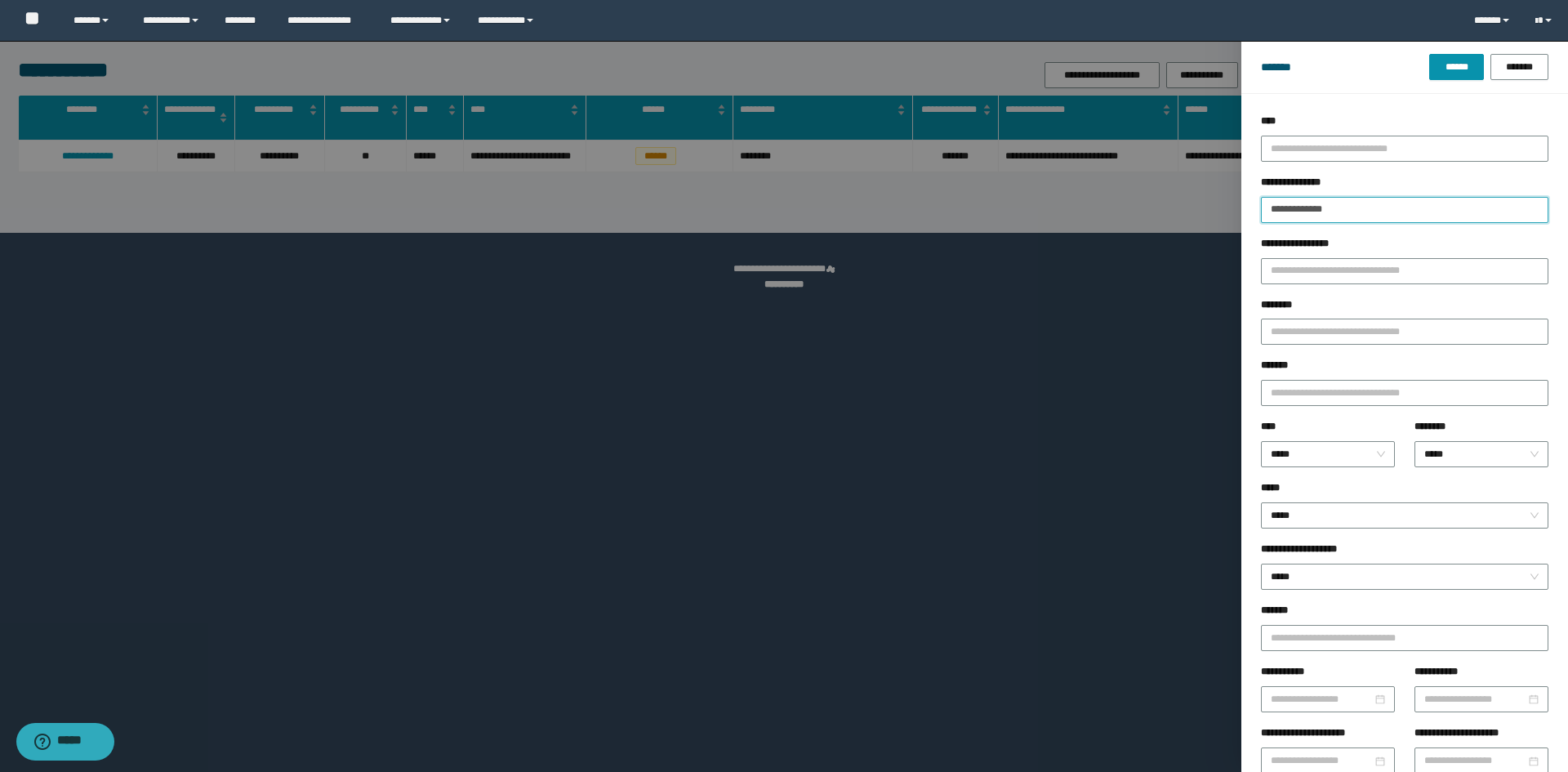 click on "**********" at bounding box center [1405, 210] 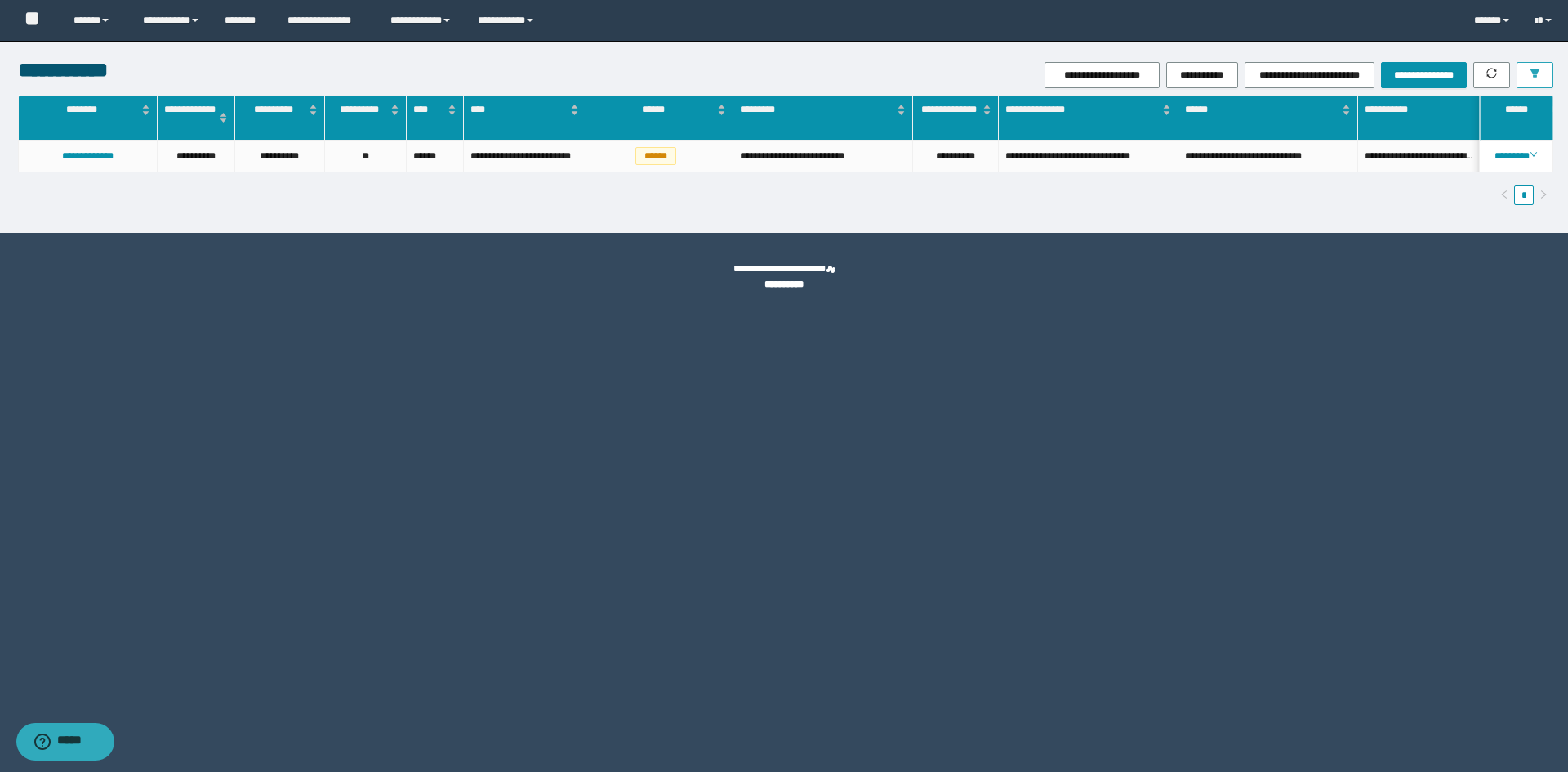 click at bounding box center [1535, 75] 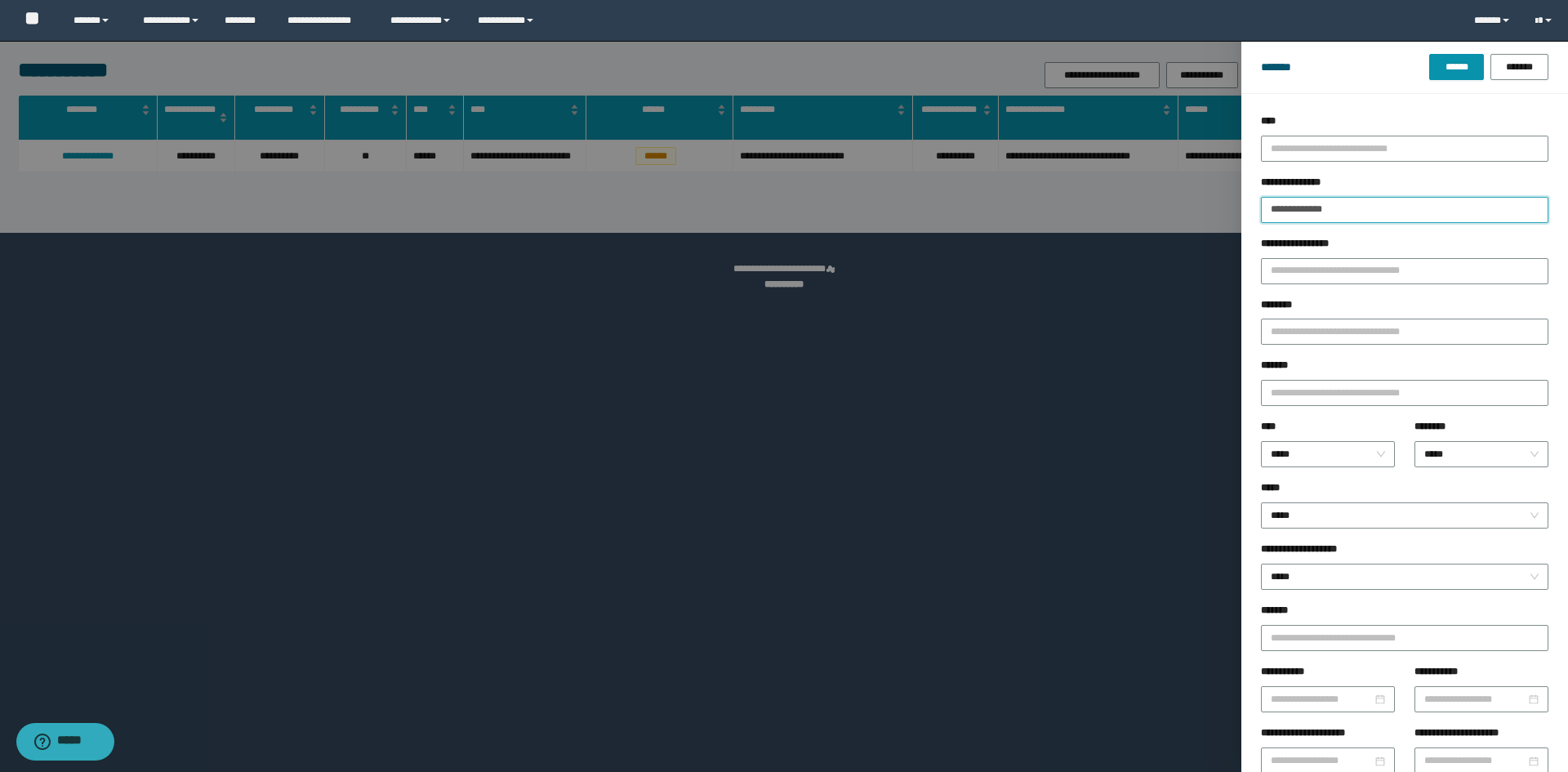 click on "**********" at bounding box center [1405, 210] 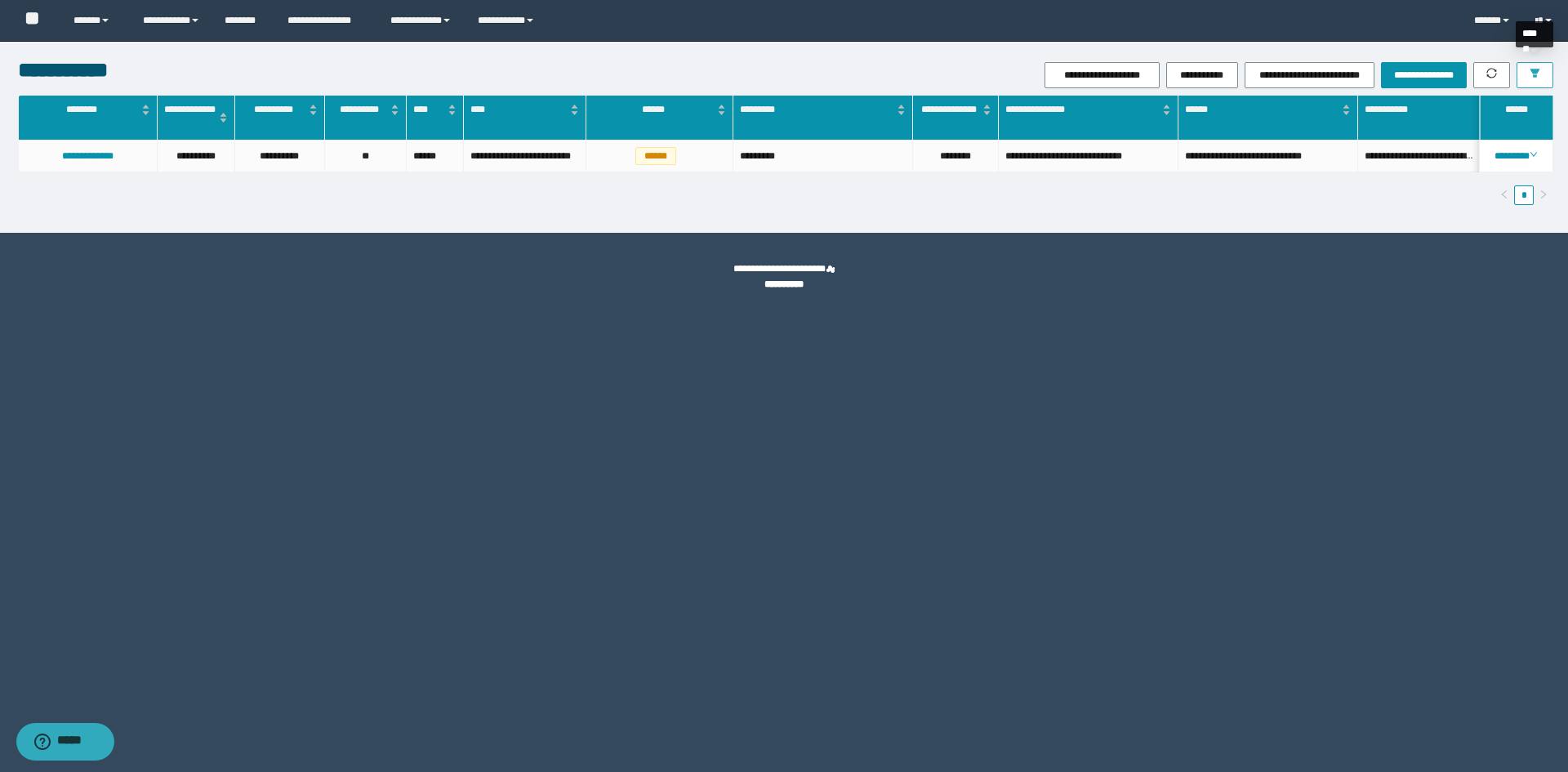 click 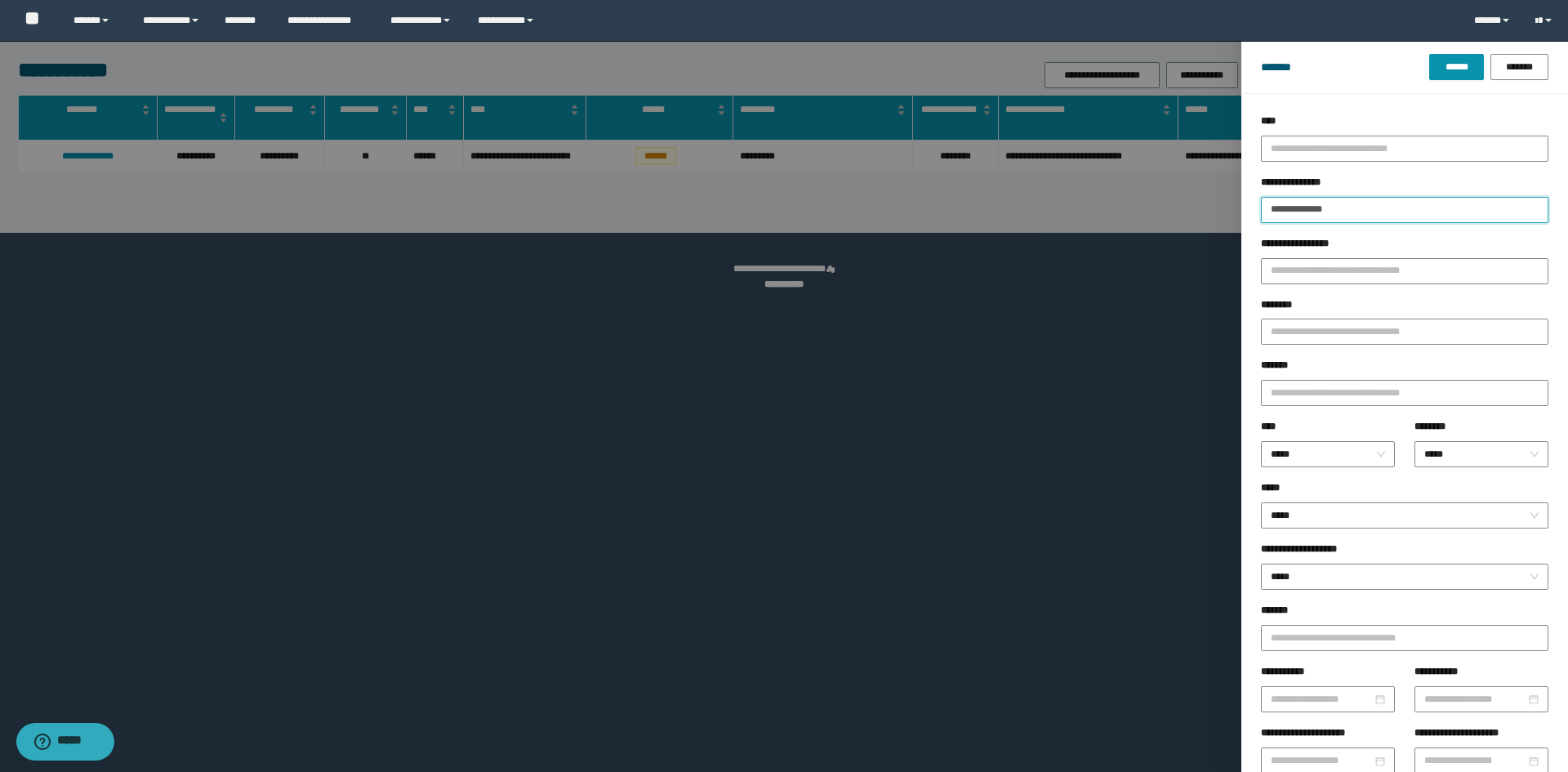 click on "**********" at bounding box center [1405, 210] 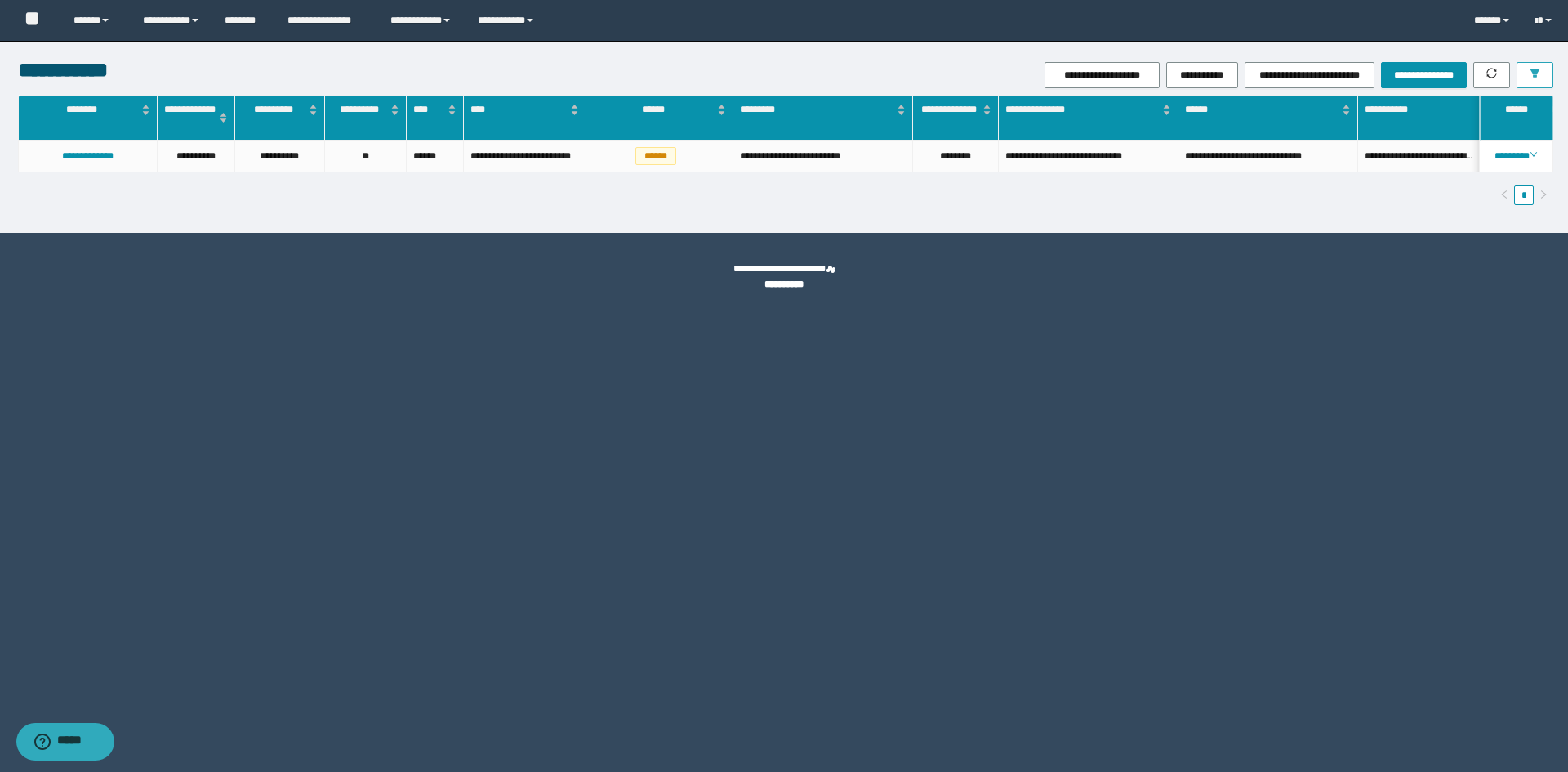 click at bounding box center (1535, 75) 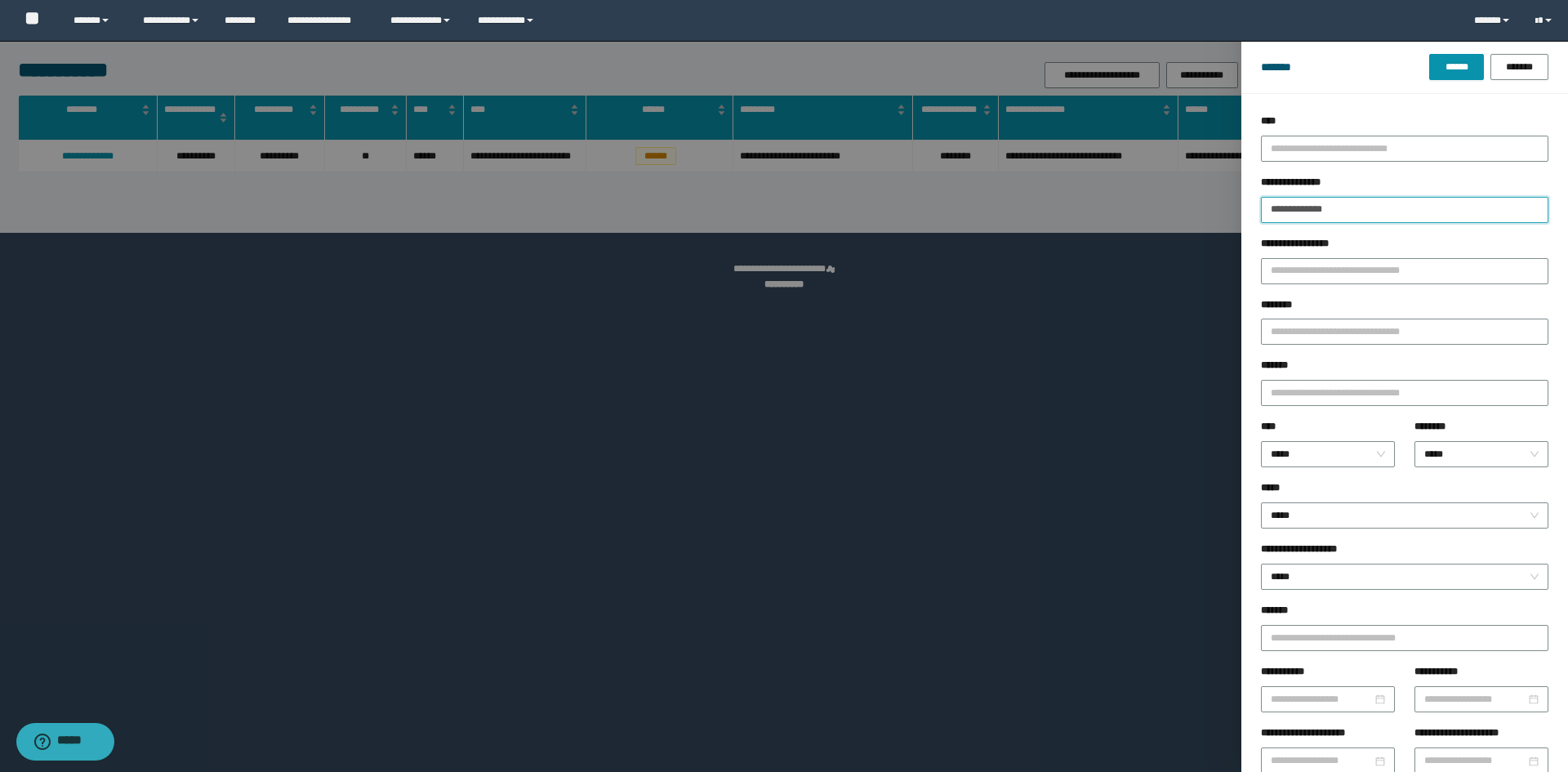 click on "**********" at bounding box center [1405, 210] 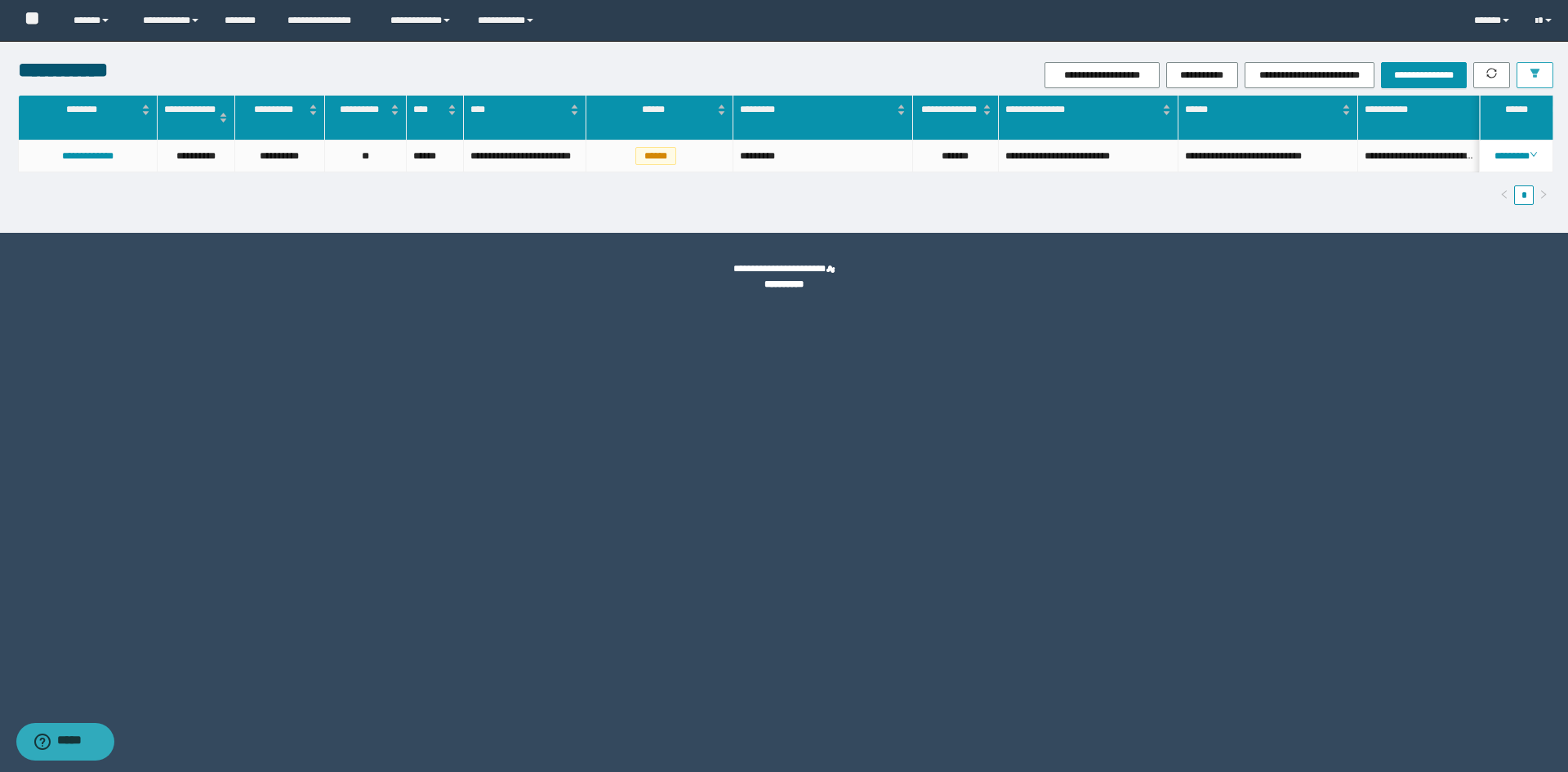 click 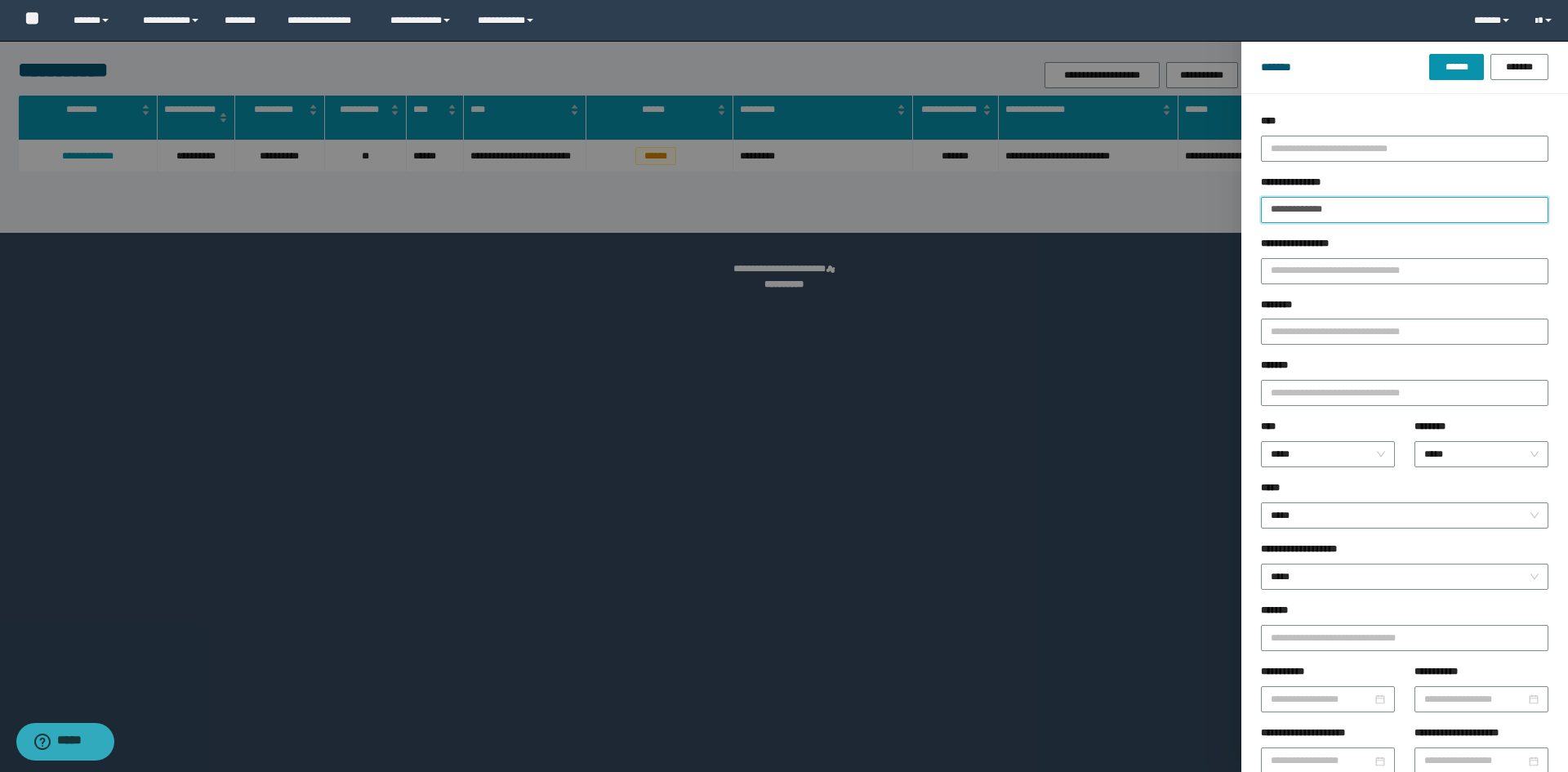 click on "**********" at bounding box center [1405, 210] 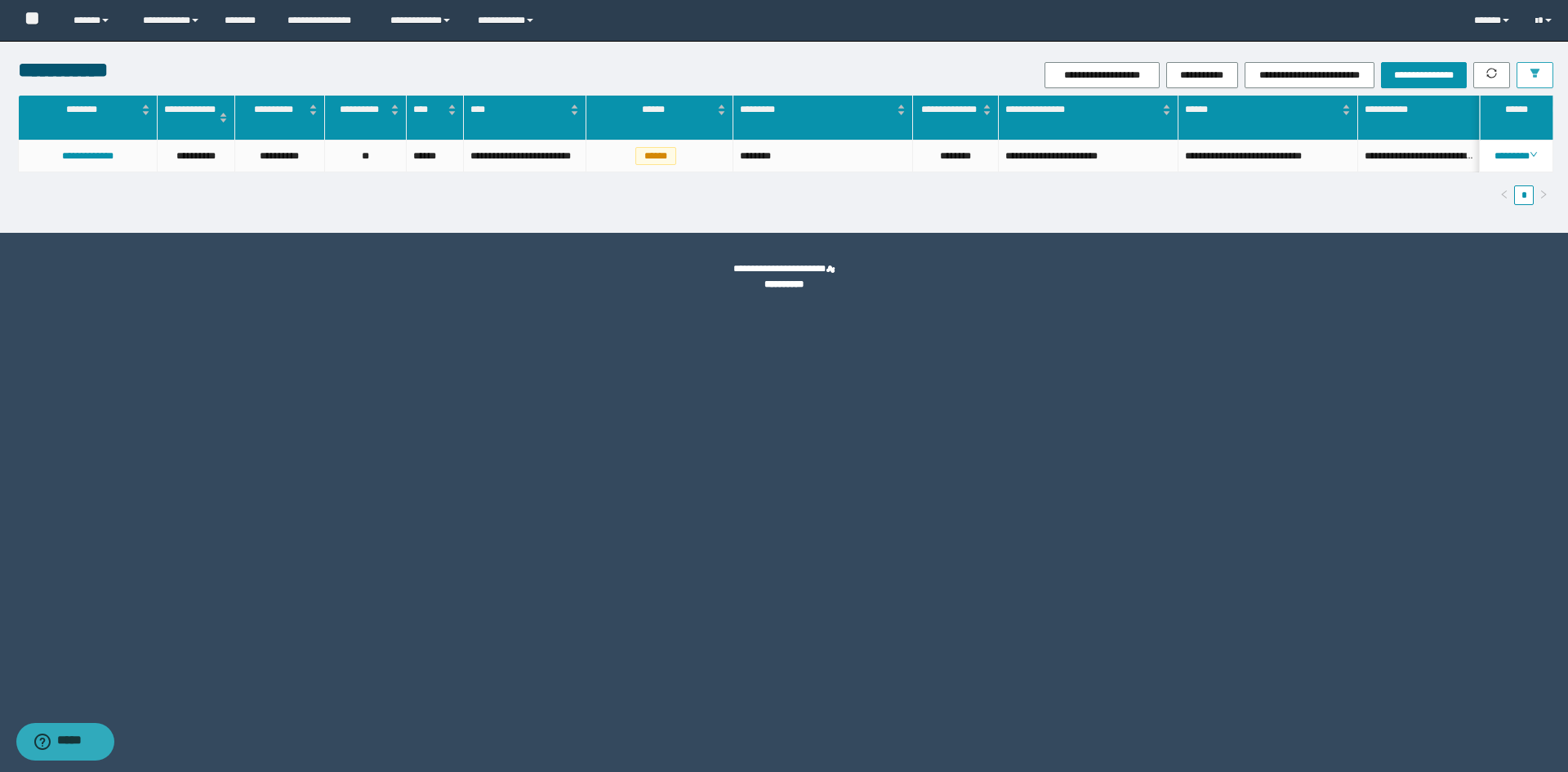 click 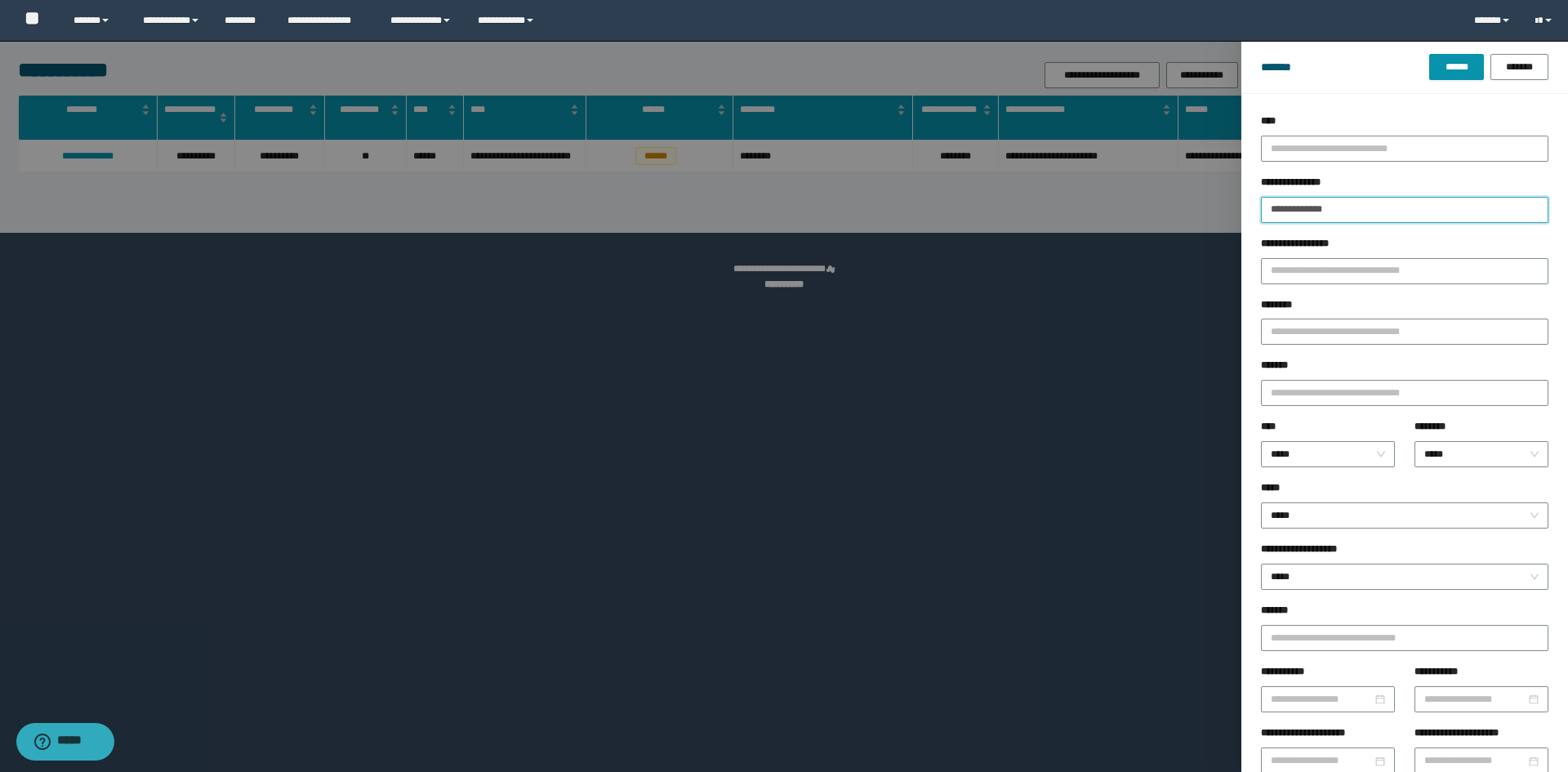 click on "**********" at bounding box center (1405, 210) 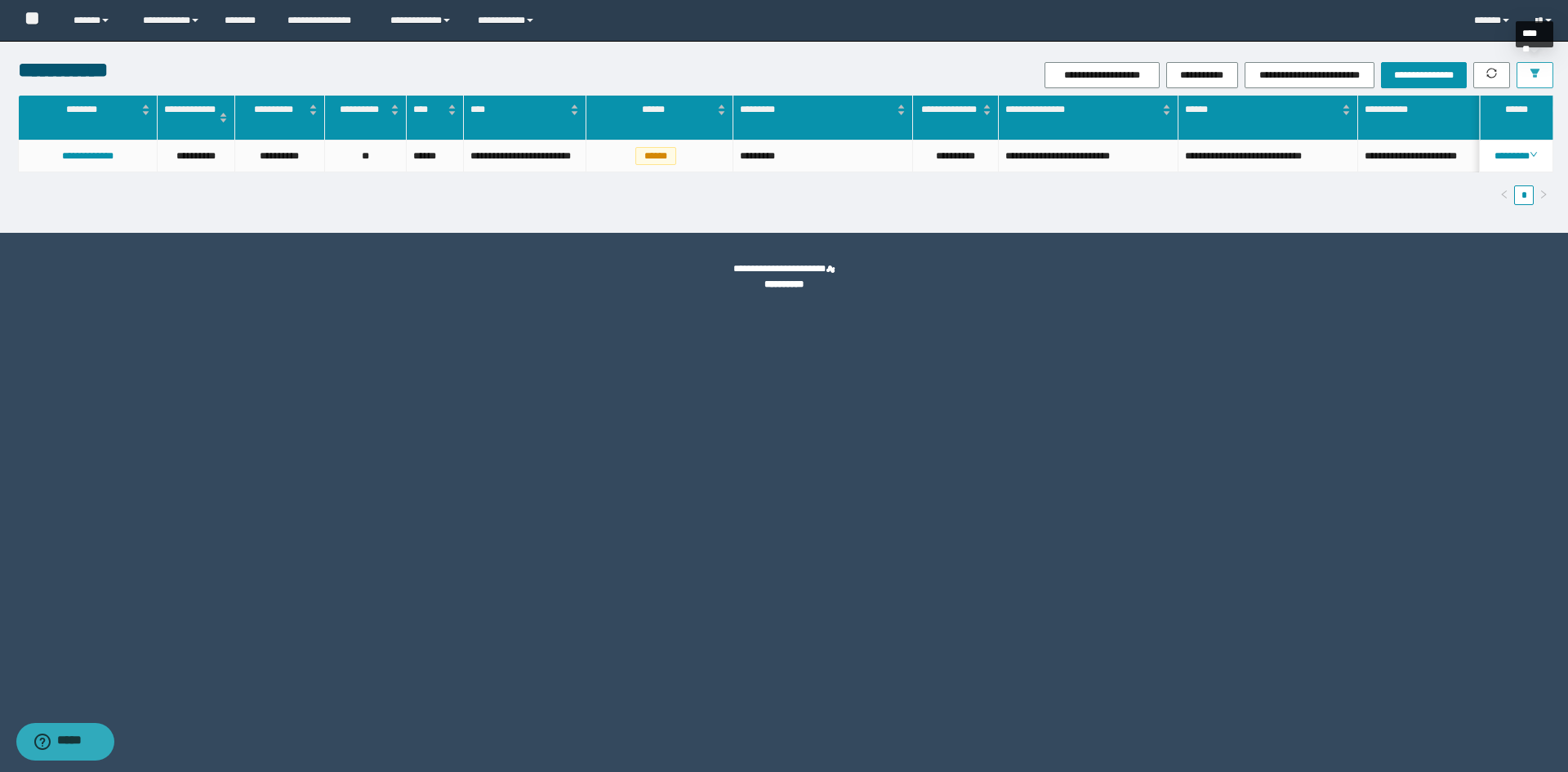 click at bounding box center [1535, 75] 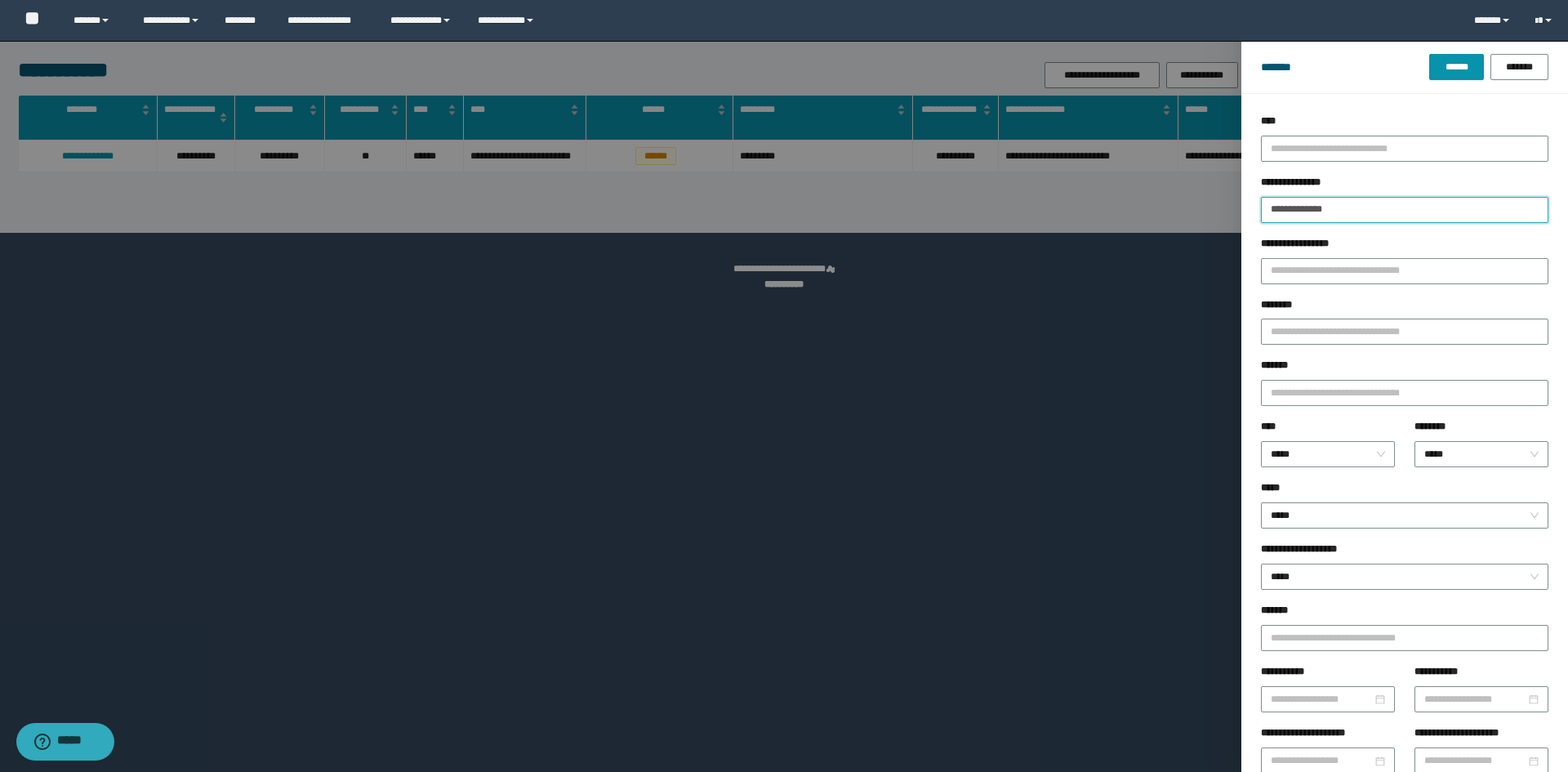 click on "**********" at bounding box center [1405, 210] 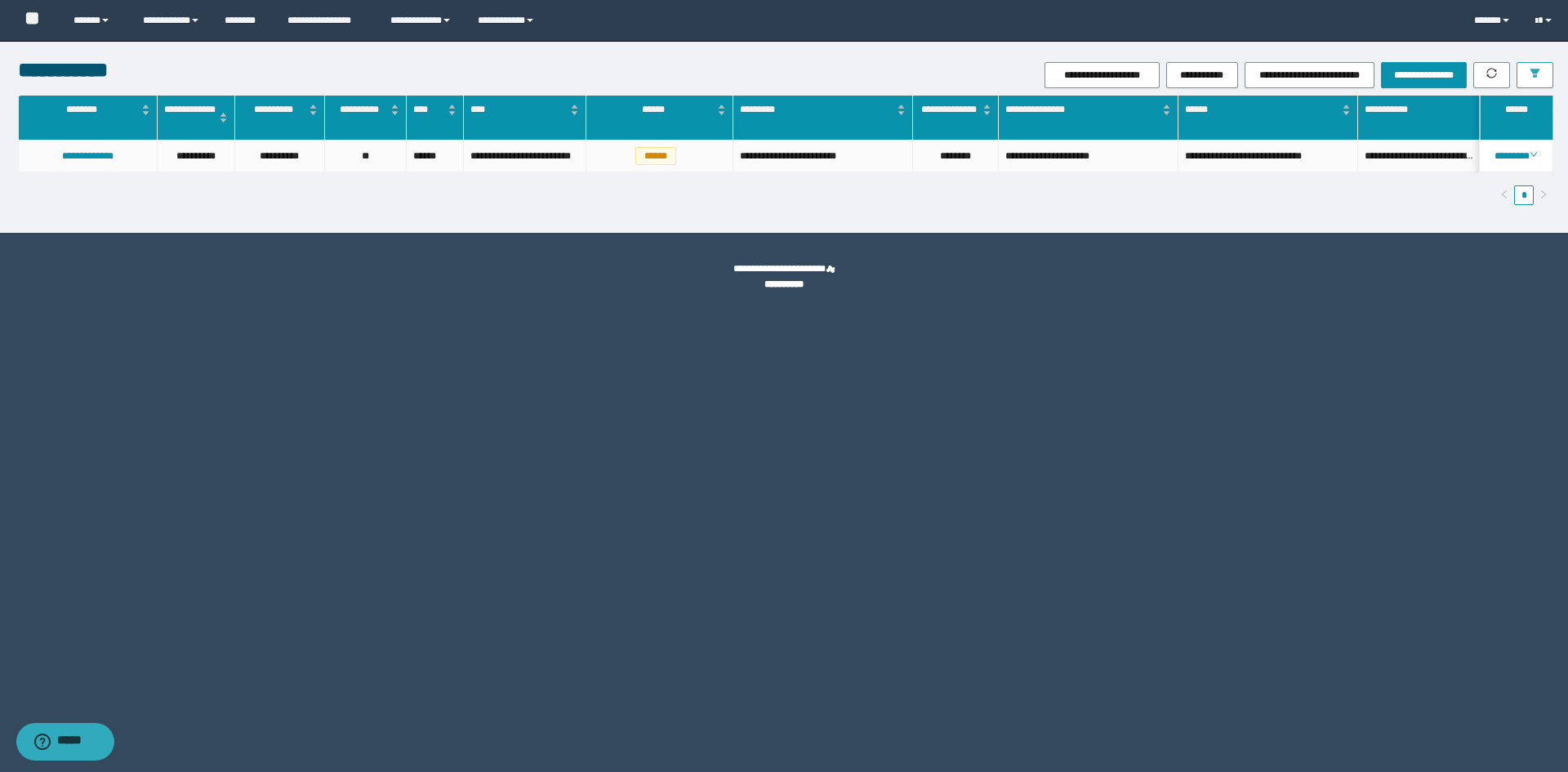 click at bounding box center (1535, 75) 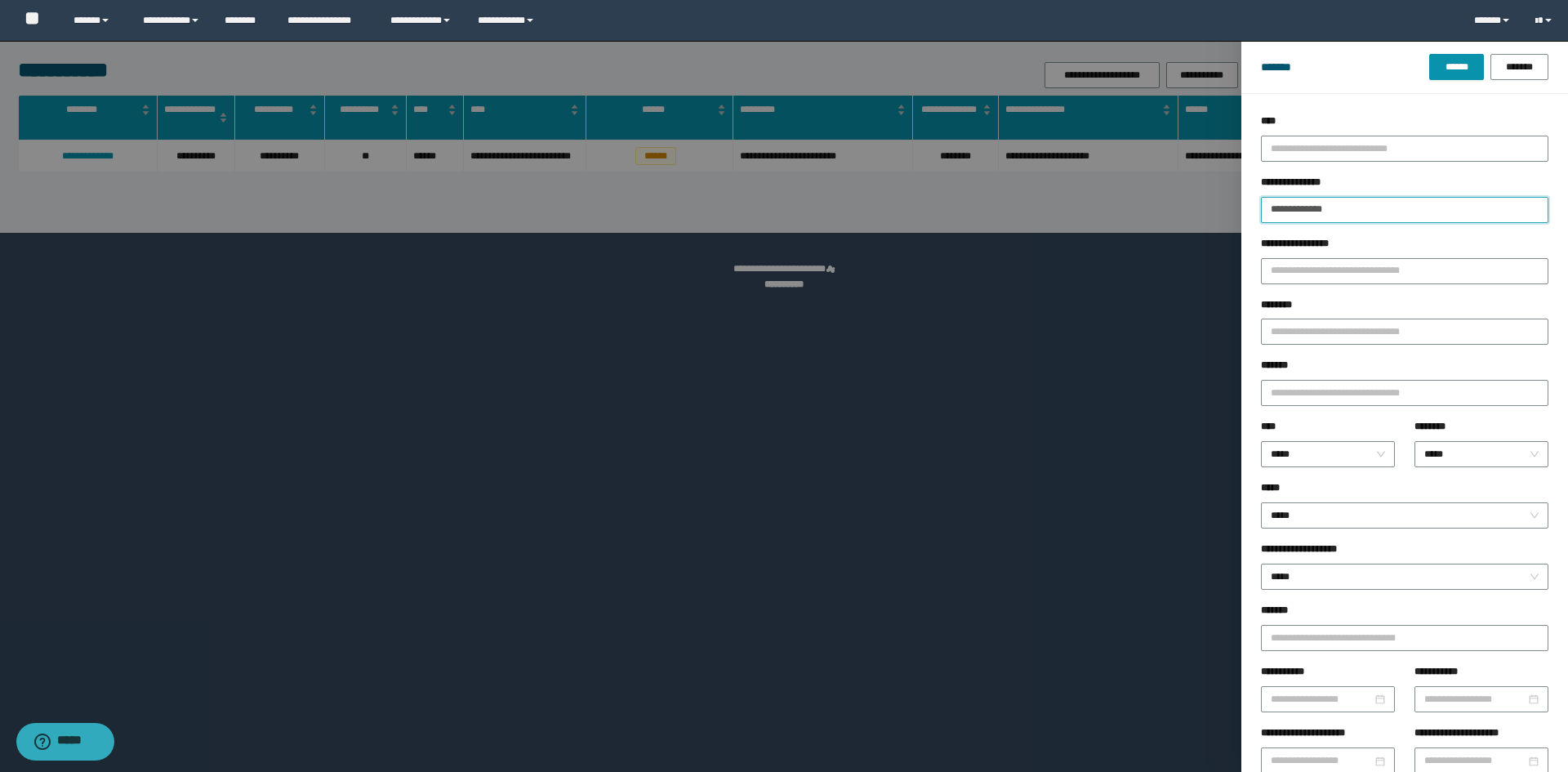 click on "**********" at bounding box center [1405, 210] 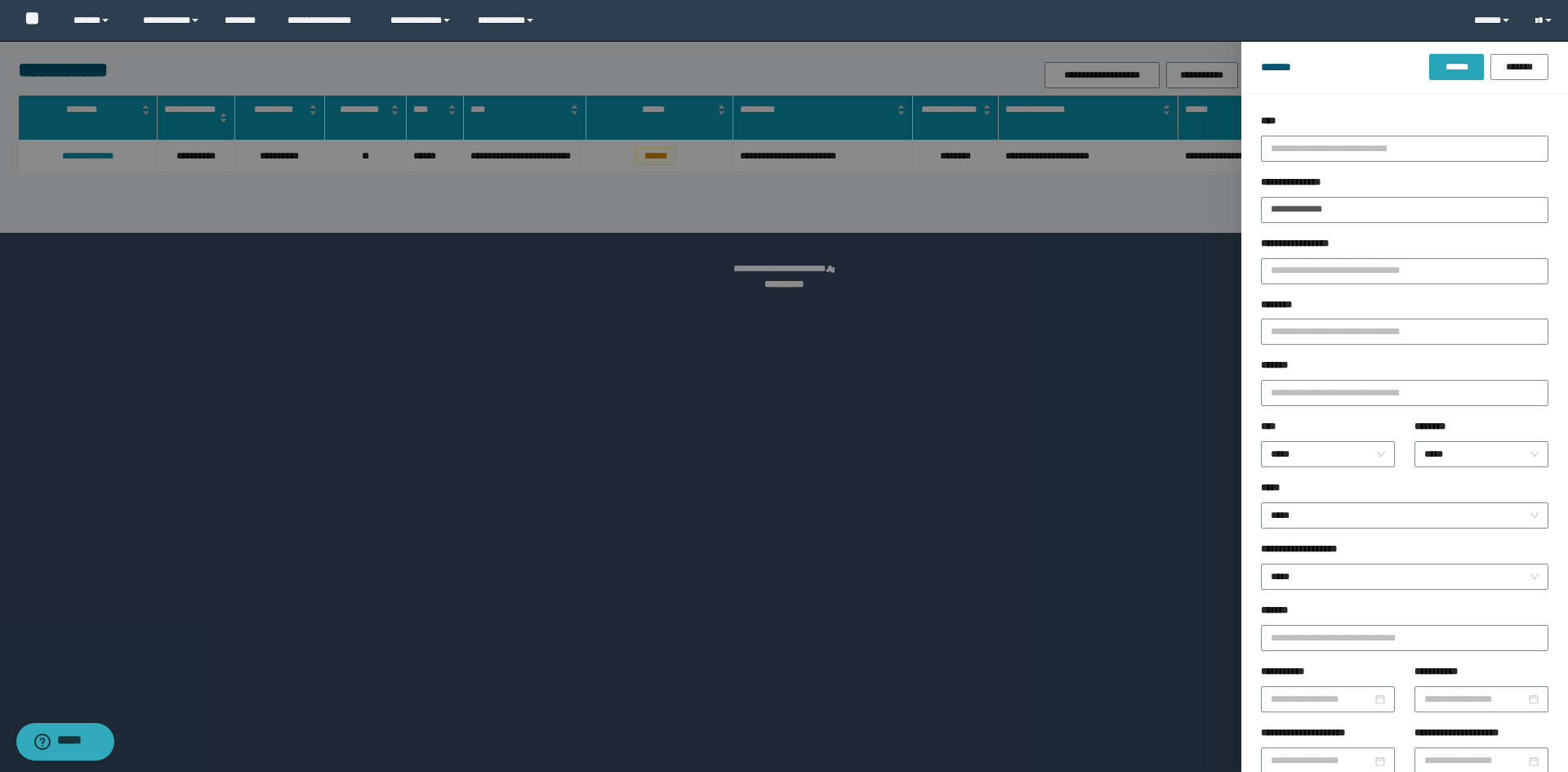 click on "******" at bounding box center [1456, 67] 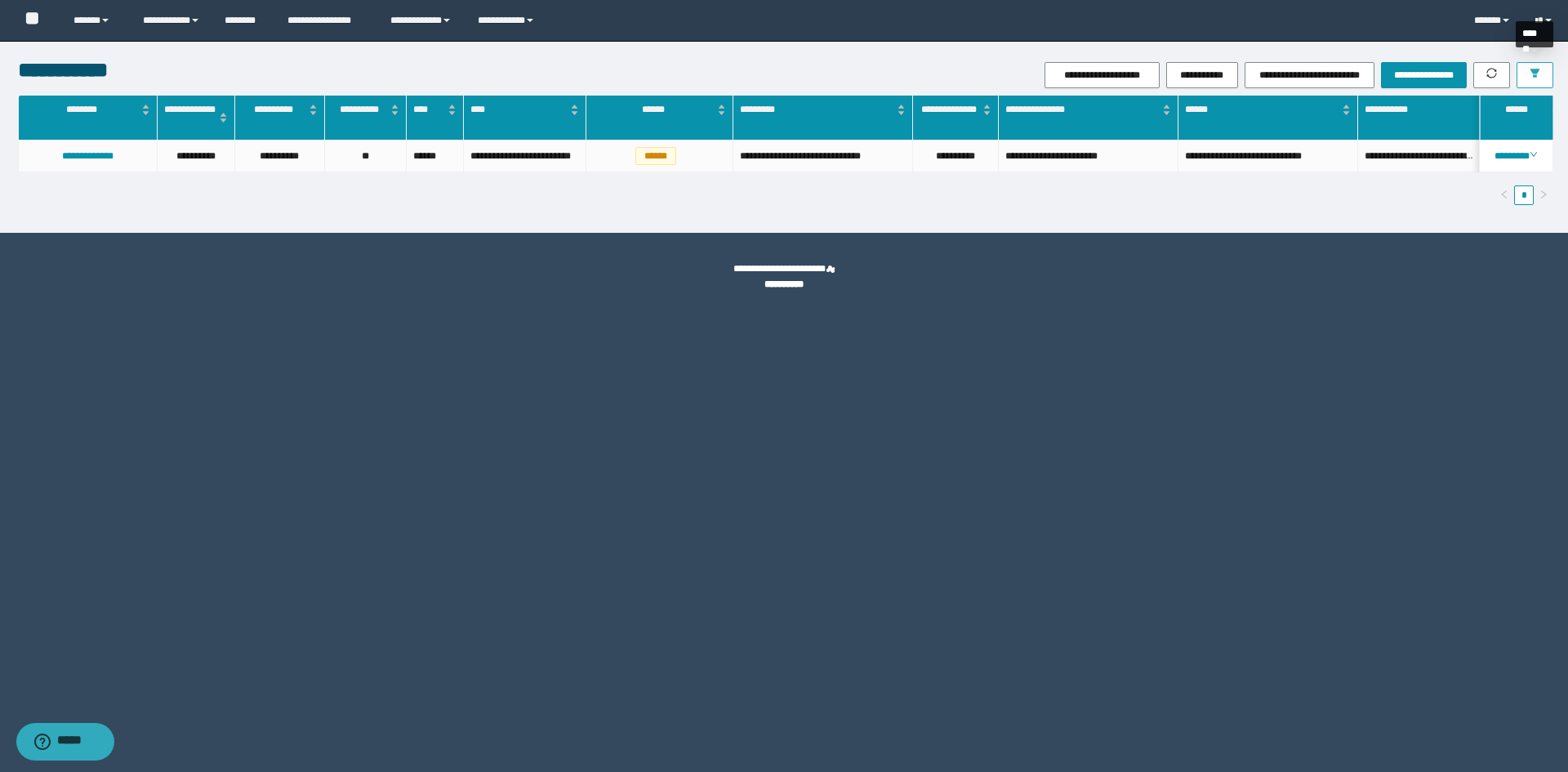 click 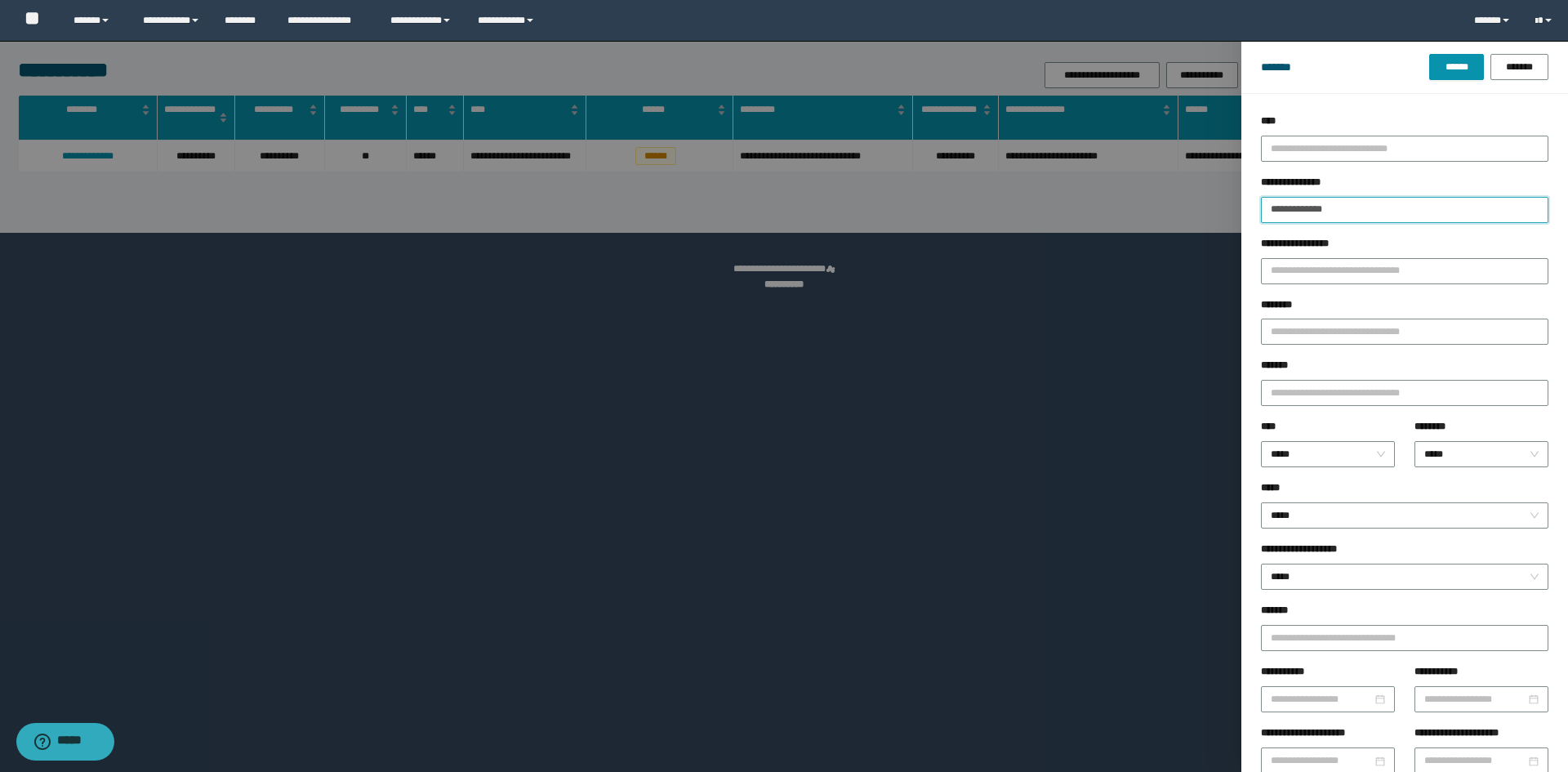 click on "**********" at bounding box center [1405, 210] 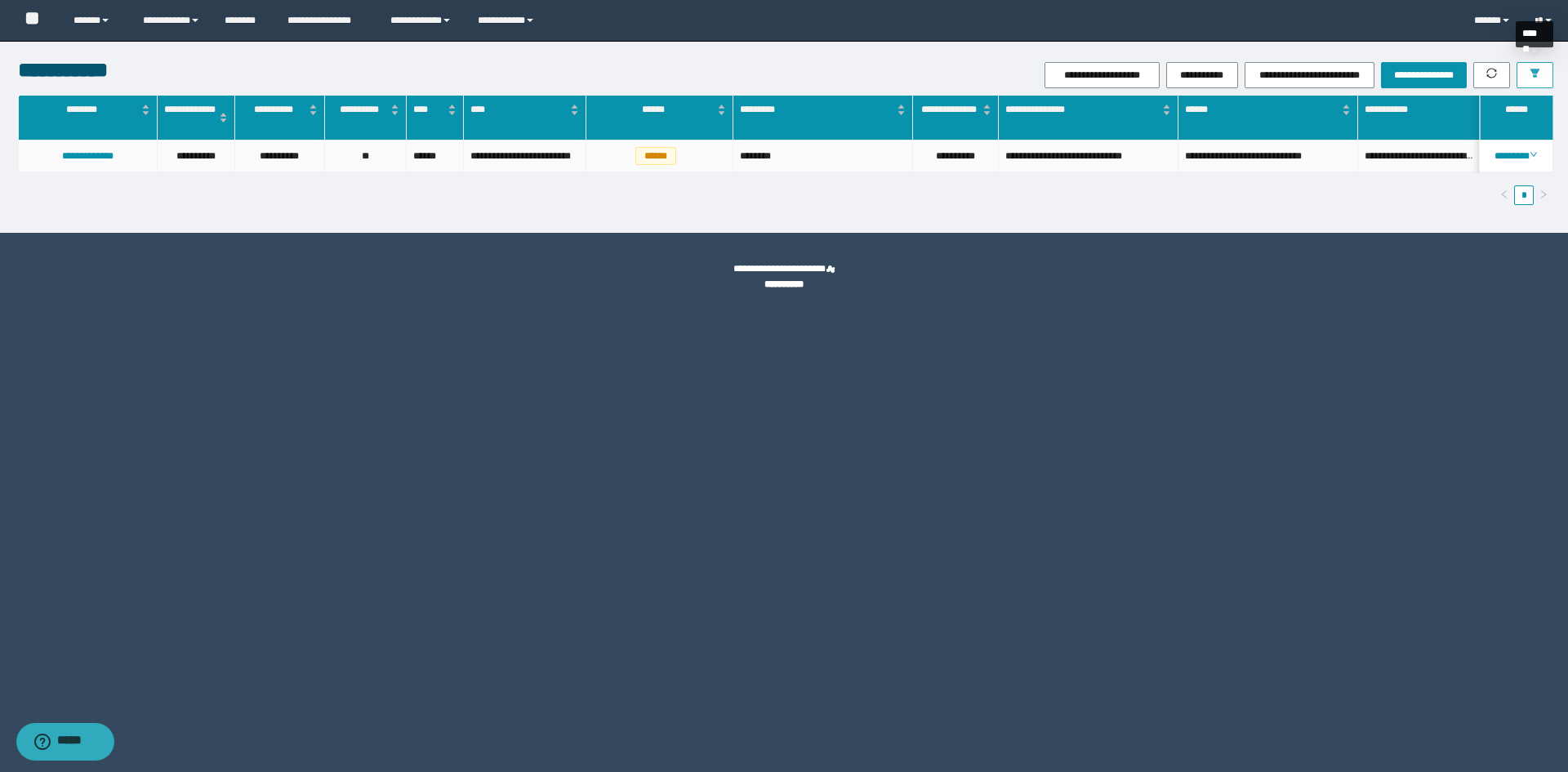click 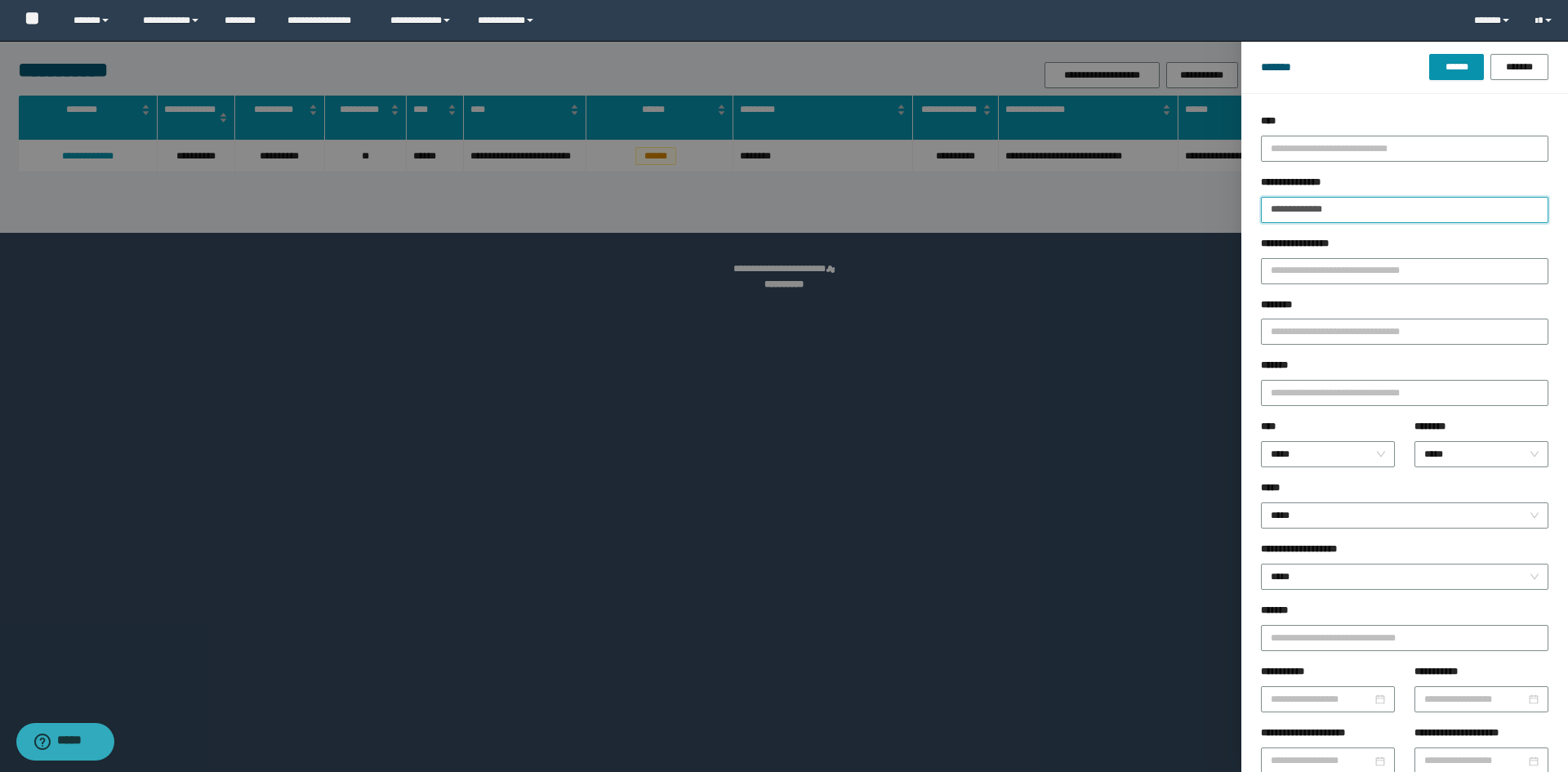 click on "**********" at bounding box center [1405, 210] 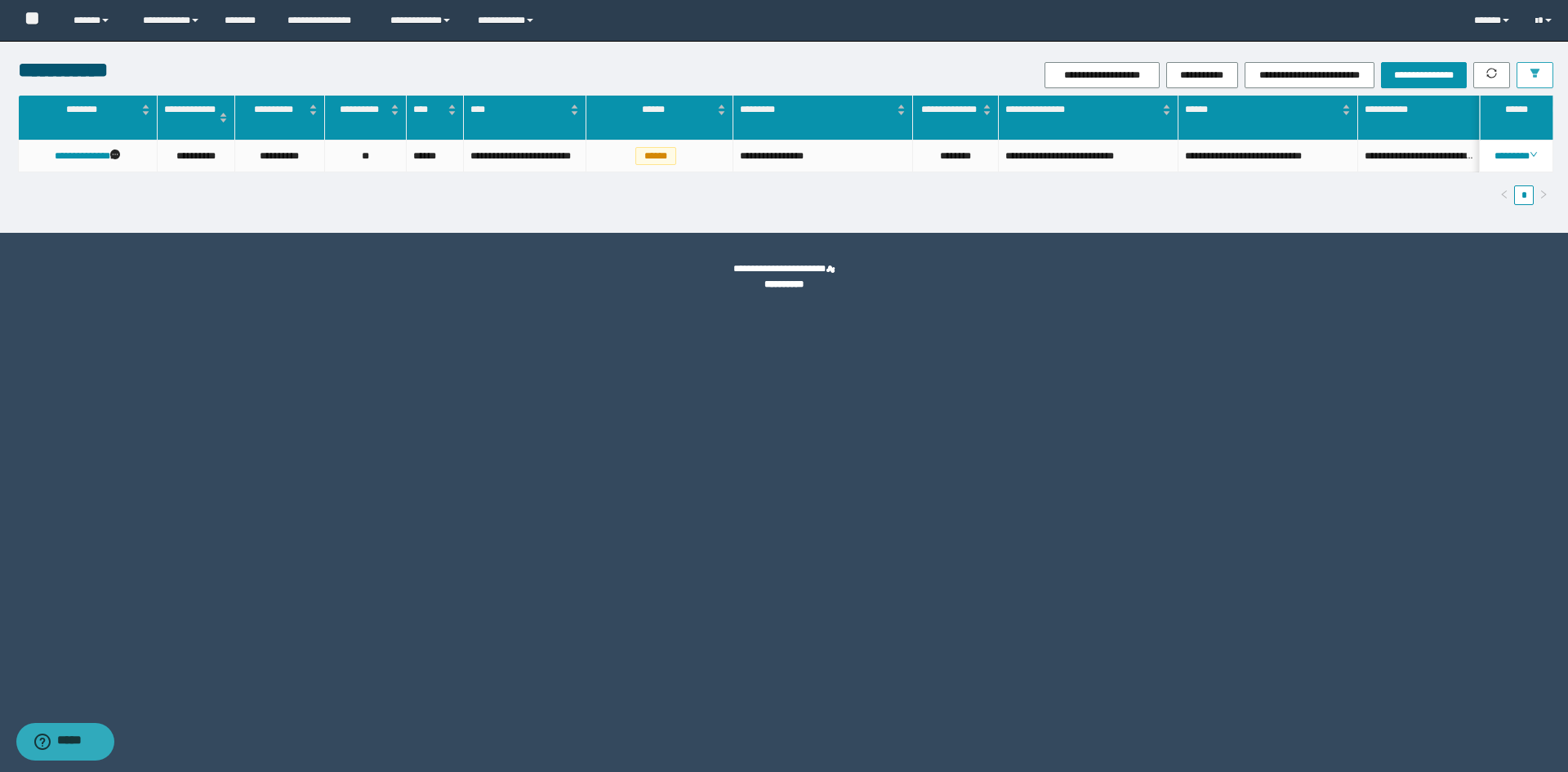 click at bounding box center (1535, 75) 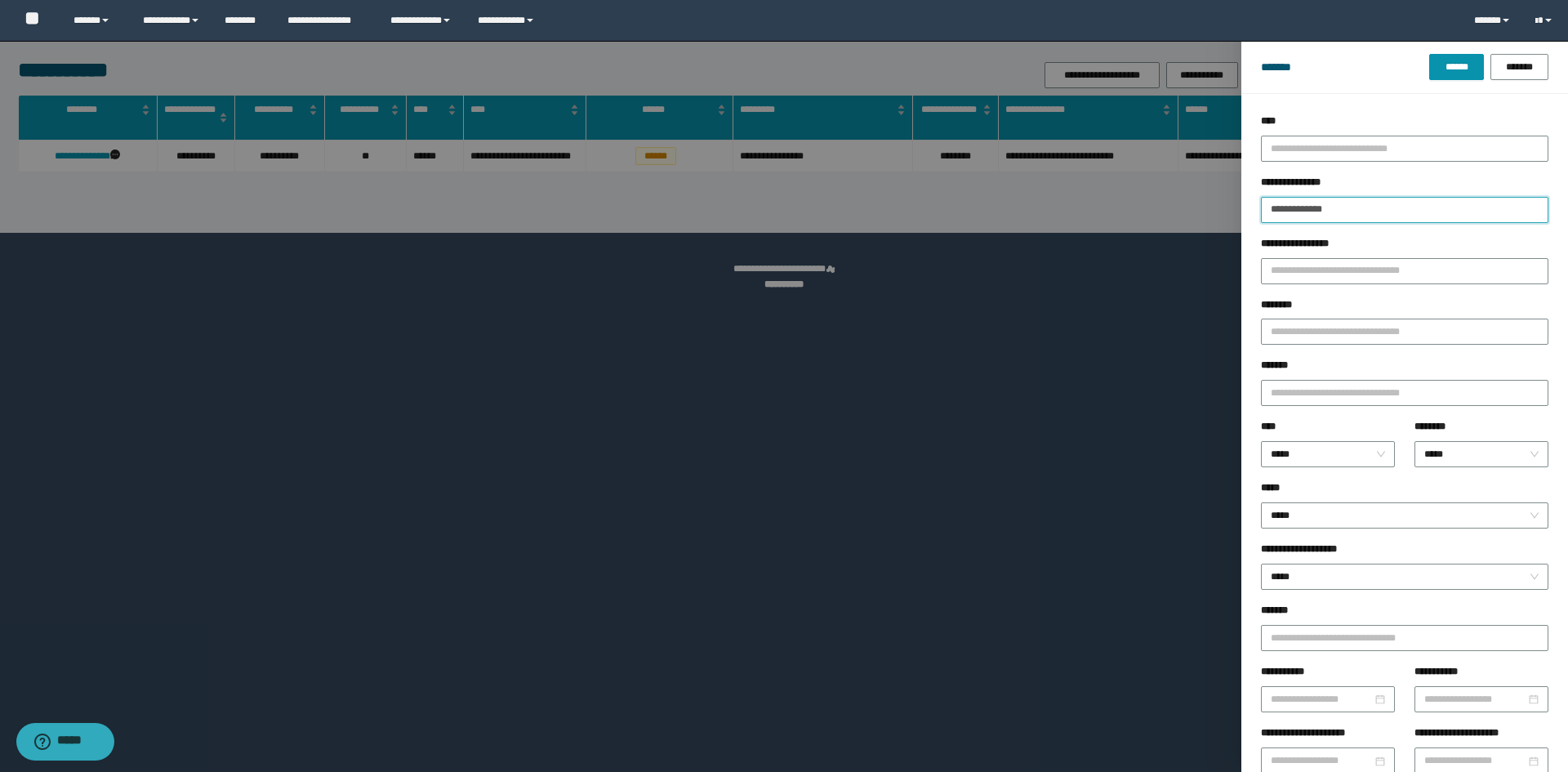click on "**********" at bounding box center (1405, 210) 